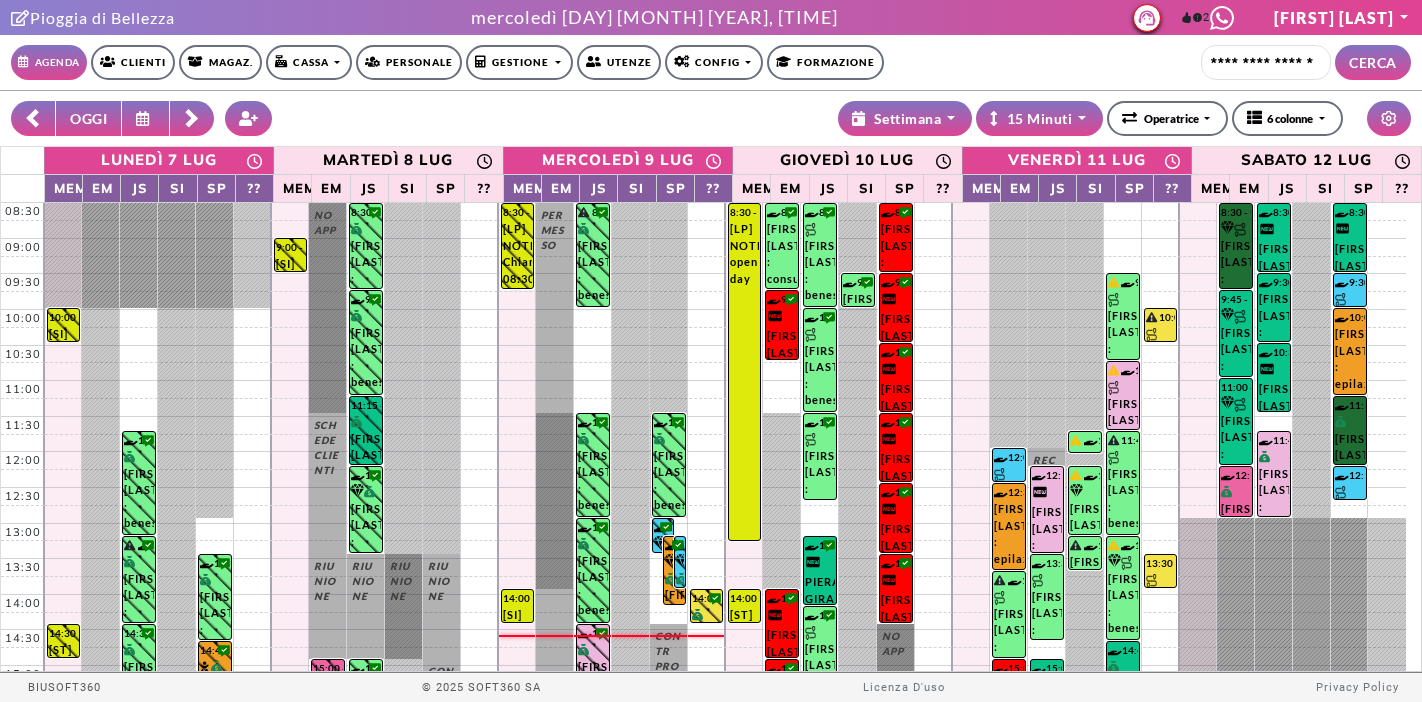 scroll, scrollTop: 0, scrollLeft: 0, axis: both 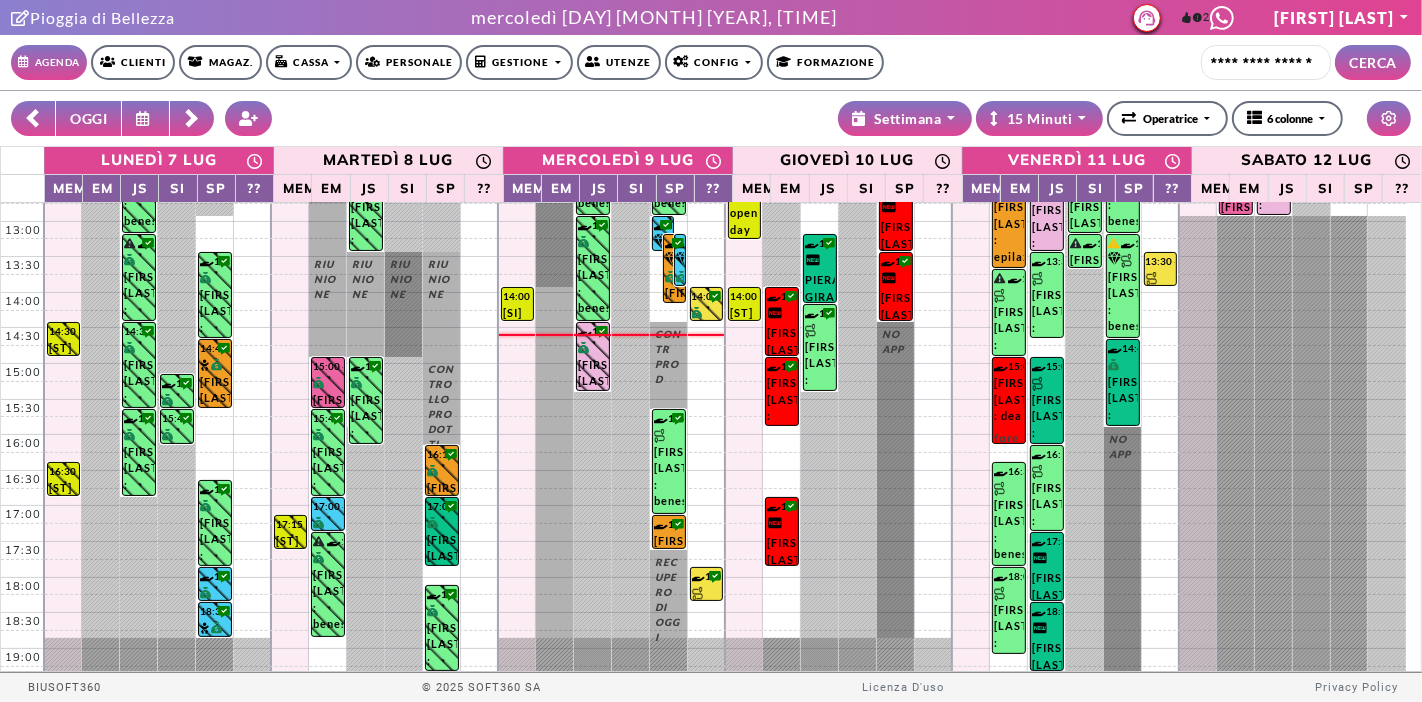 click on "Gestione" at bounding box center [309, 62] 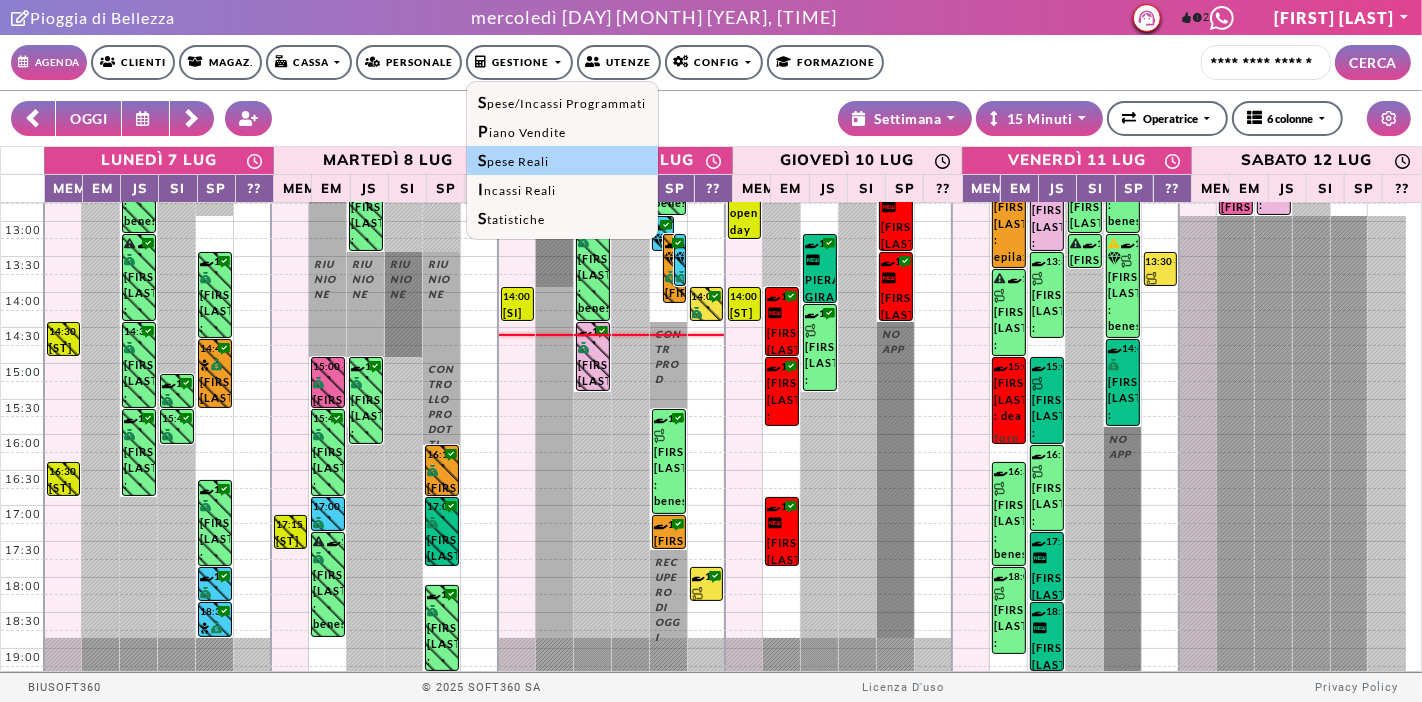 click on "Spese Reali" at bounding box center [562, 160] 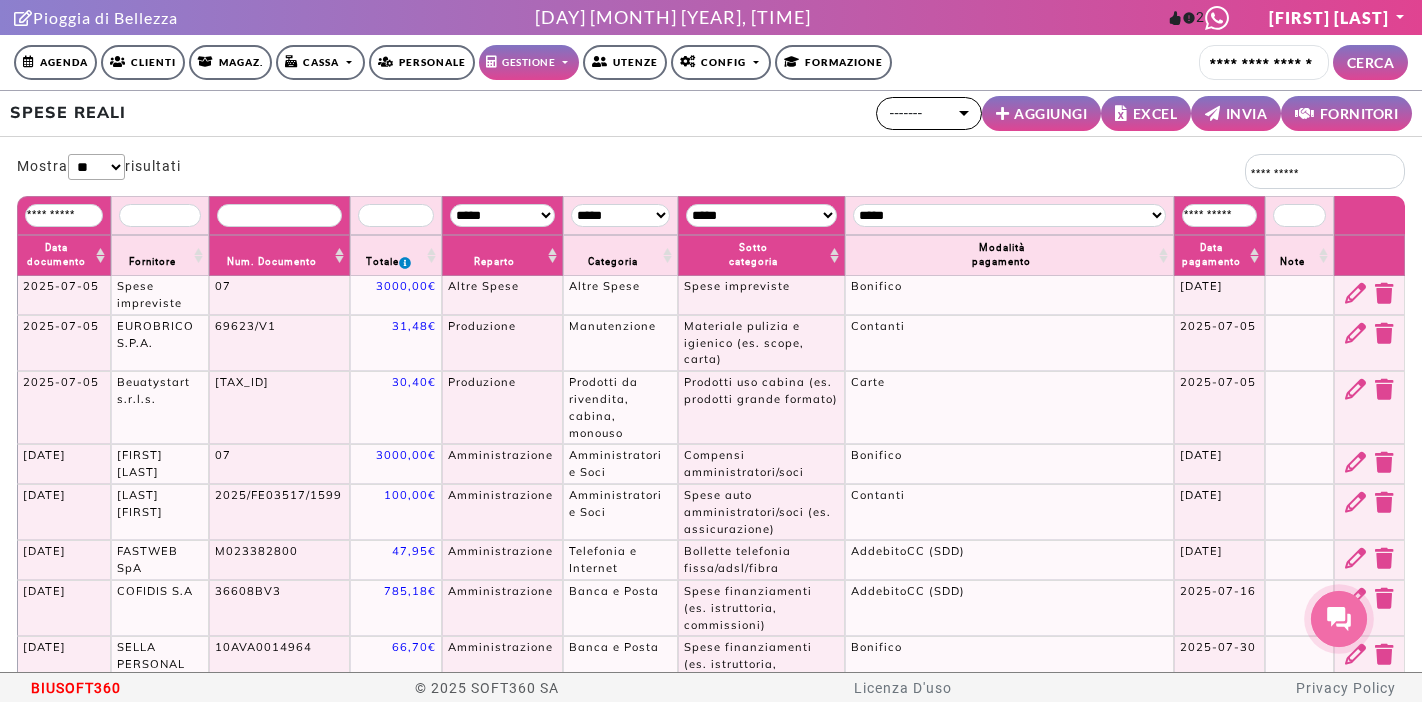 scroll, scrollTop: 0, scrollLeft: 0, axis: both 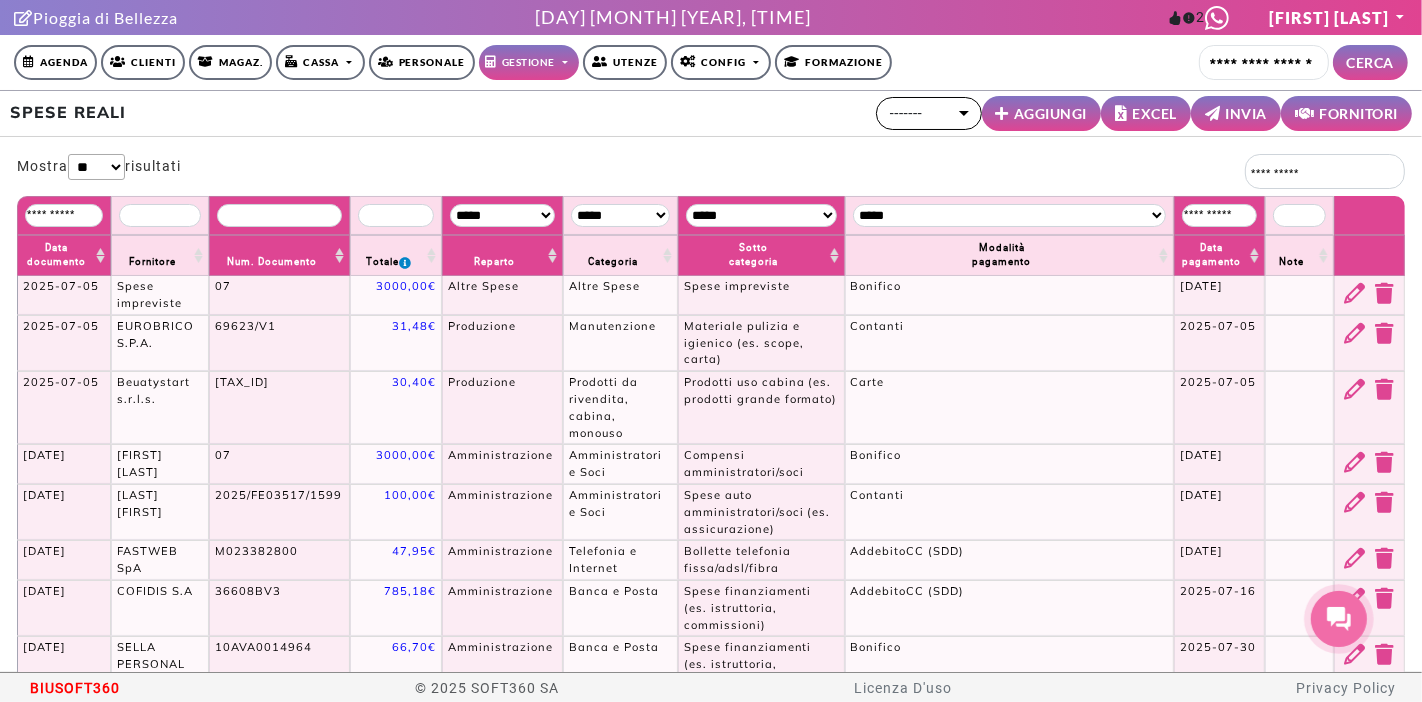 click on "AGGIUNGI" at bounding box center (1042, 113) 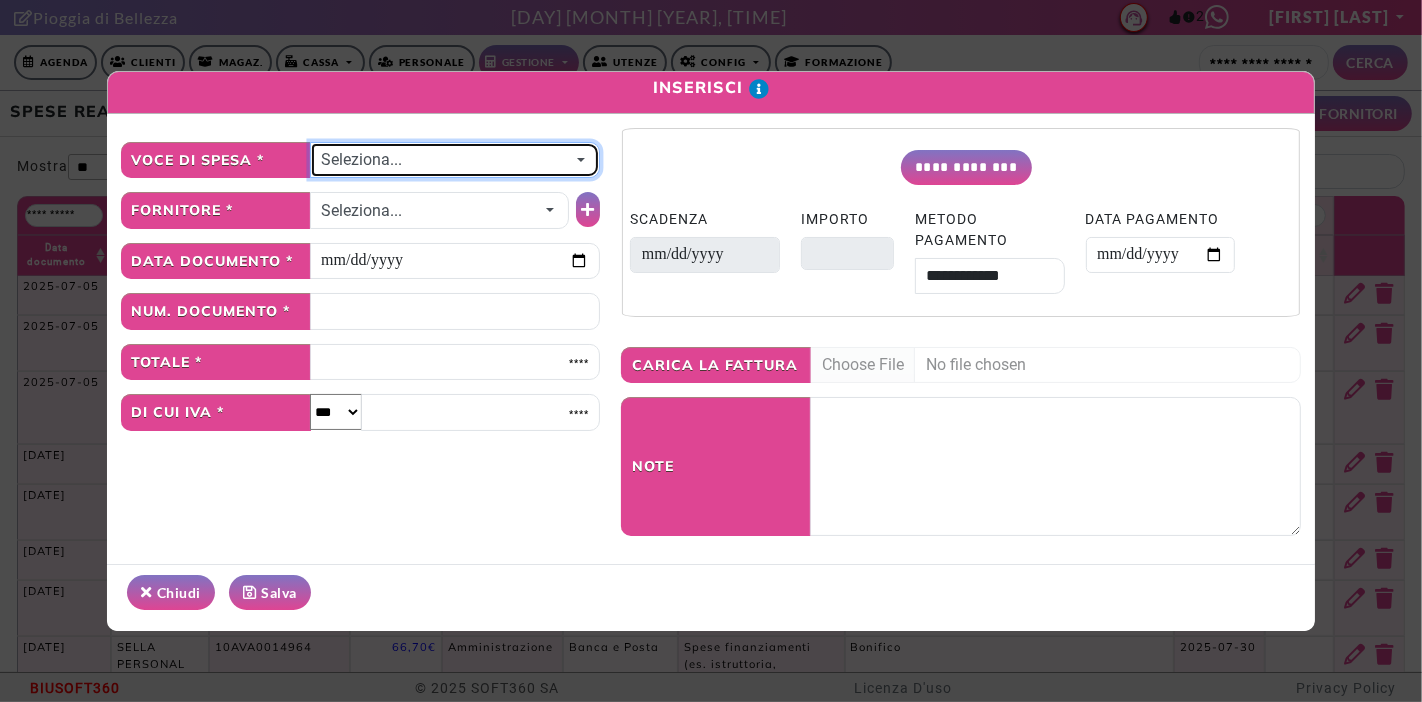 click on "Seleziona..." at bounding box center [445, 160] 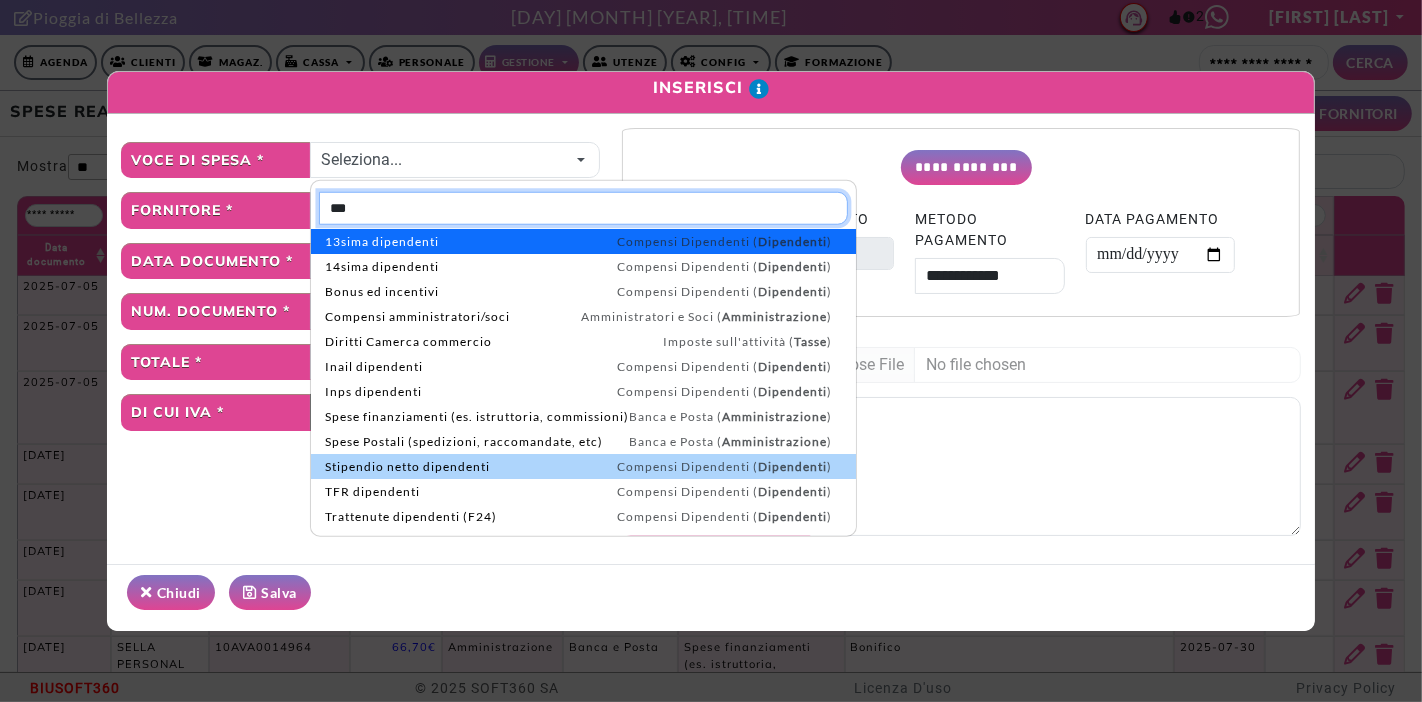 type on "***" 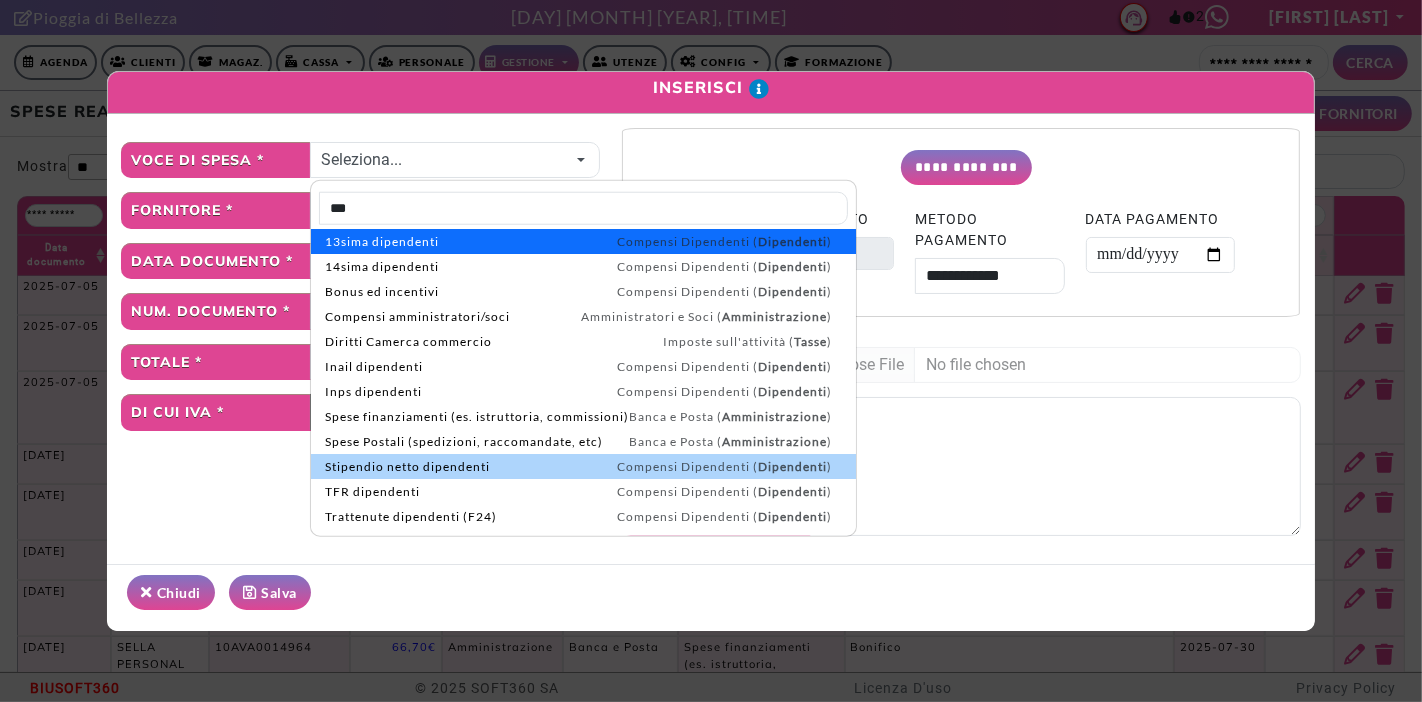 click on "[PAYMENT_TYPE] [ROLE] [ROLE] ( [ROLE] )" at bounding box center (578, 467) 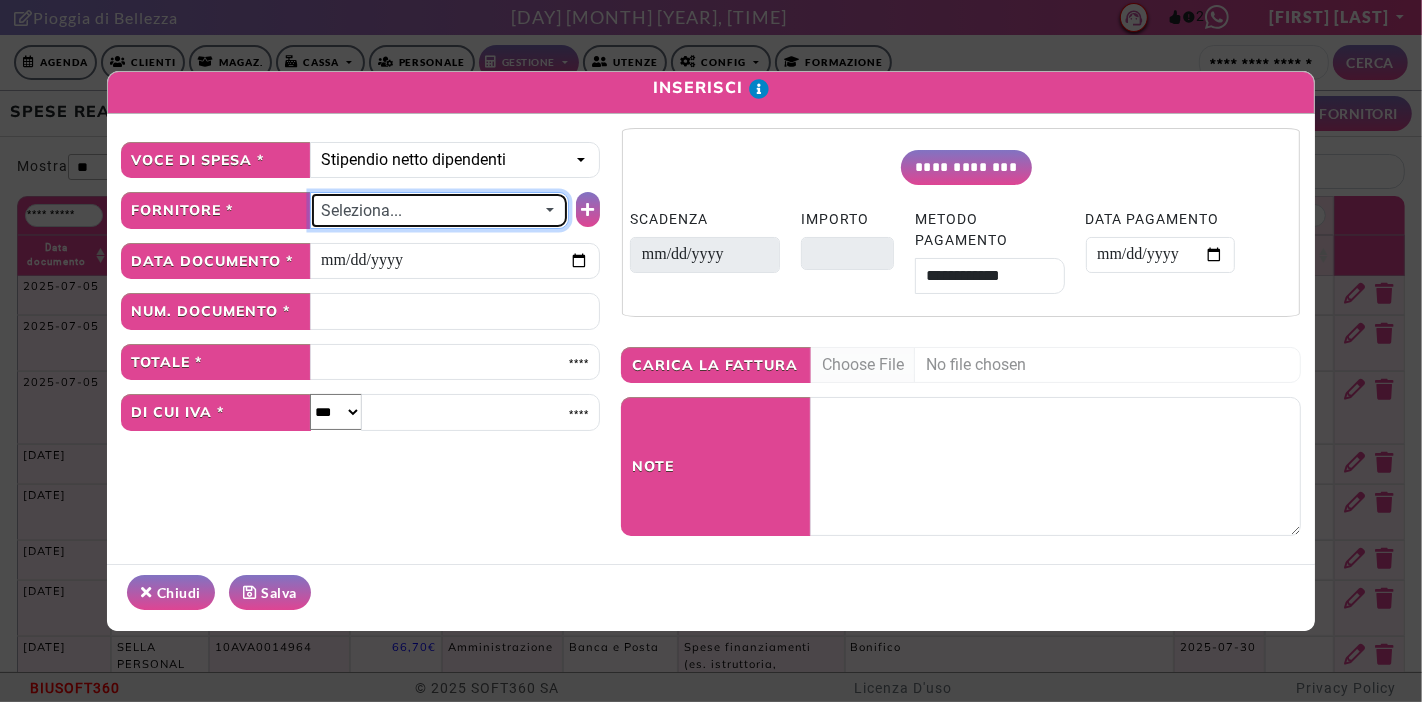 click on "Seleziona..." at bounding box center (430, 211) 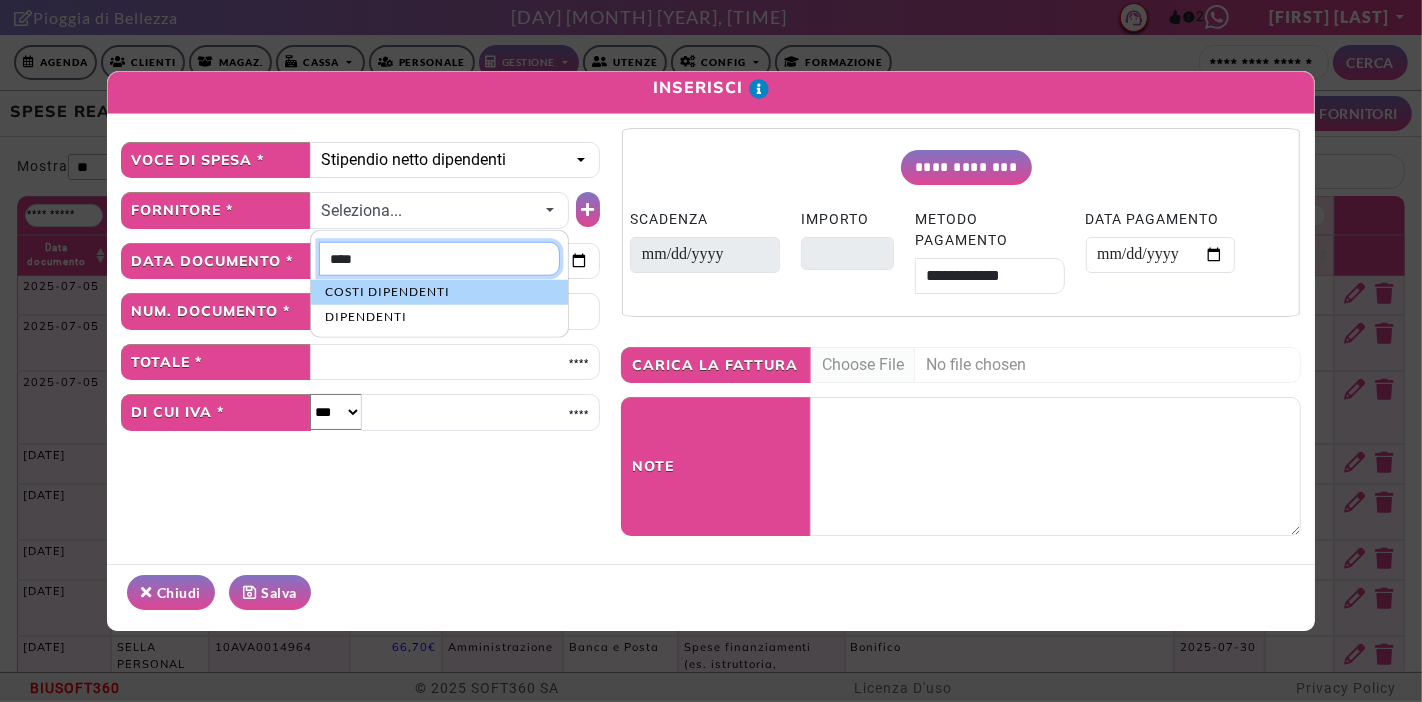 type on "****" 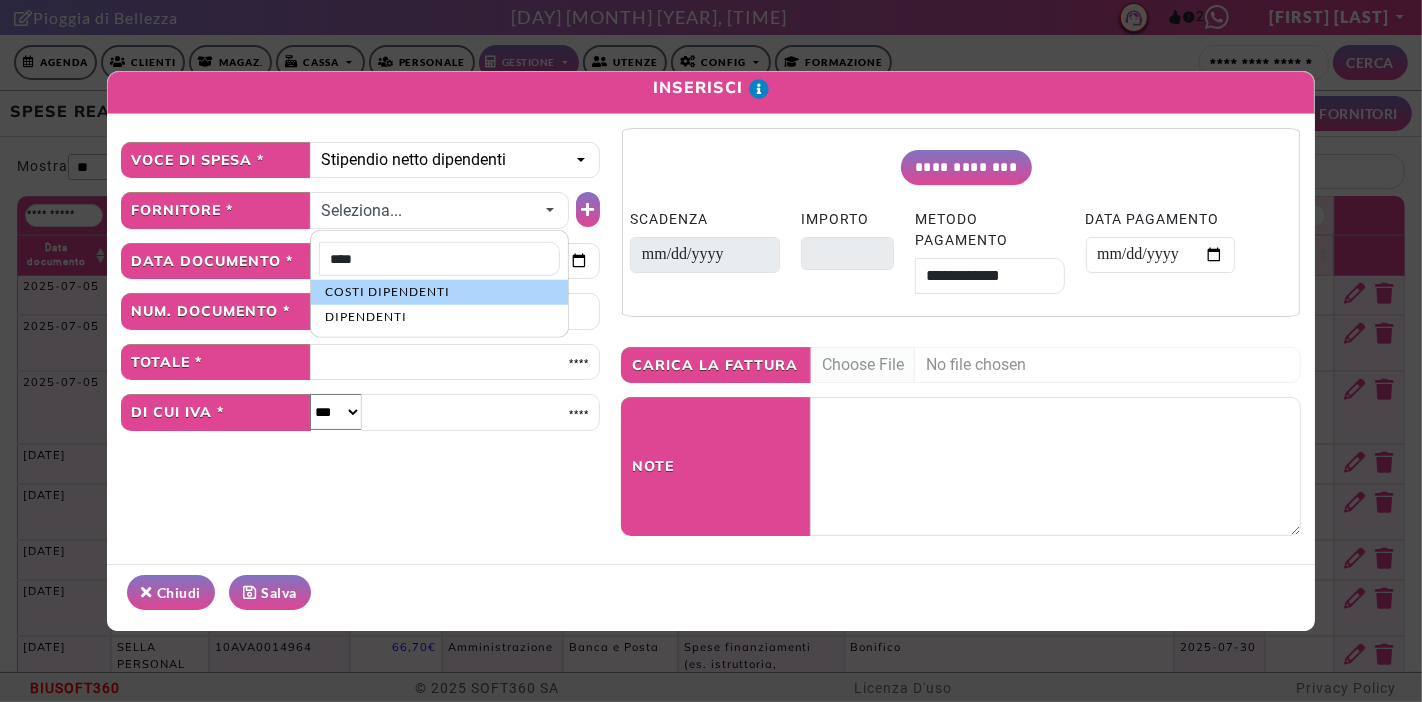 click on "COSTI DIPENDENTI" at bounding box center [439, 292] 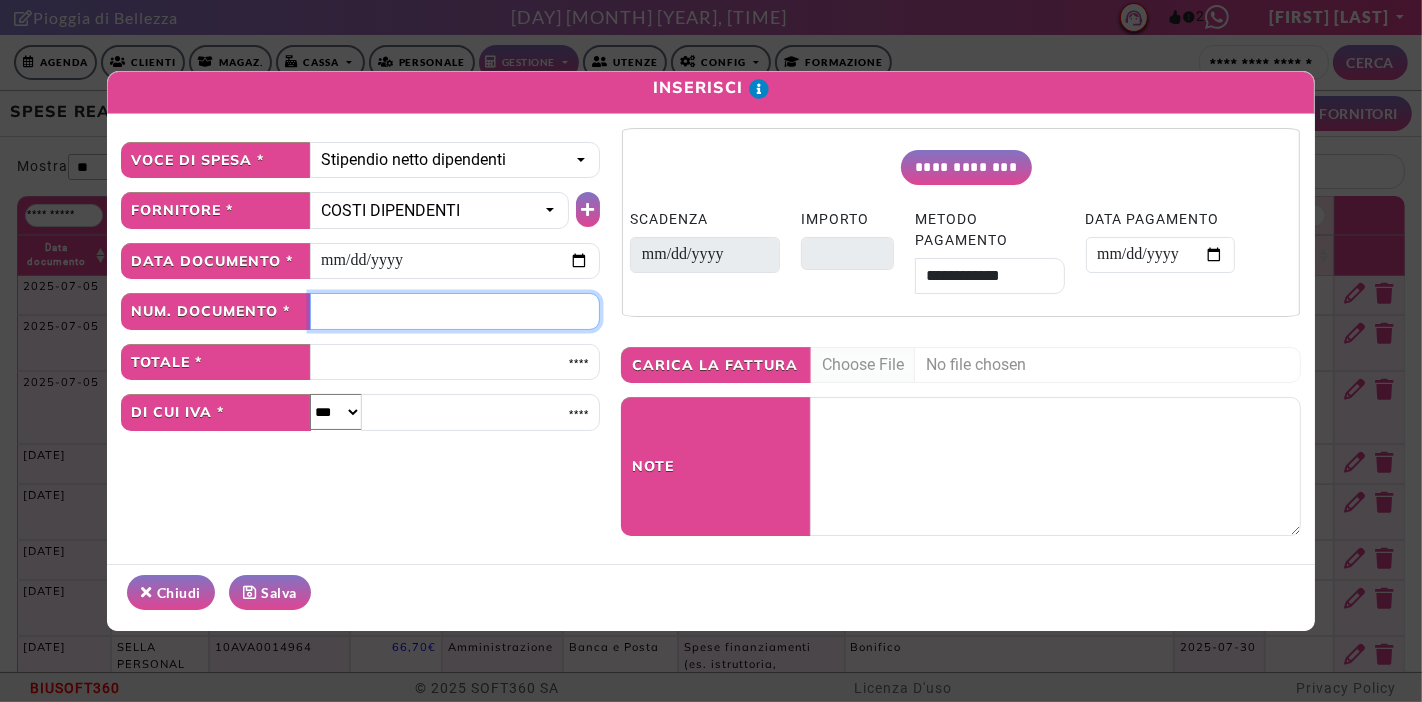 click at bounding box center [455, 311] 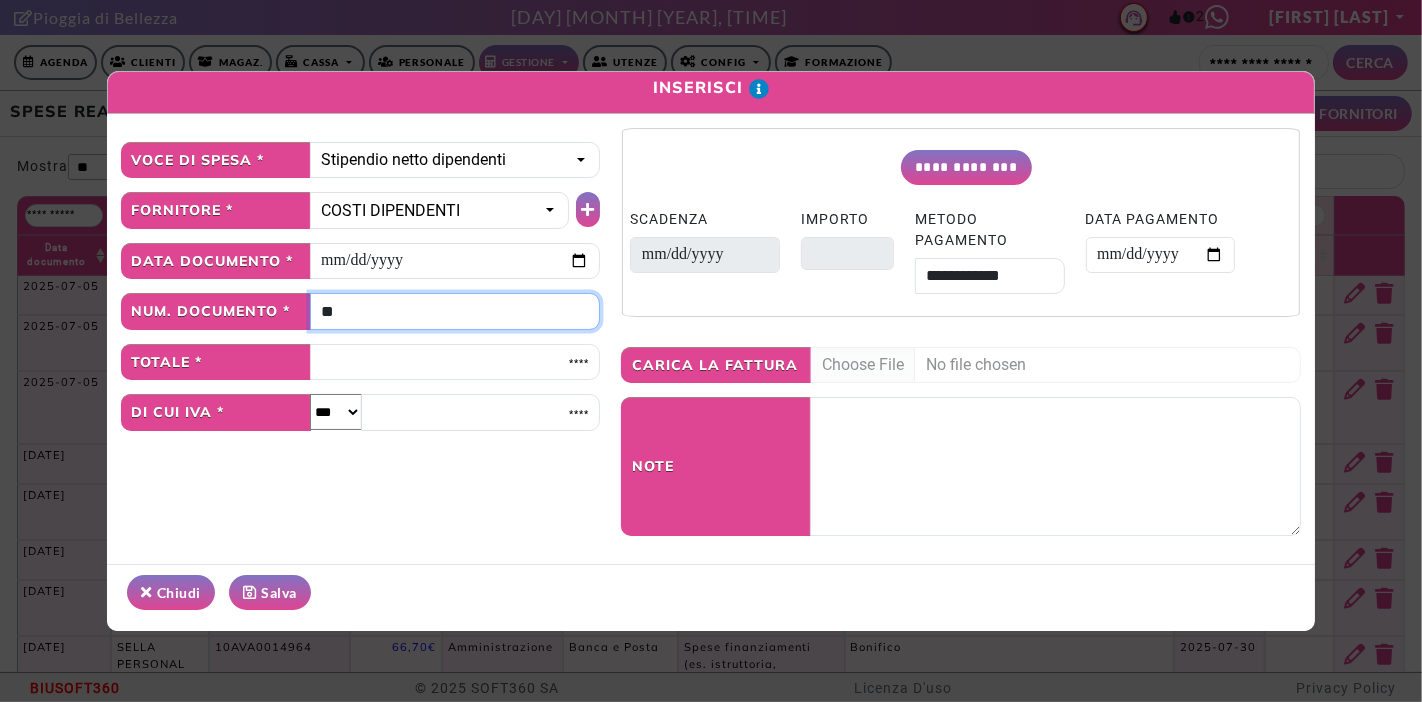 type on "**" 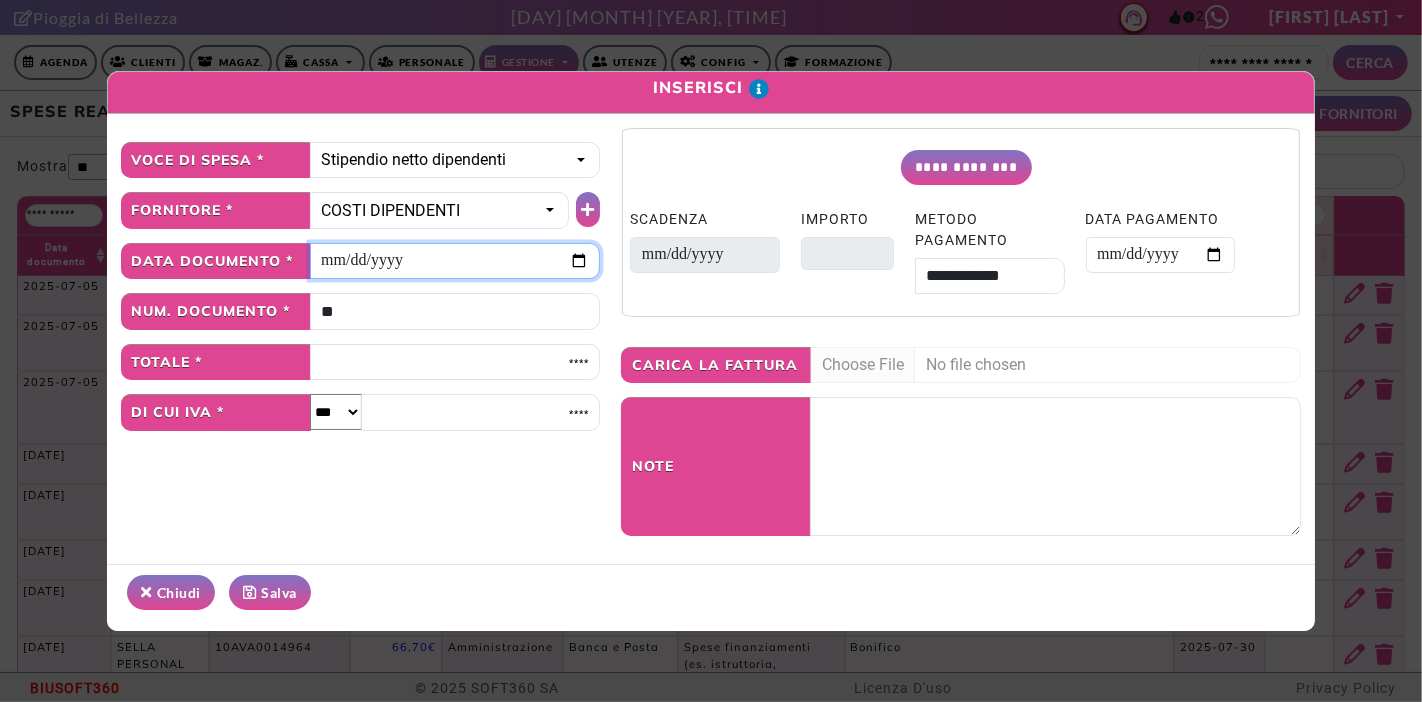 click at bounding box center (455, 261) 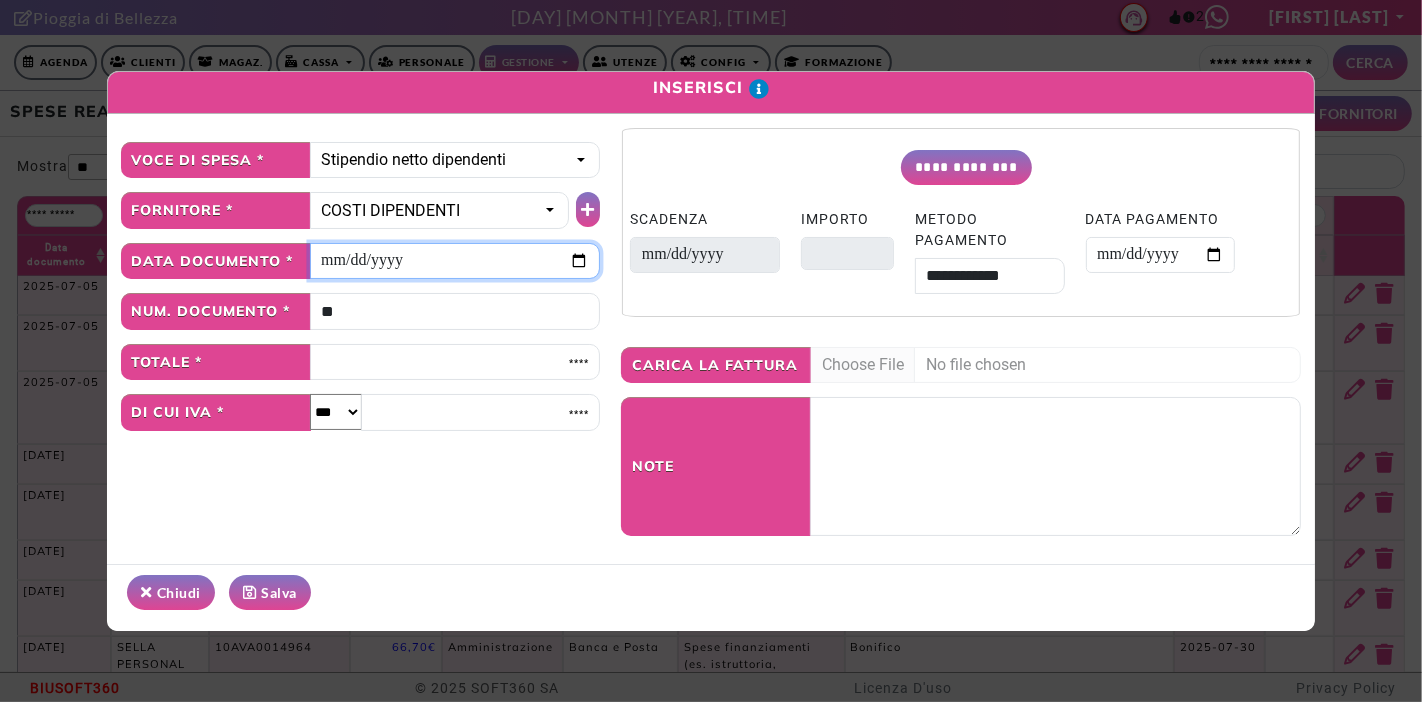 type on "**********" 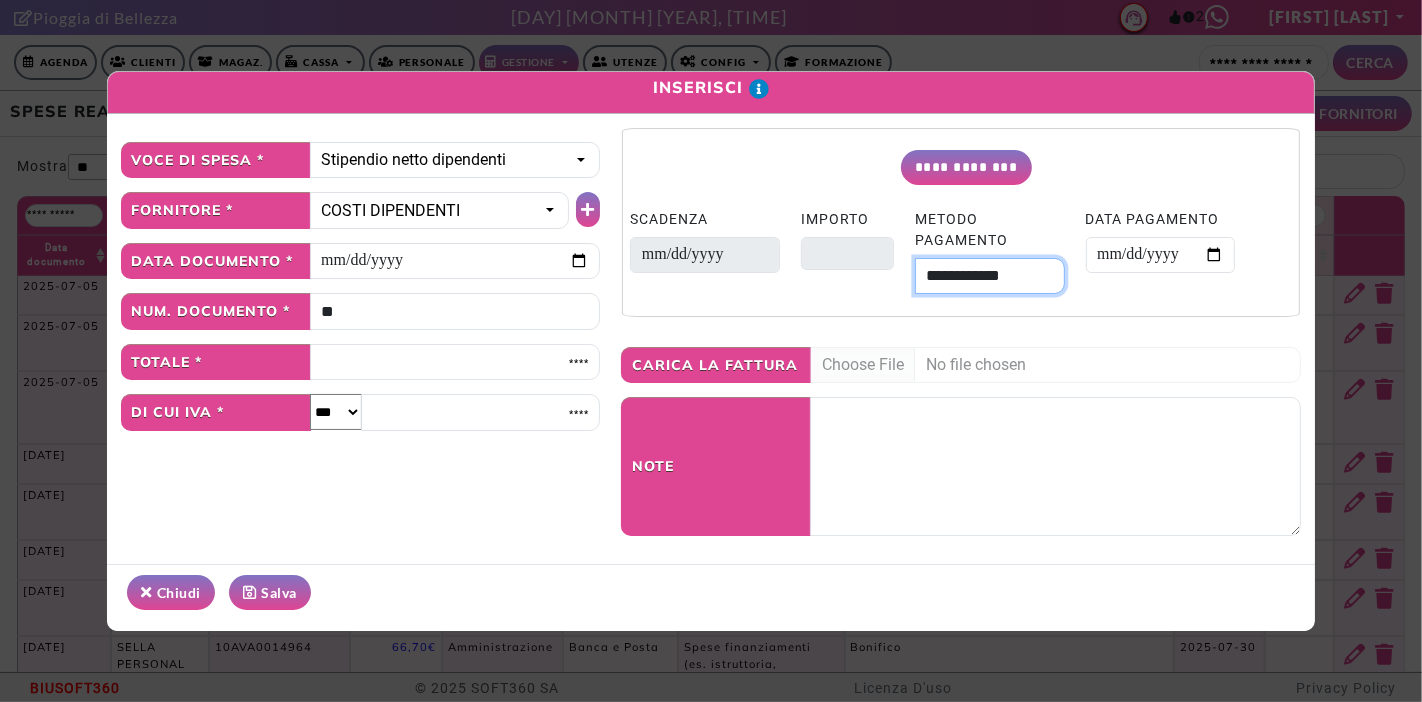 click on "**********" at bounding box center [990, 276] 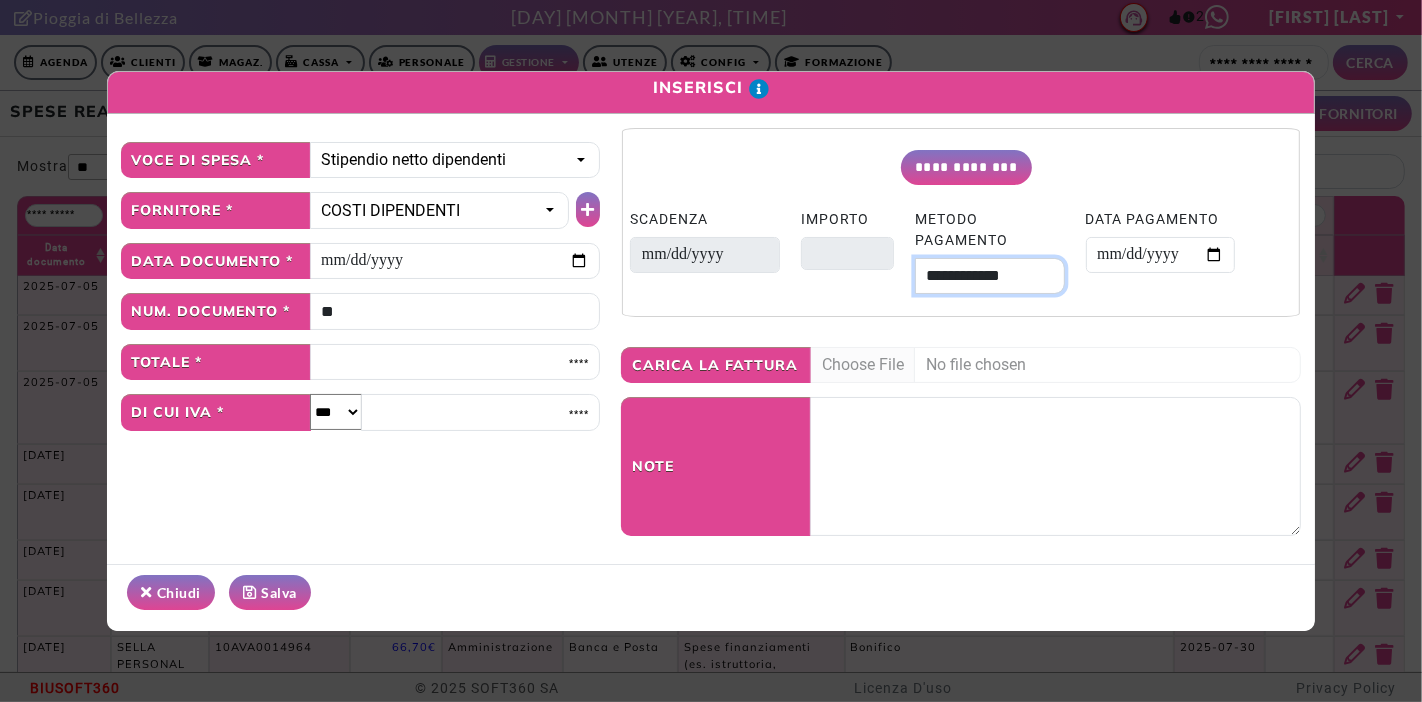 select on "*" 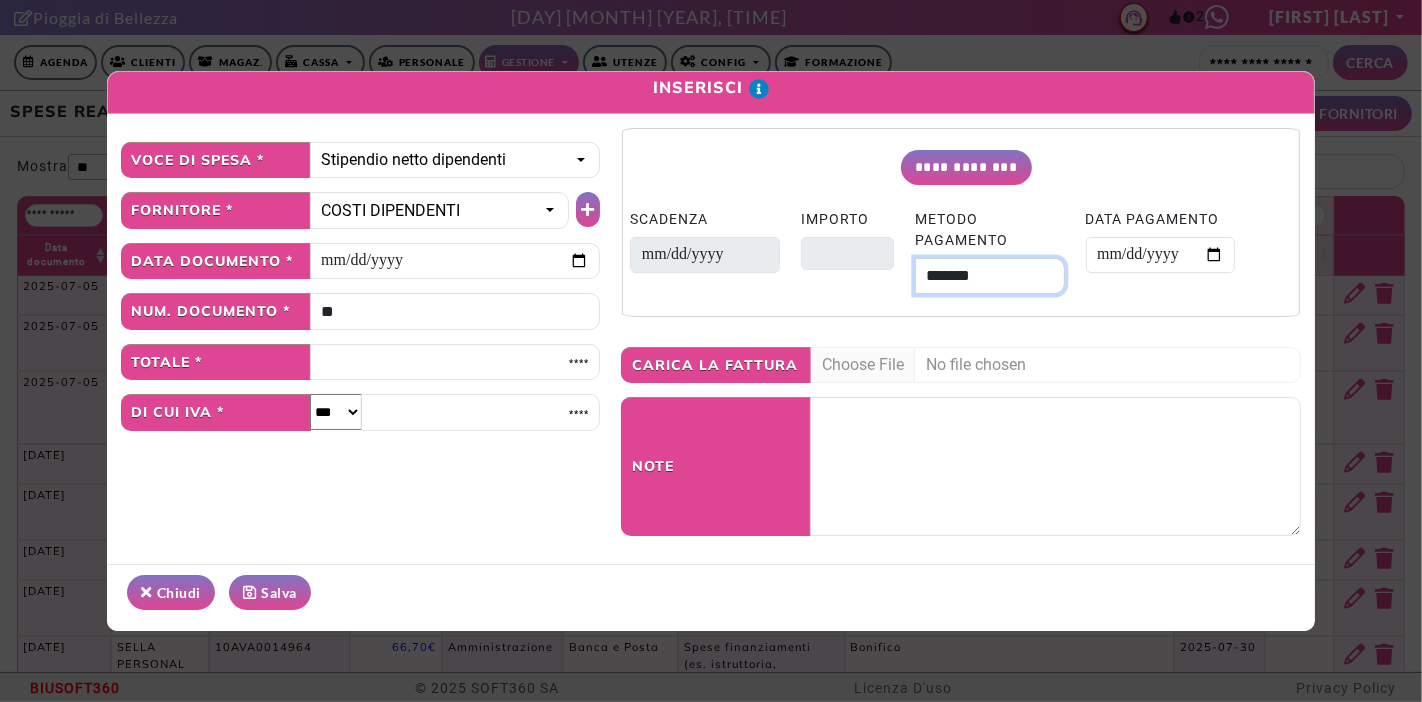 click on "**********" at bounding box center [990, 276] 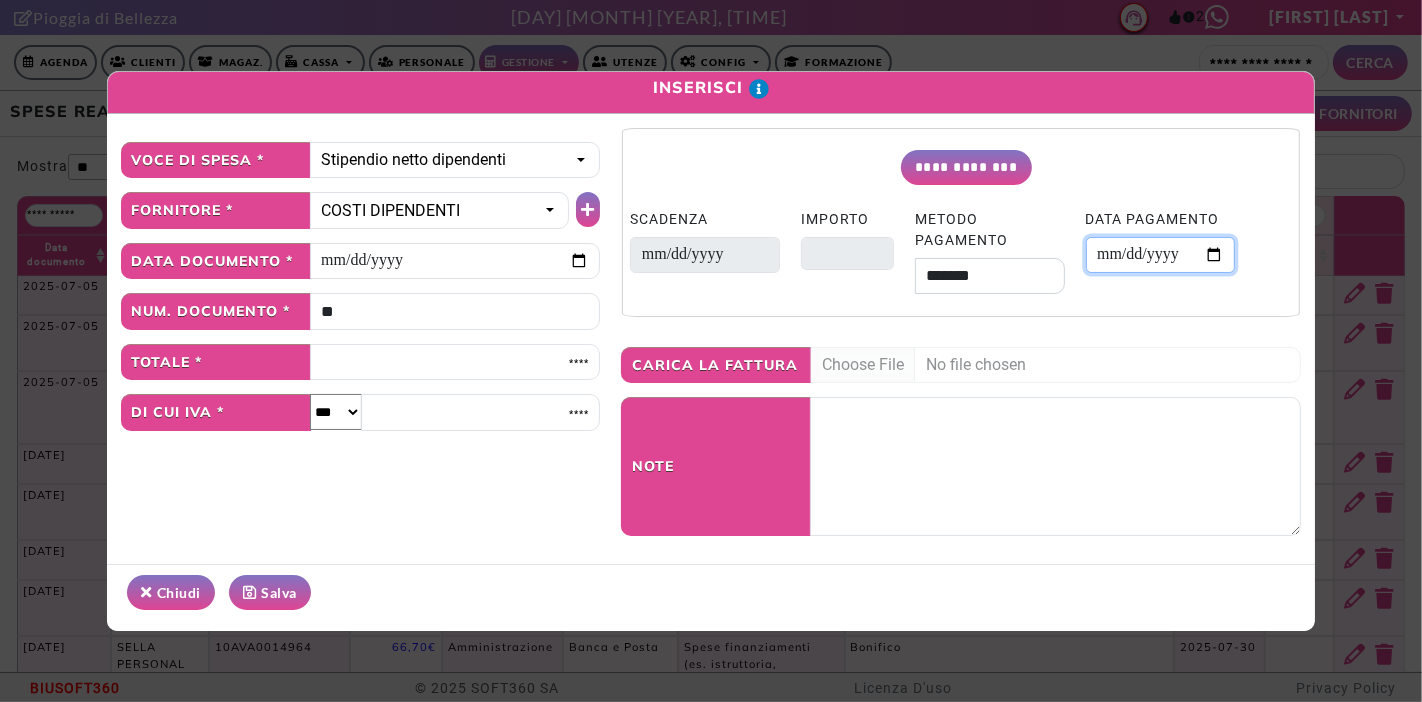 click on "DATA PAGAMENTO" at bounding box center [1161, 255] 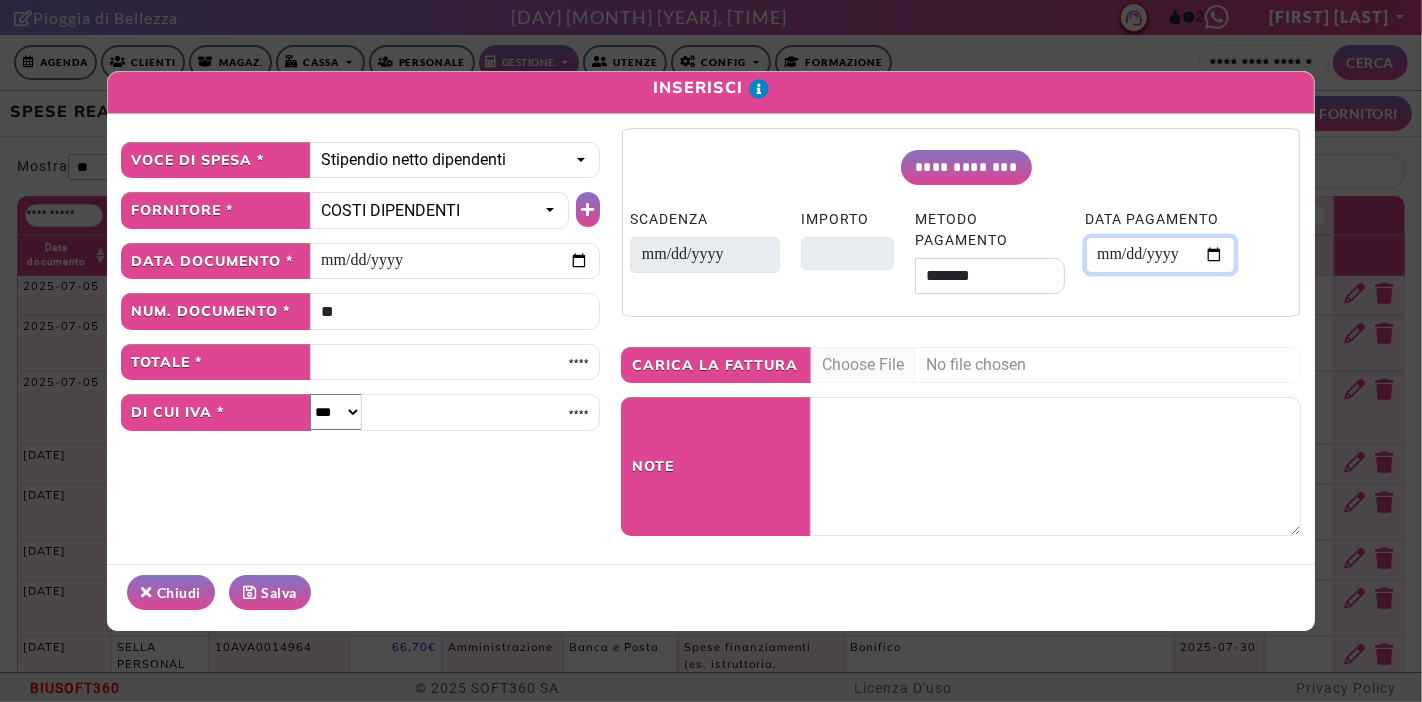 type on "**********" 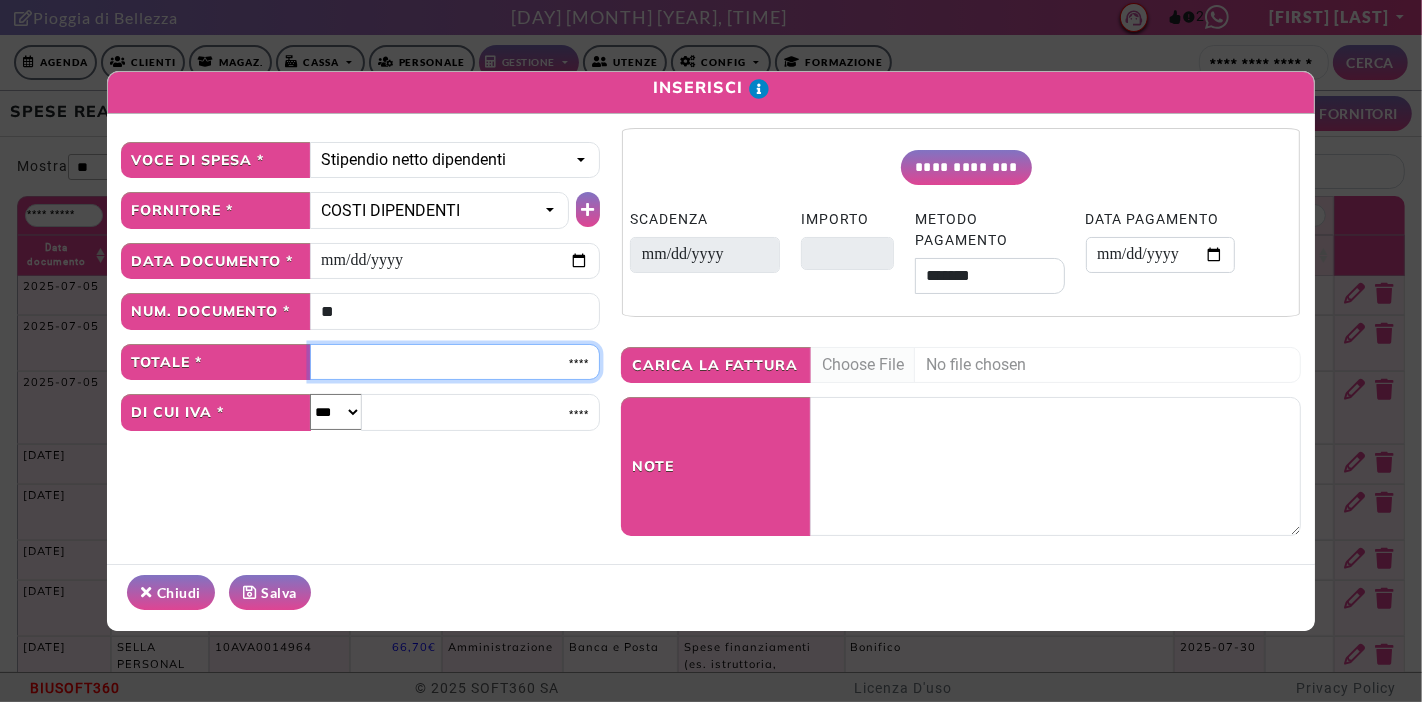click at bounding box center [455, 362] 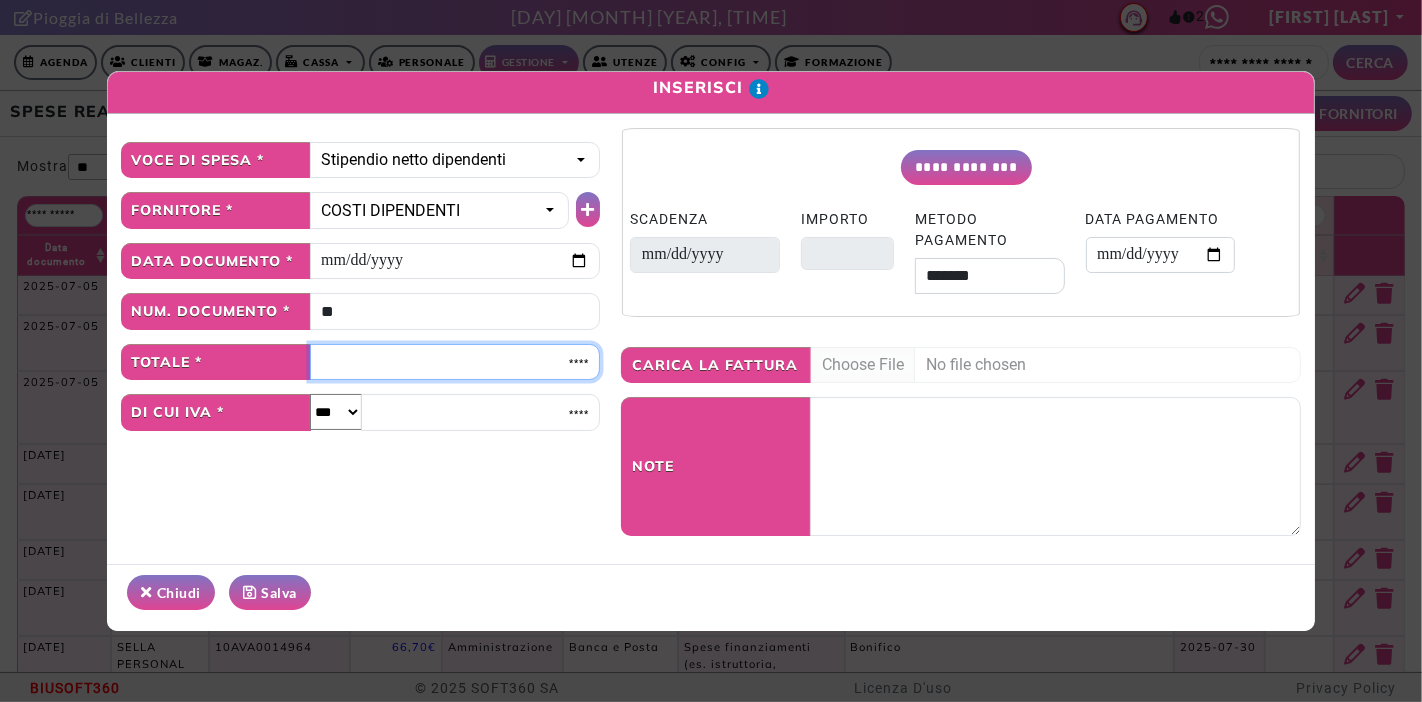 type on "*******" 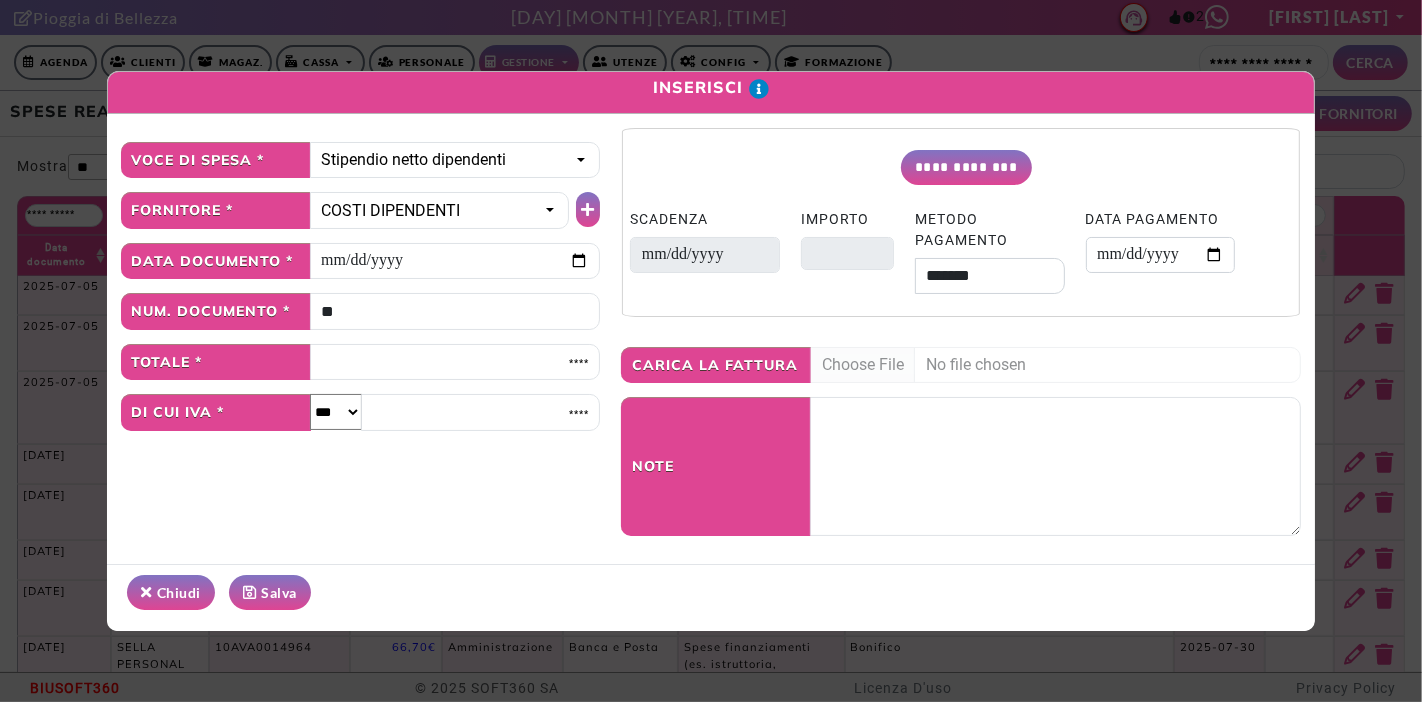 click on "*** *** ** **                                          *****" at bounding box center [336, 412] 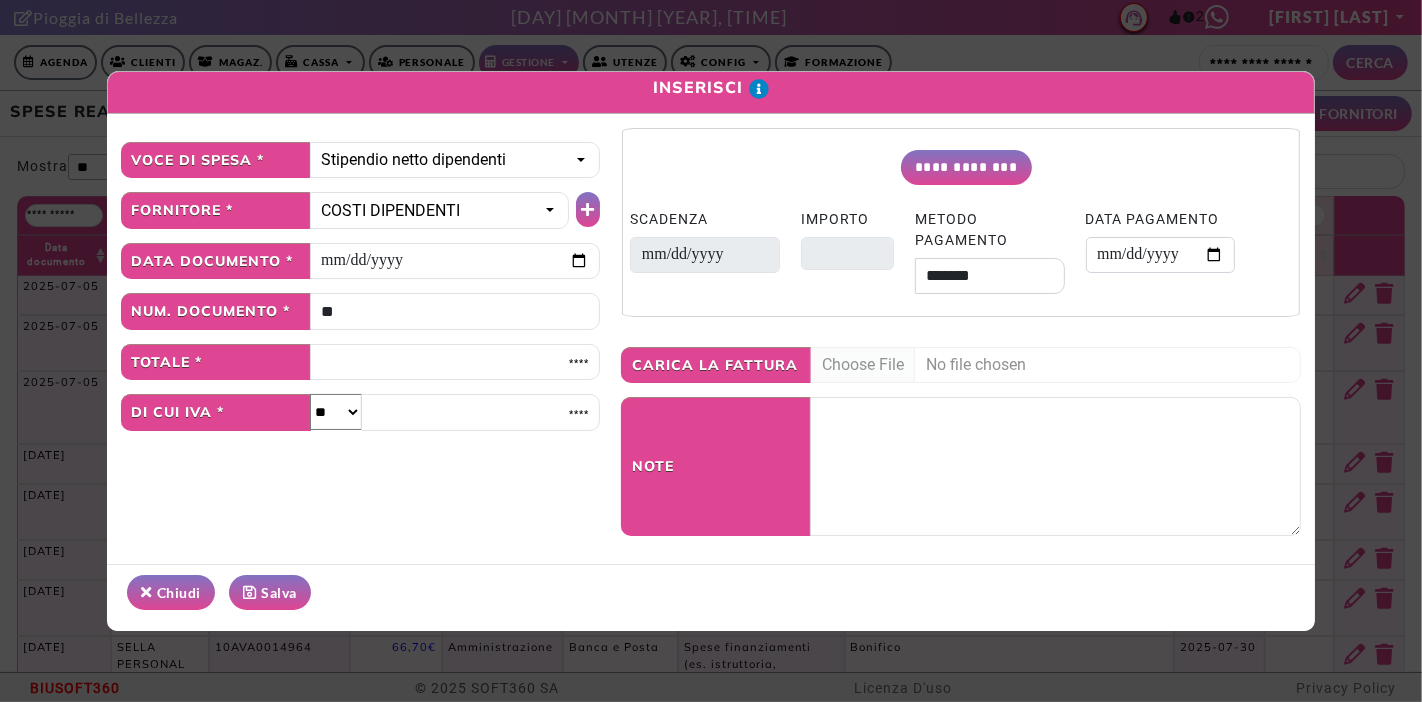 click on "*** *** ** **                                          *****" at bounding box center (336, 412) 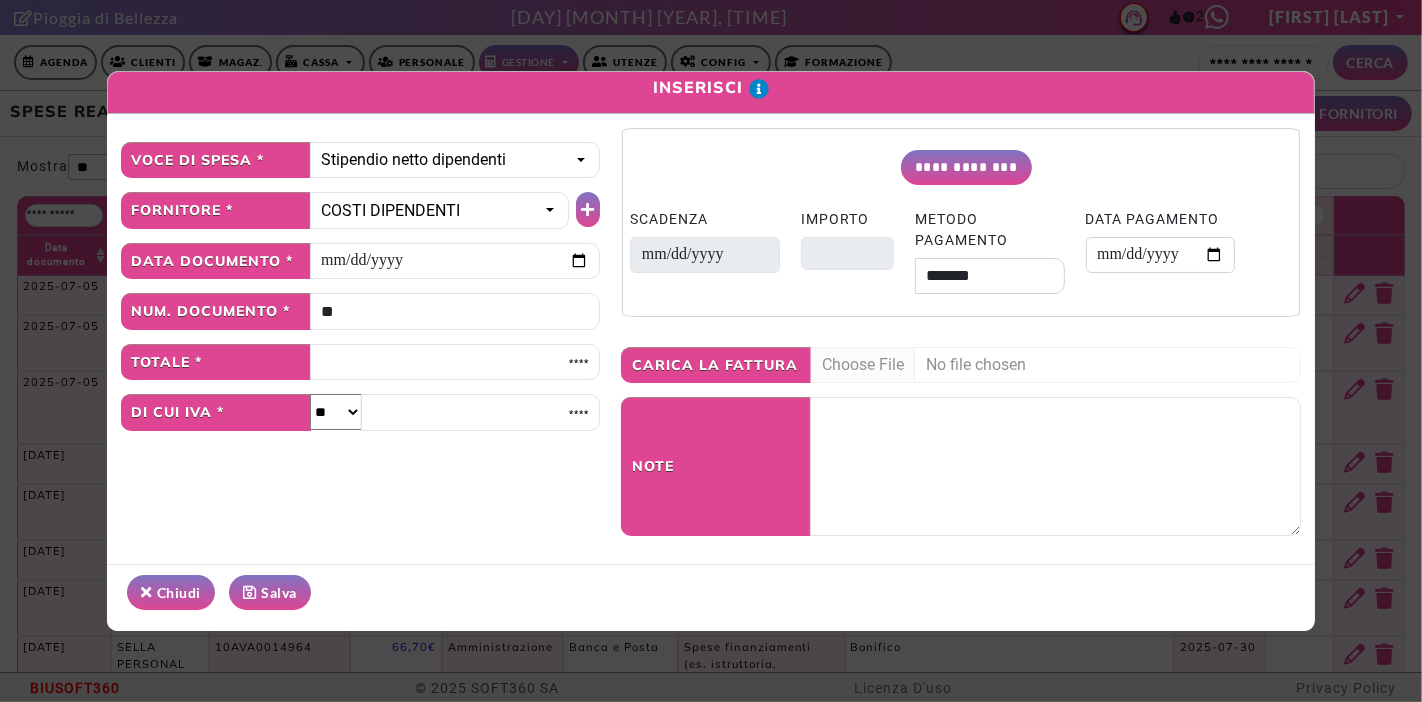 click on "Salva" at bounding box center [270, 592] 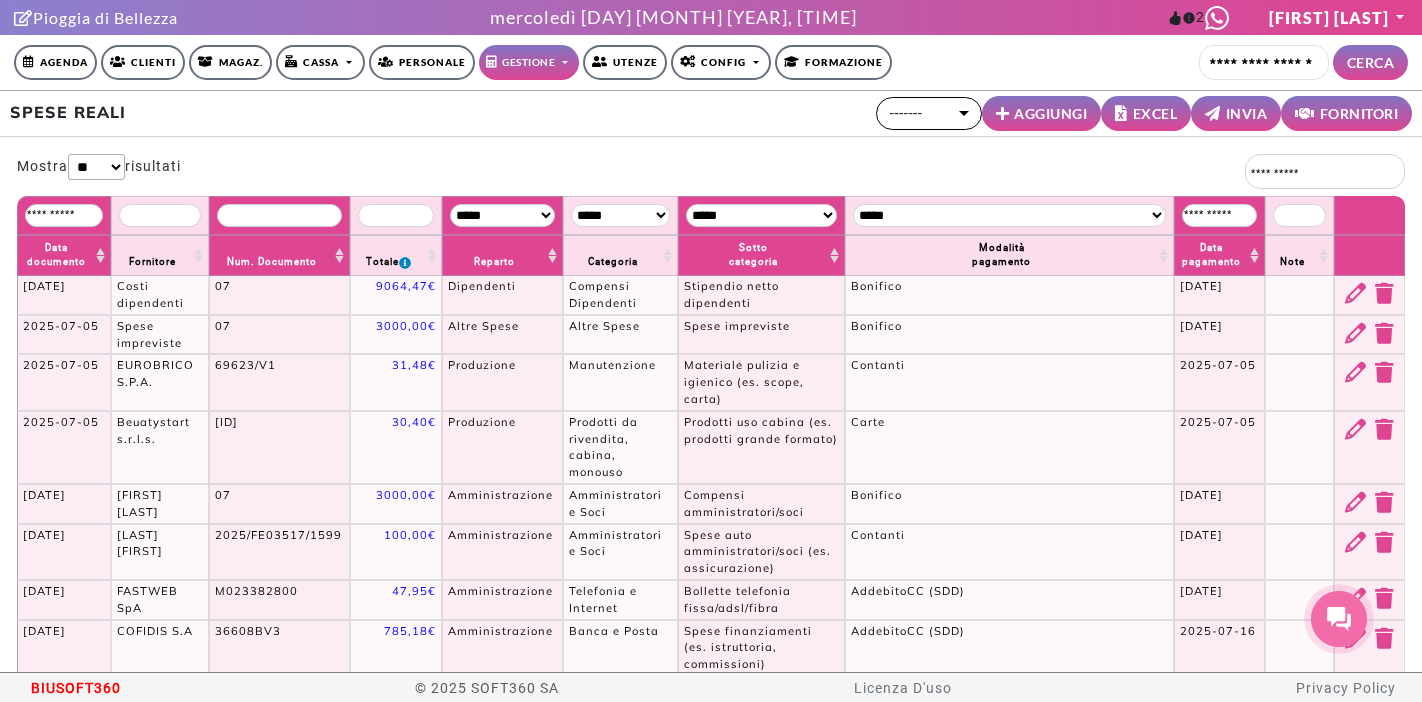 scroll, scrollTop: 0, scrollLeft: 0, axis: both 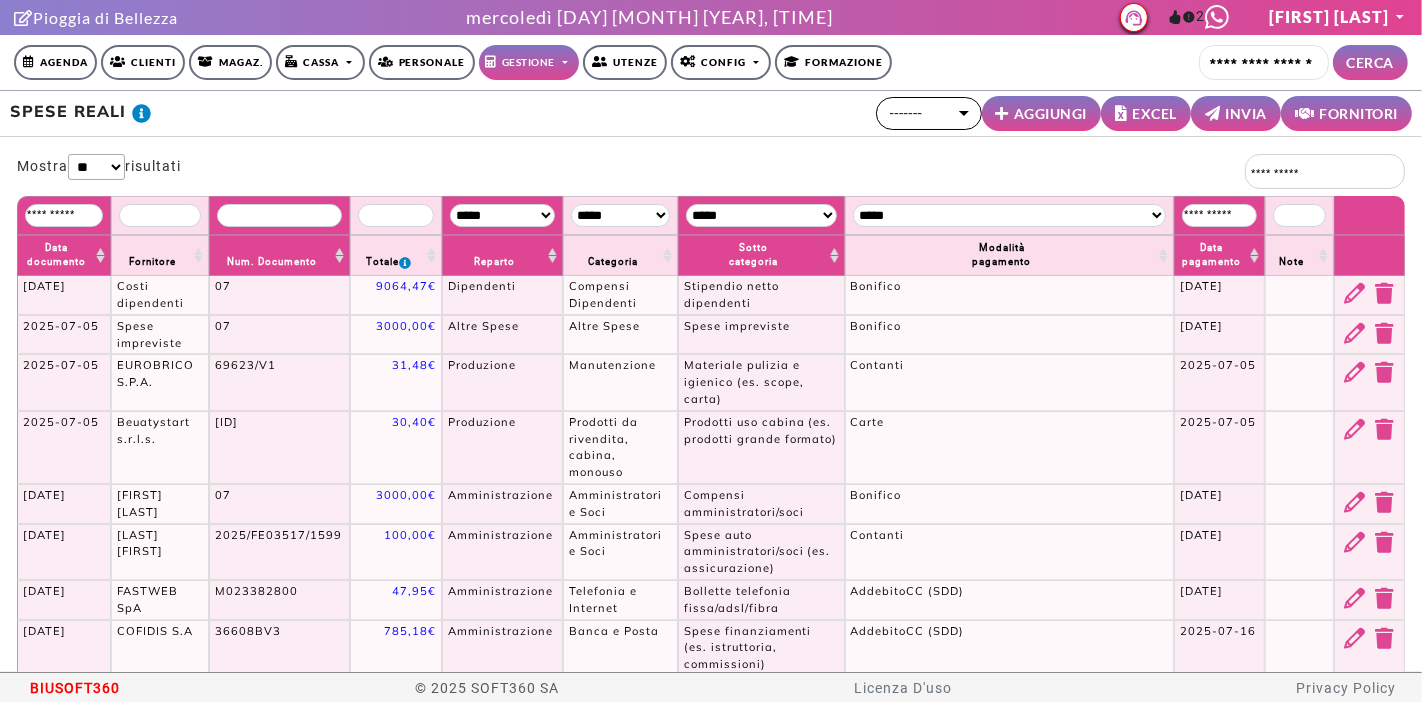 click on "AGGIUNGI" at bounding box center (1050, 113) 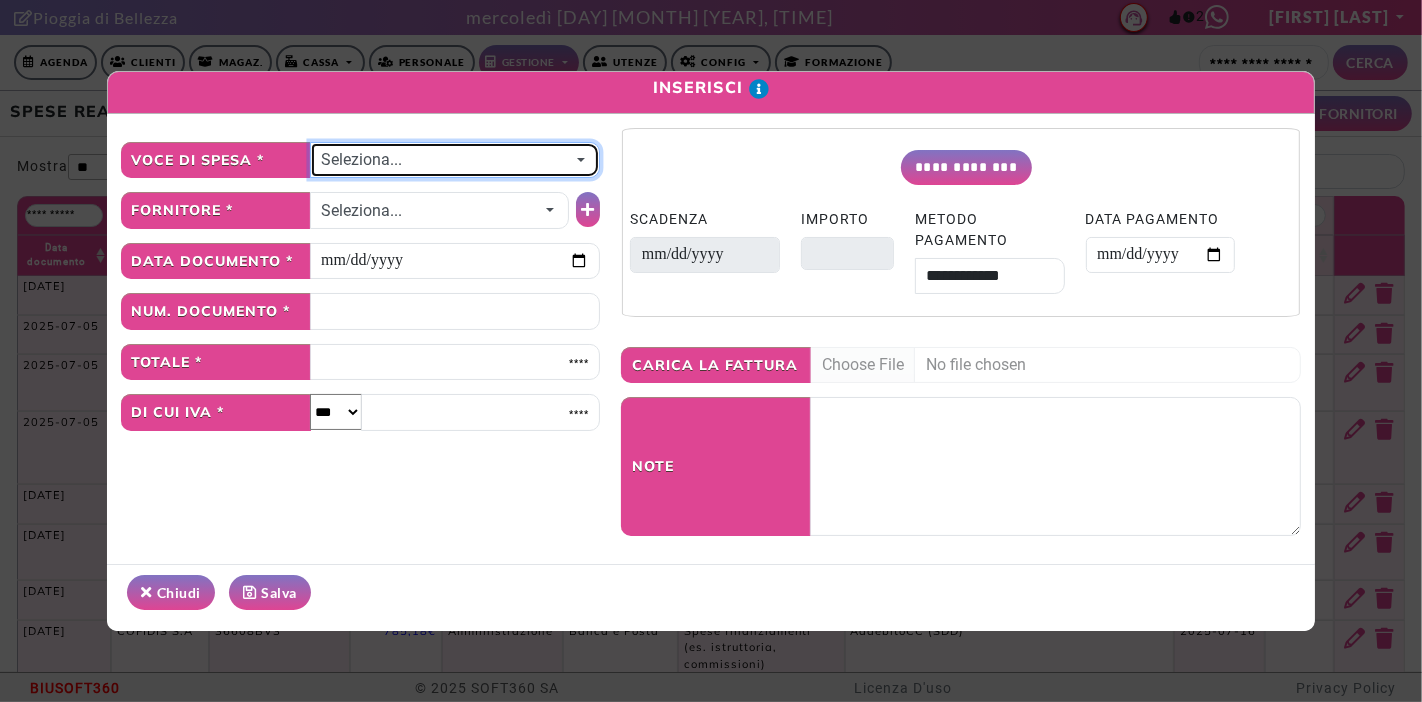 click on "Seleziona..." at bounding box center (445, 160) 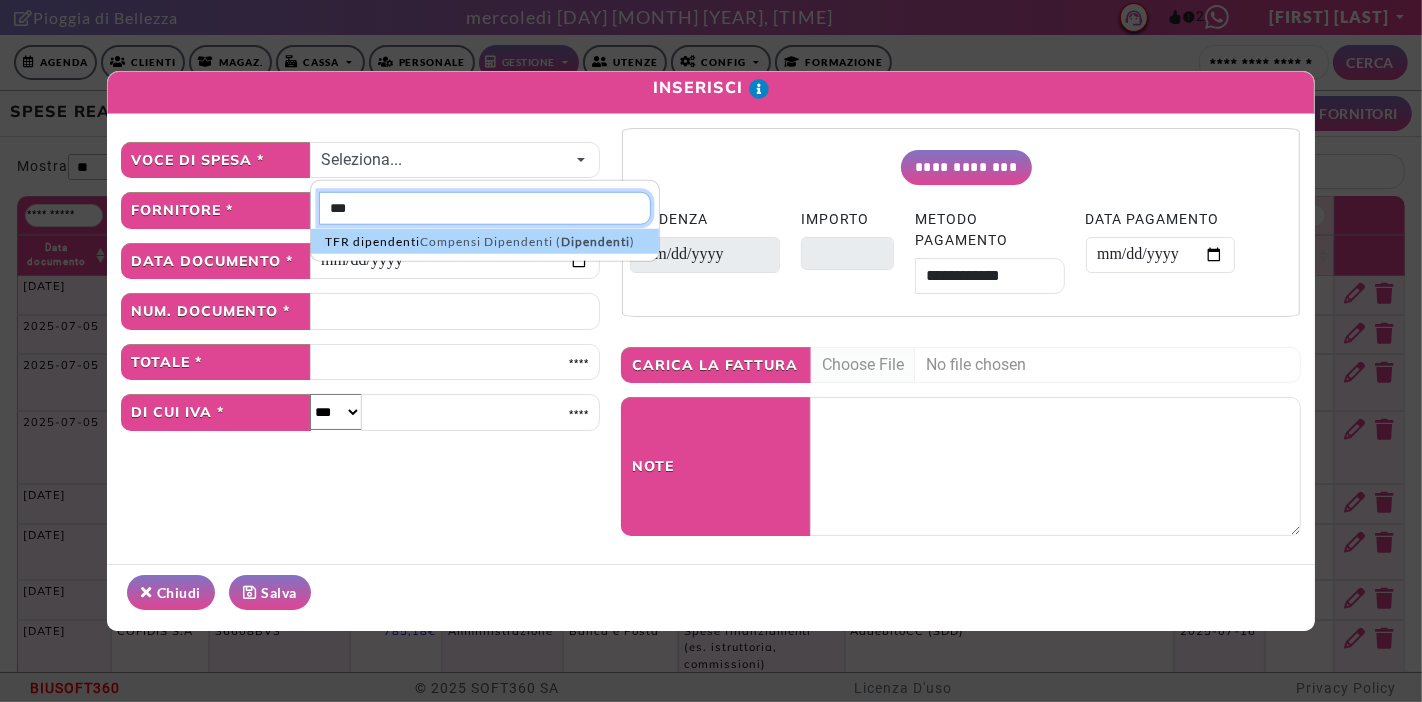 type on "***" 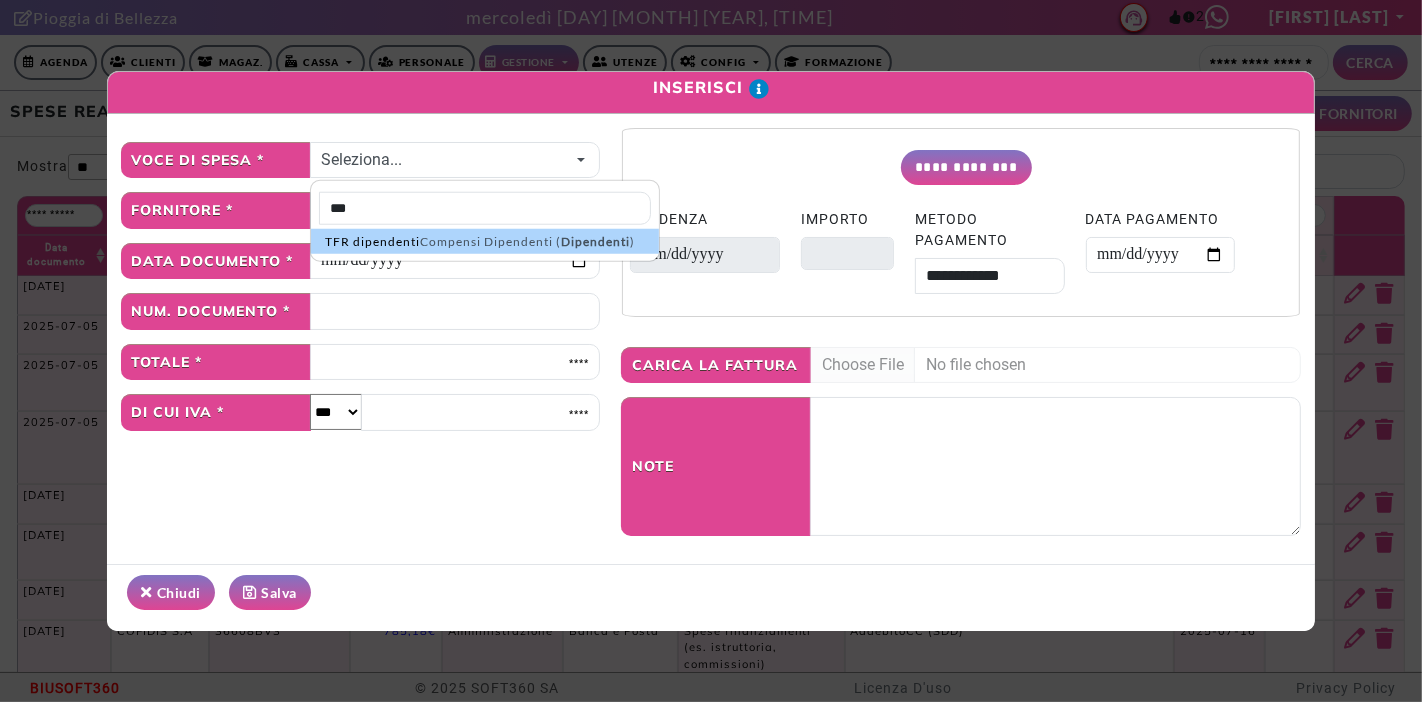 click on "Compensi Dipendenti ( Dipendenti )" at bounding box center [527, 242] 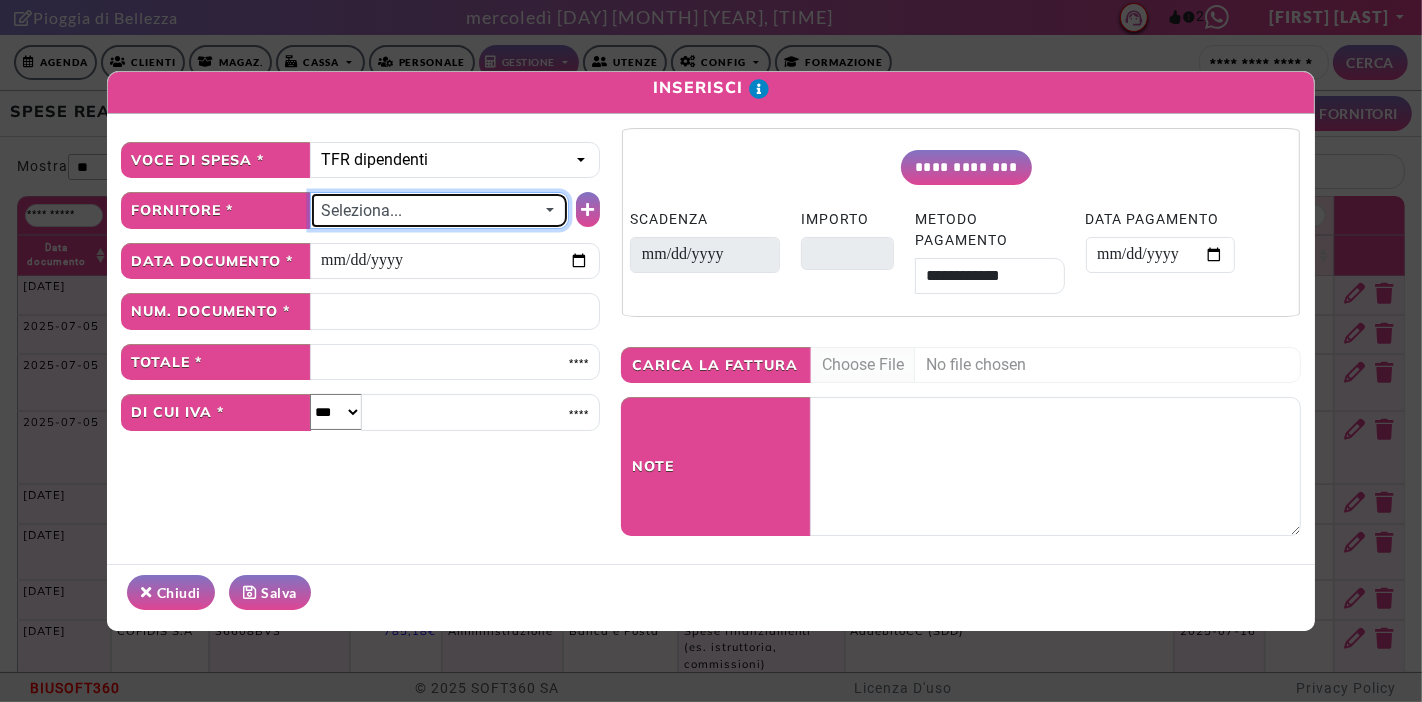 click on "Seleziona..." at bounding box center [430, 211] 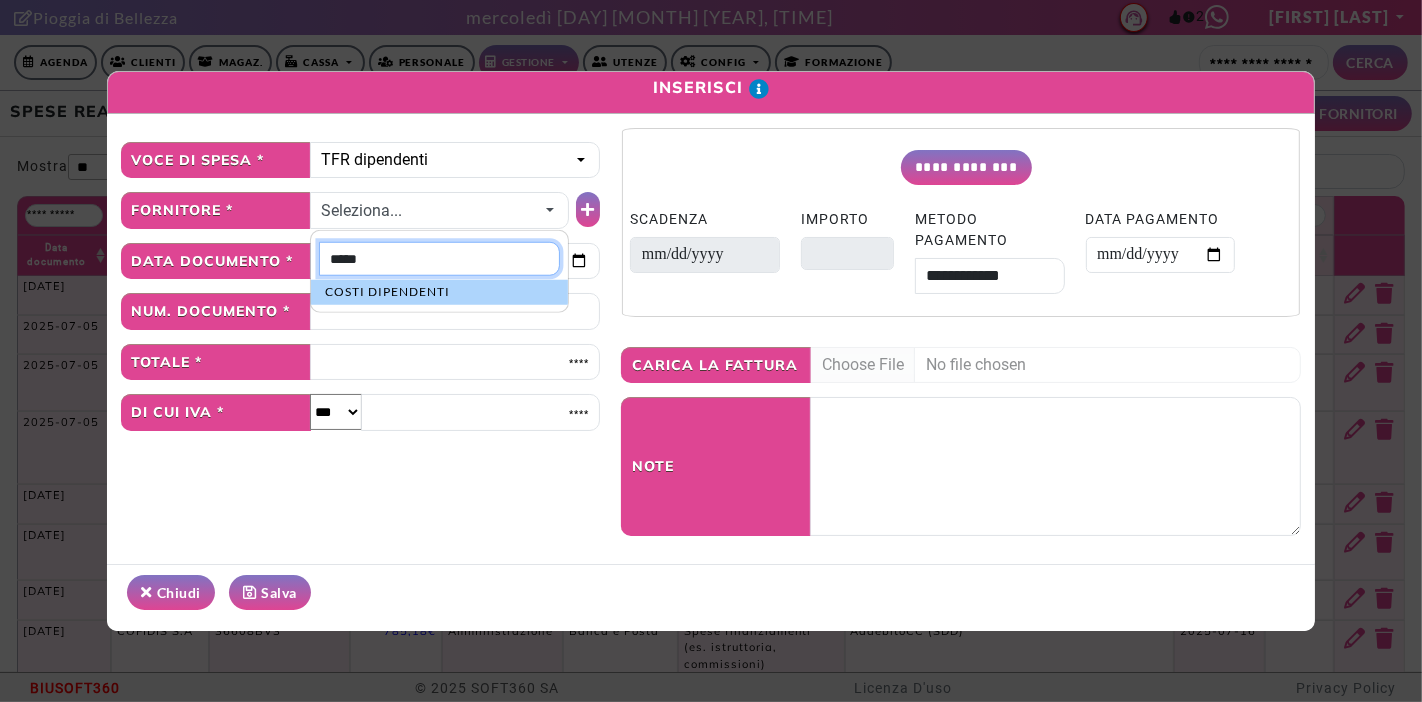 type on "*****" 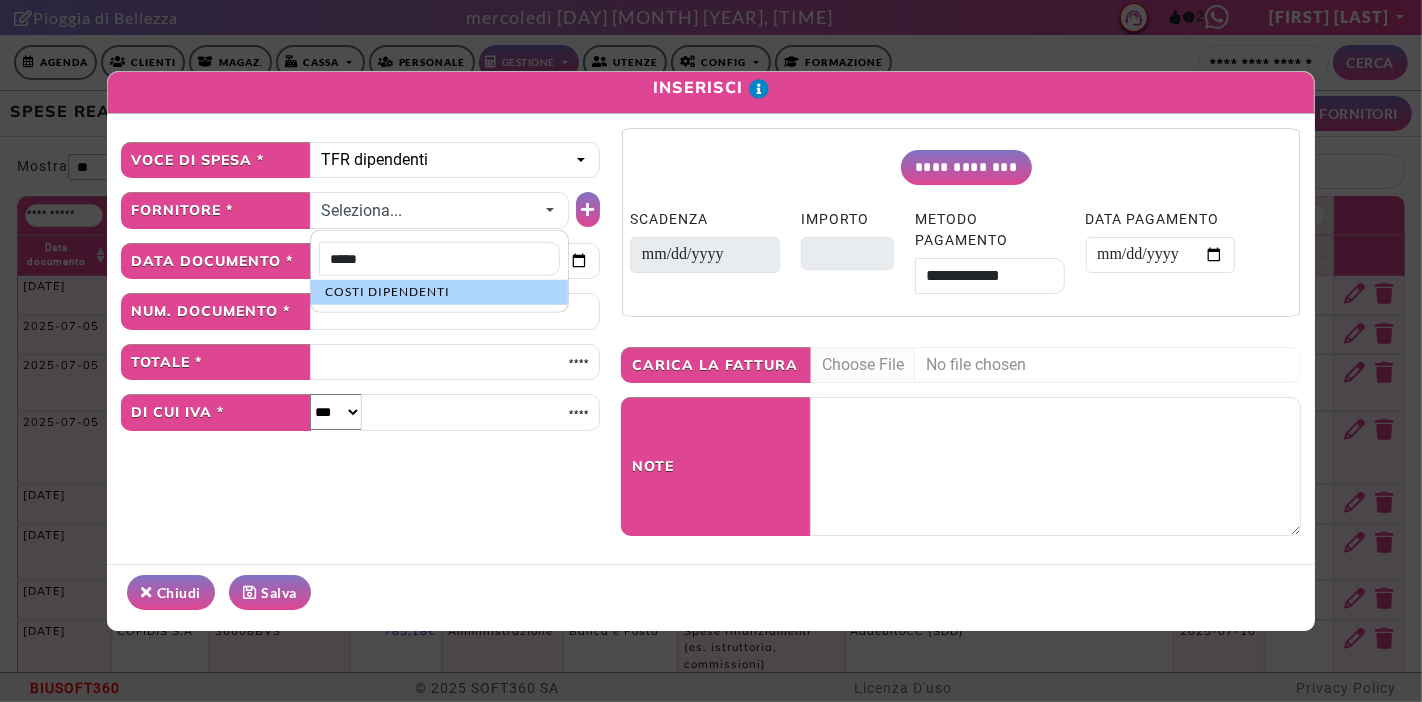 click on "COSTI DIPENDENTI" at bounding box center [387, 292] 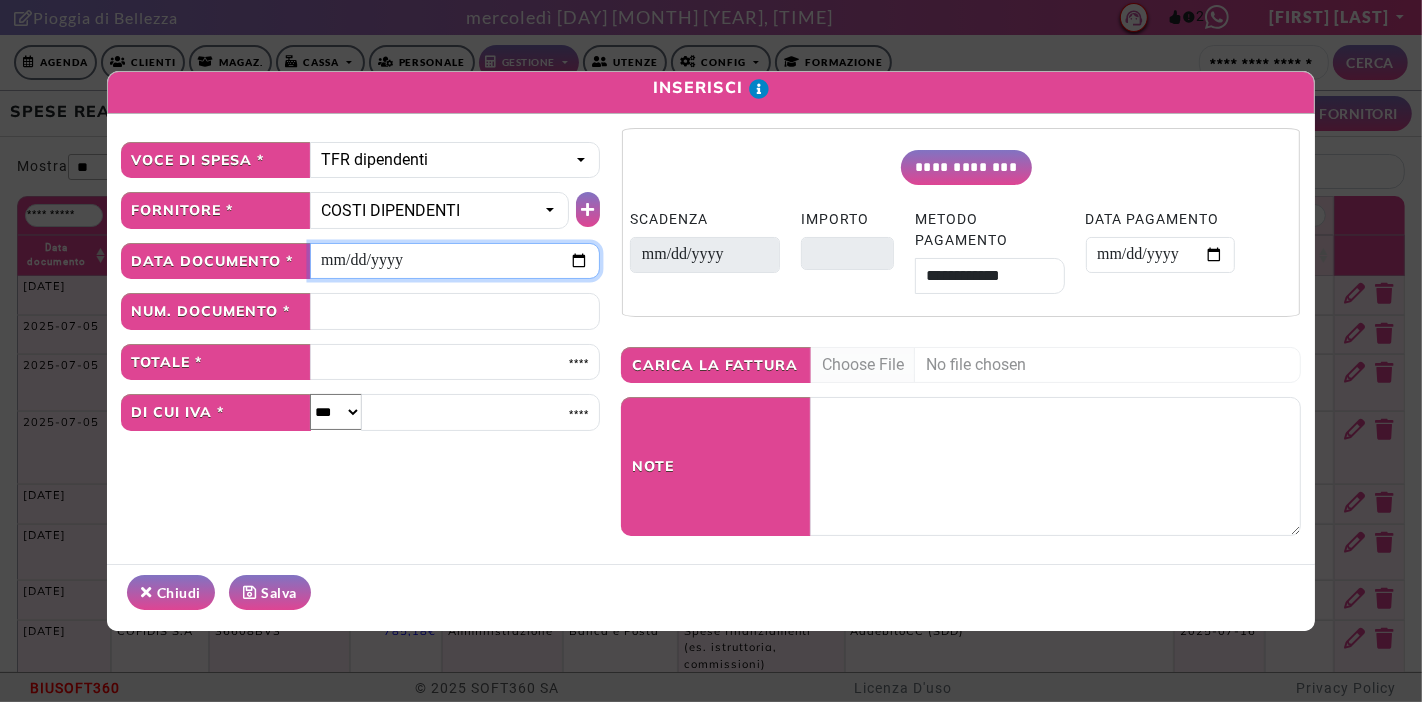 drag, startPoint x: 325, startPoint y: 261, endPoint x: 325, endPoint y: 250, distance: 11 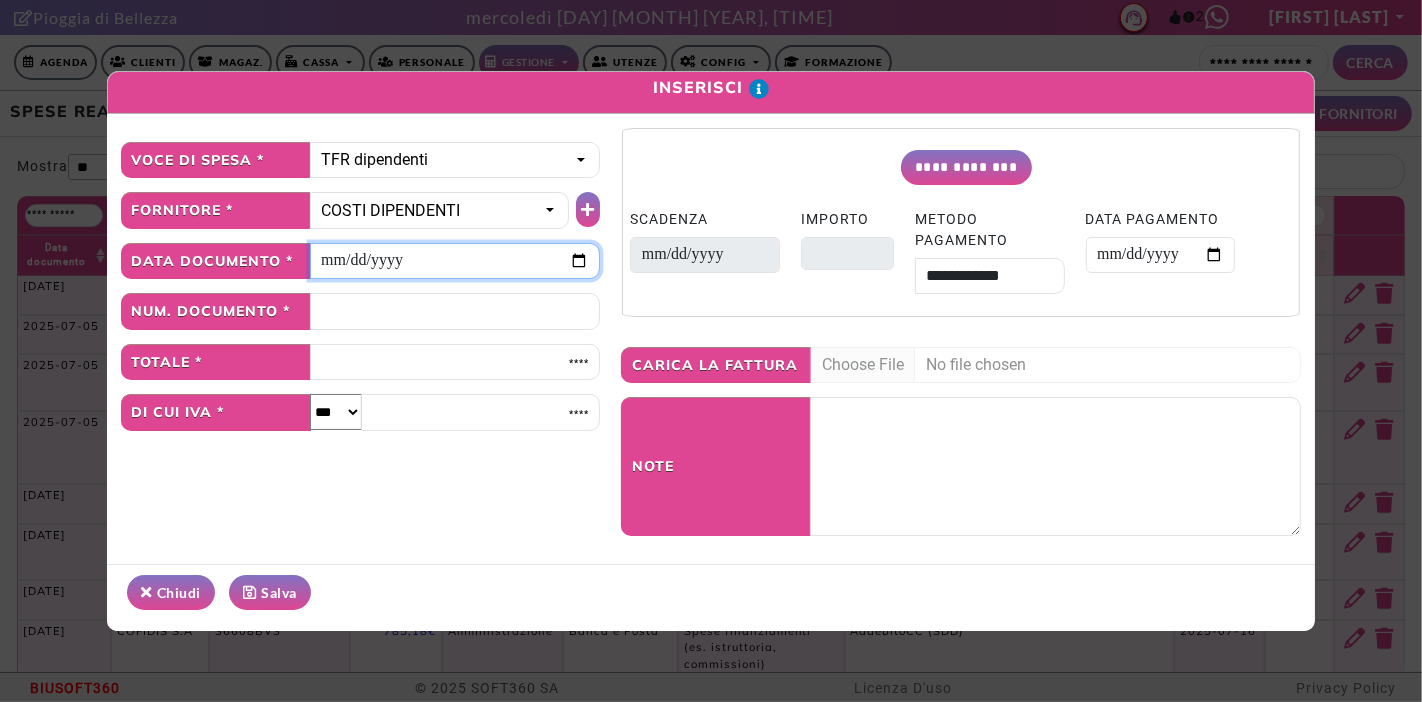 type on "**********" 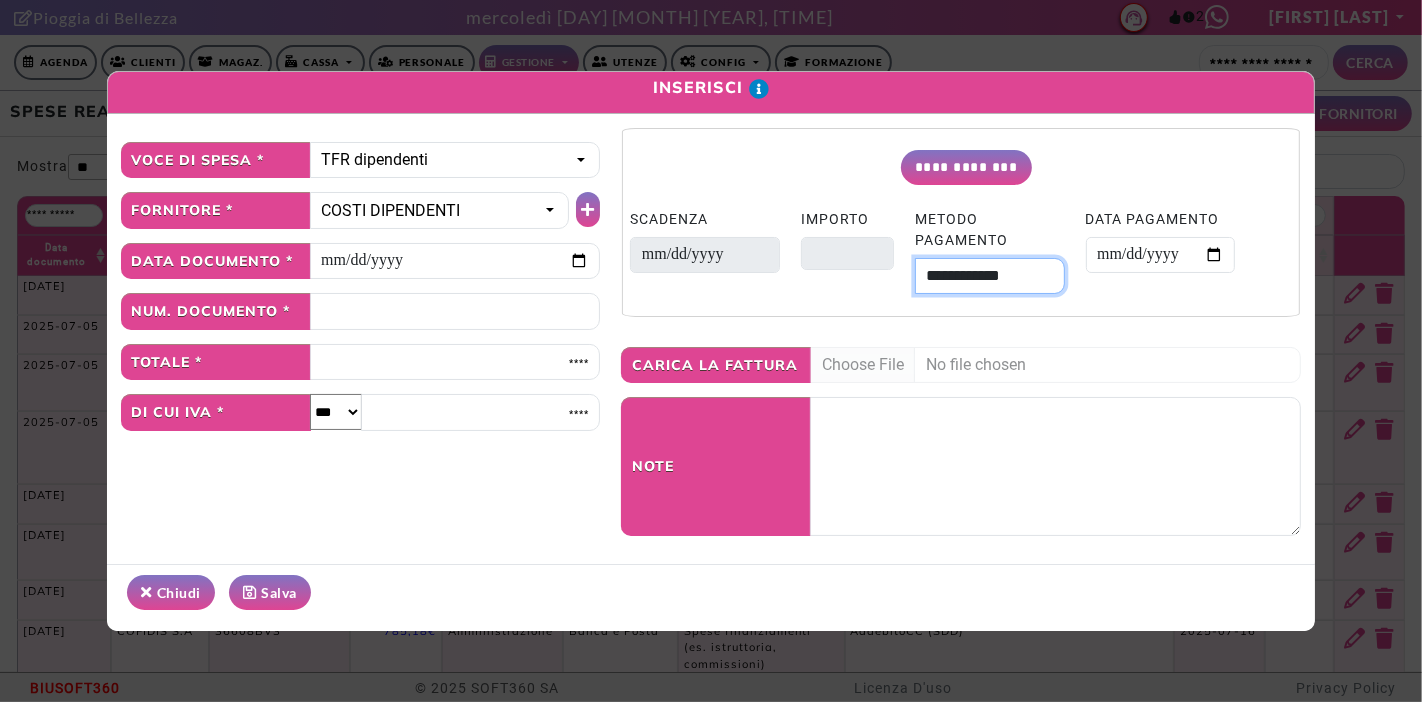 click on "**********" at bounding box center (990, 276) 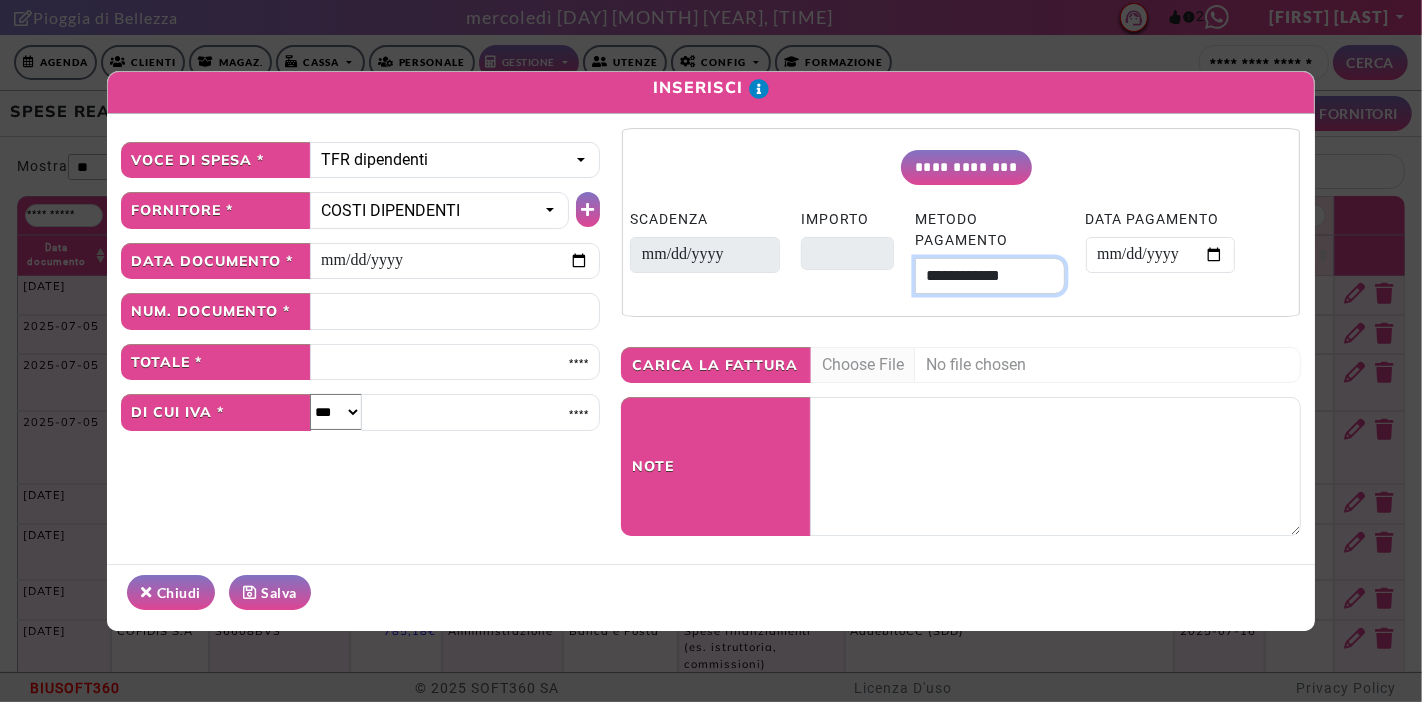 select on "*" 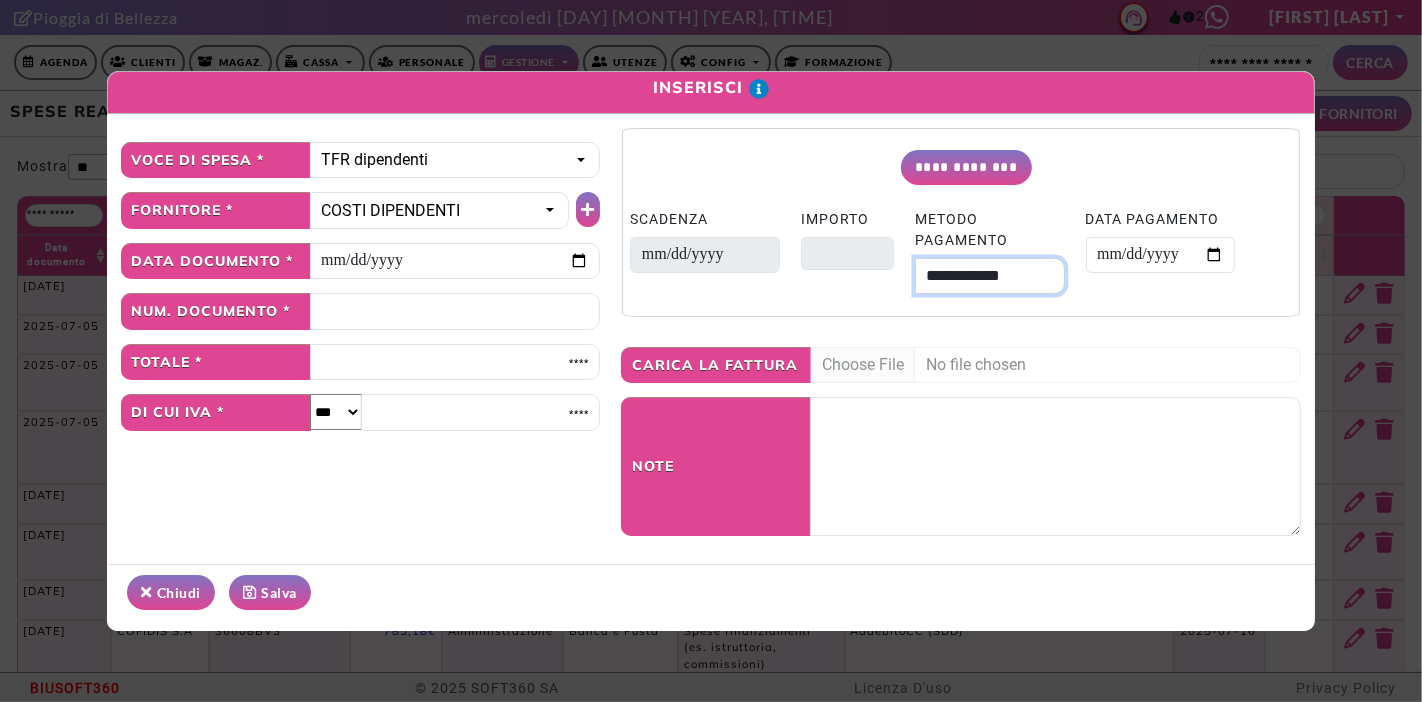 click on "**********" at bounding box center (990, 276) 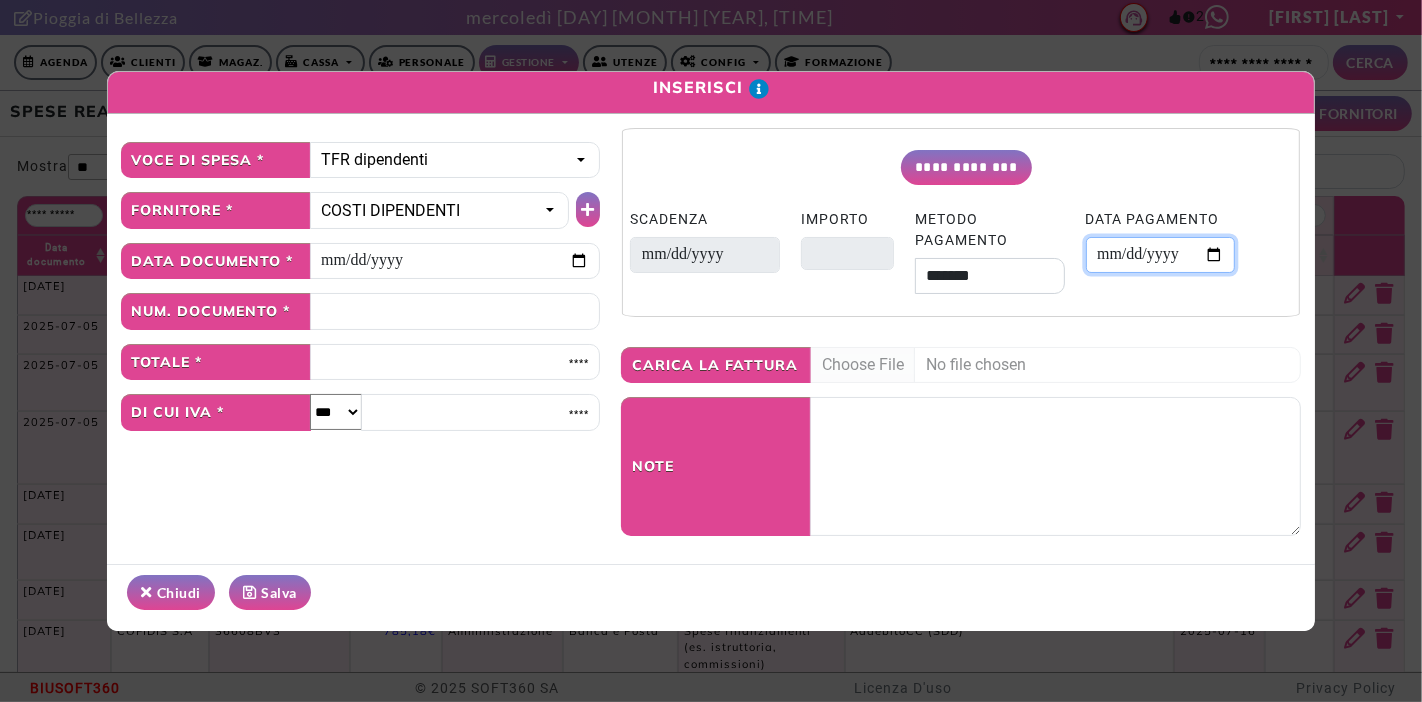 click on "DATA PAGAMENTO" at bounding box center [1161, 255] 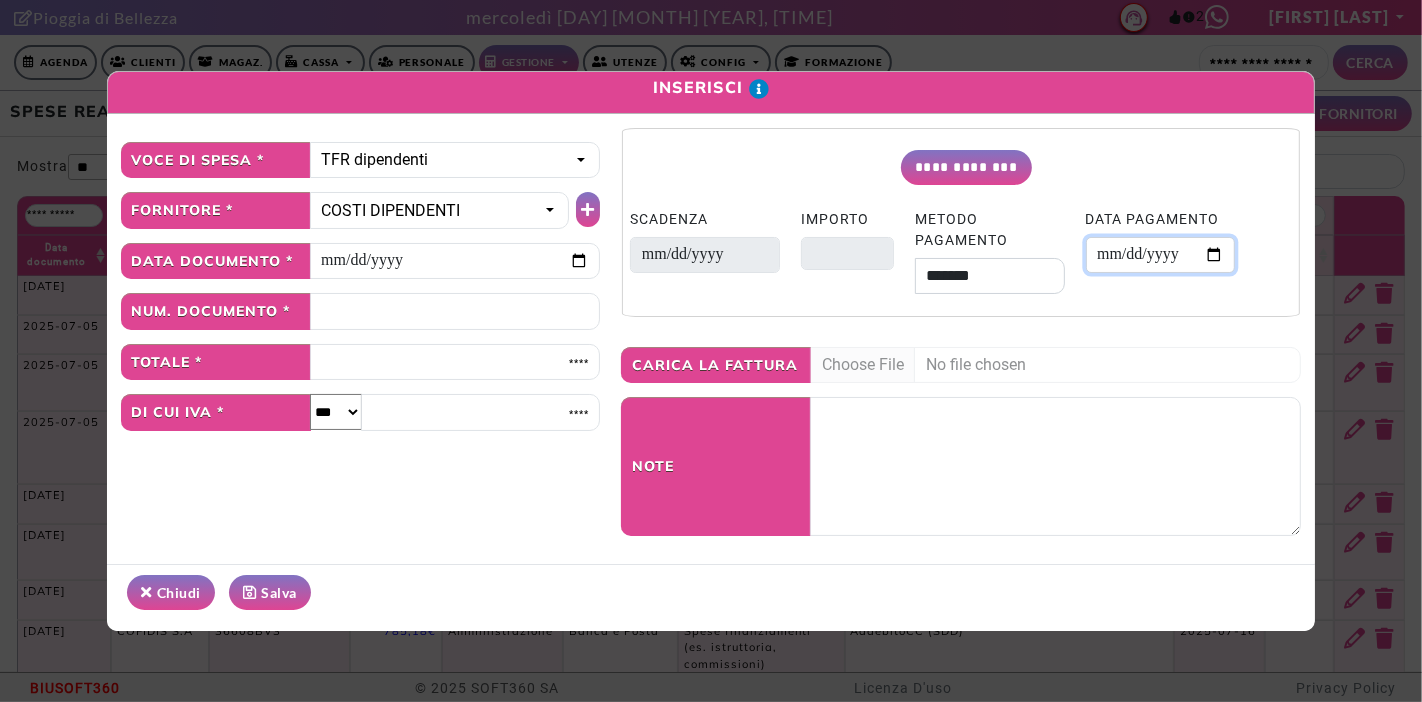 type on "**********" 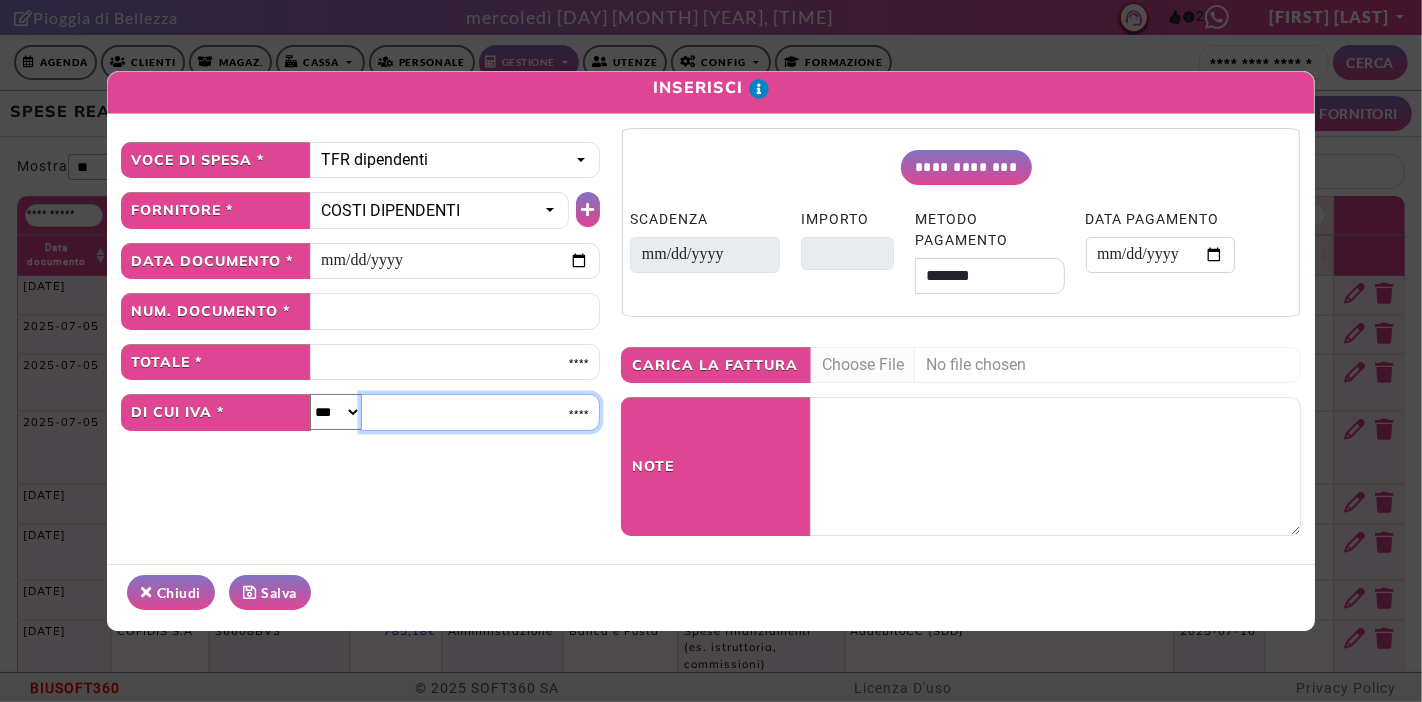 click at bounding box center [480, 412] 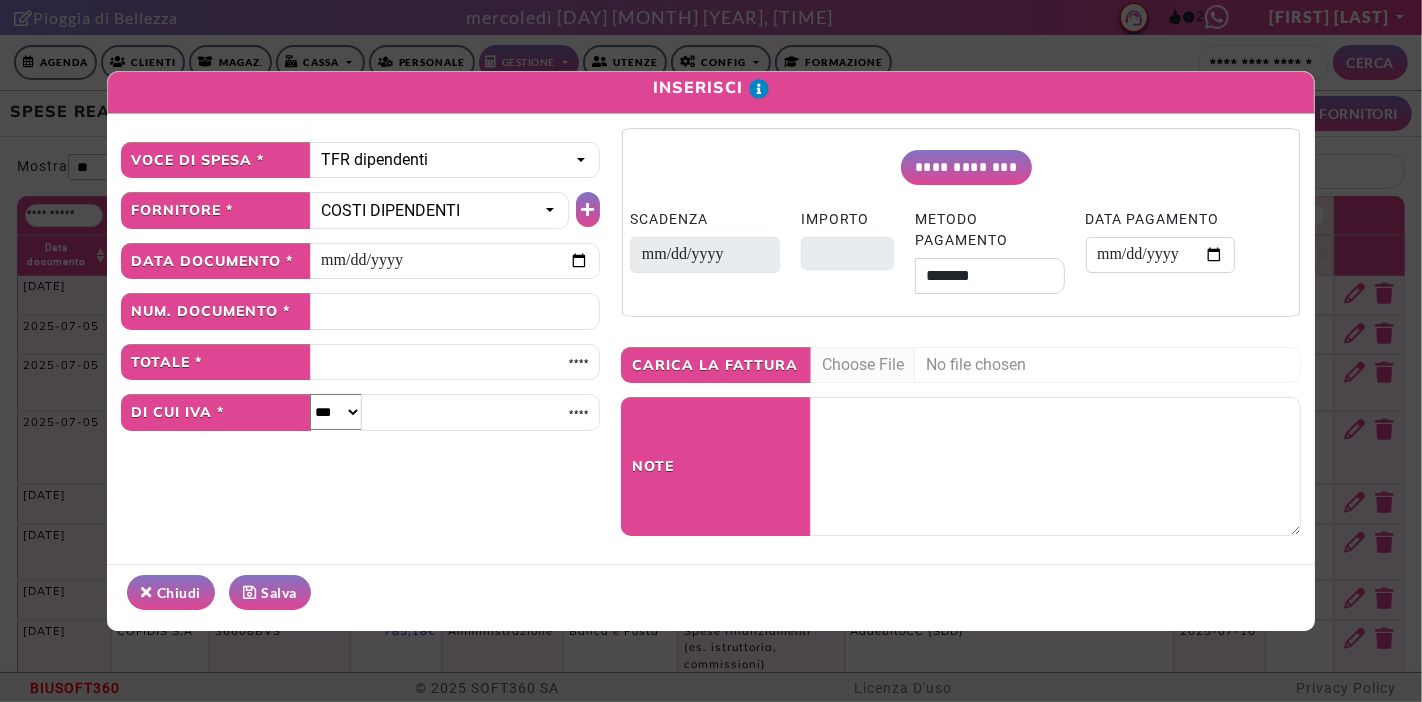 click on "*** *** ** **                                          *****" at bounding box center (336, 412) 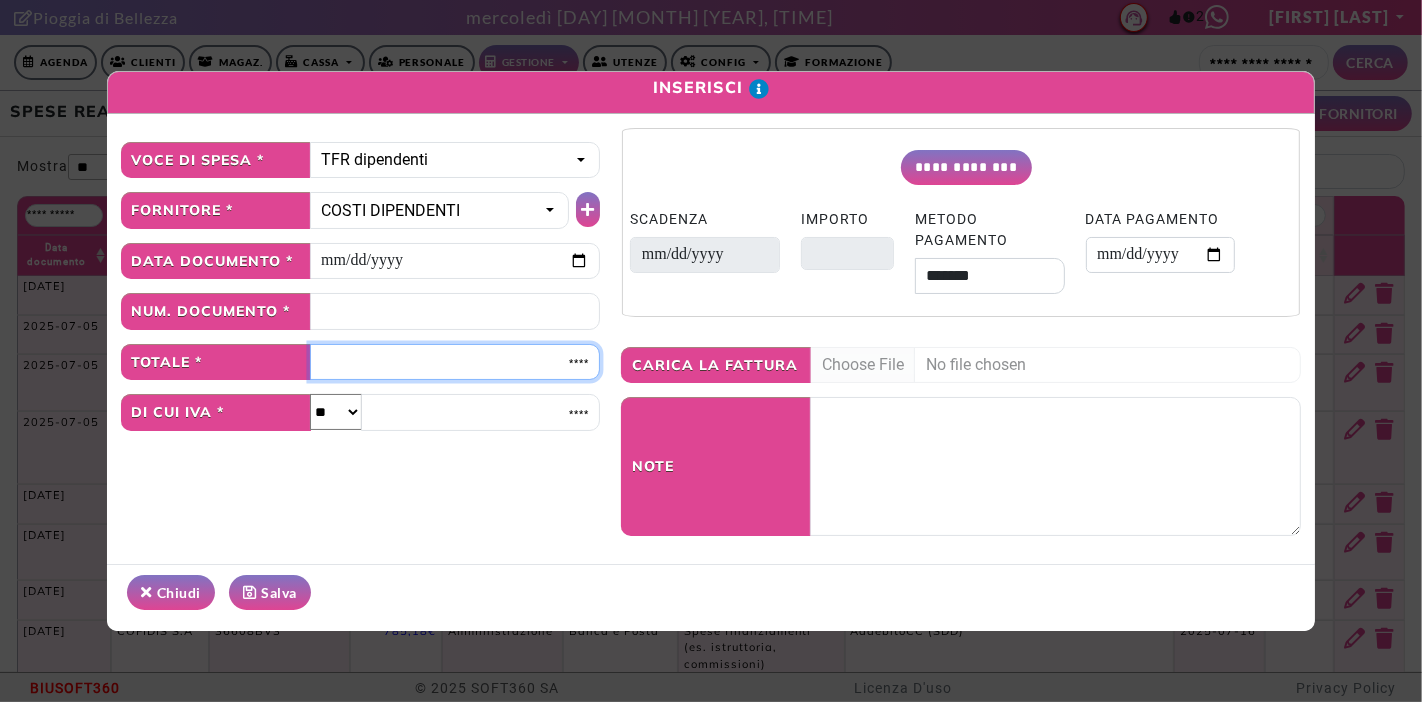 click at bounding box center [455, 362] 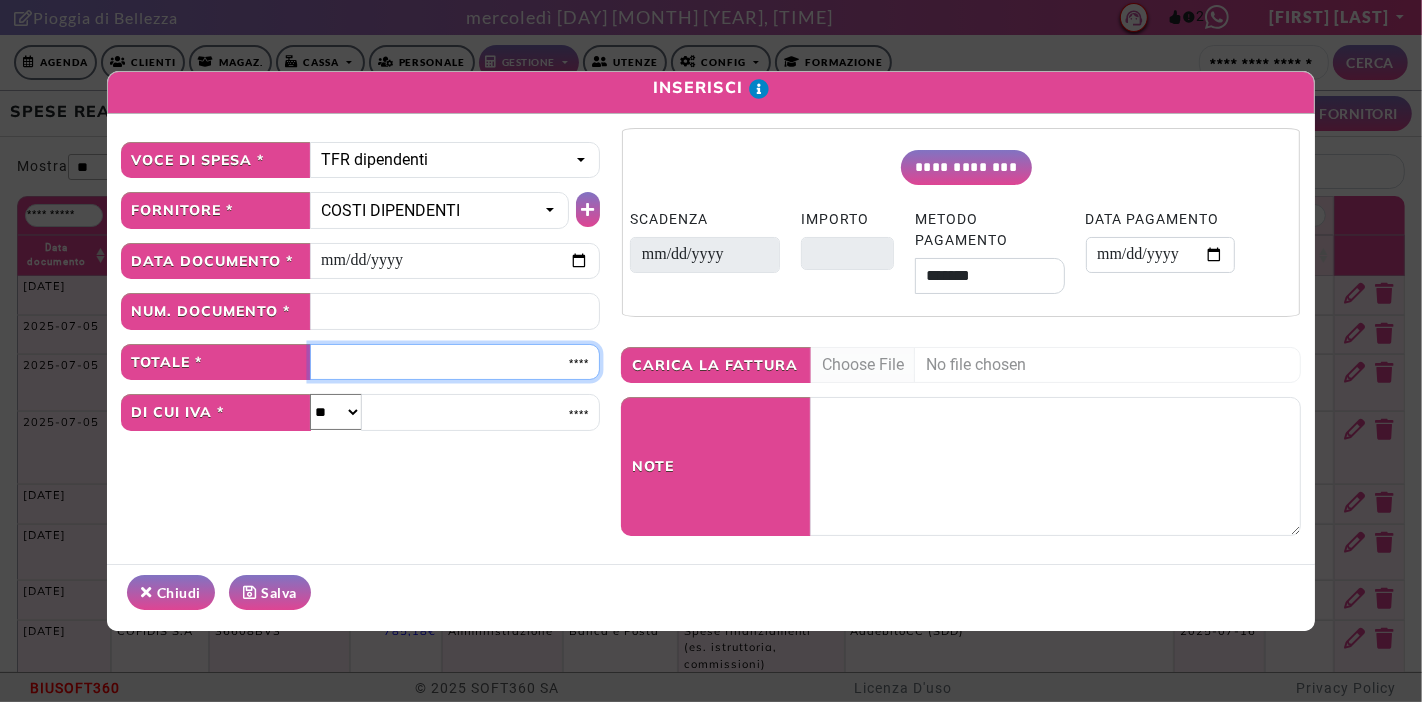 type on "******" 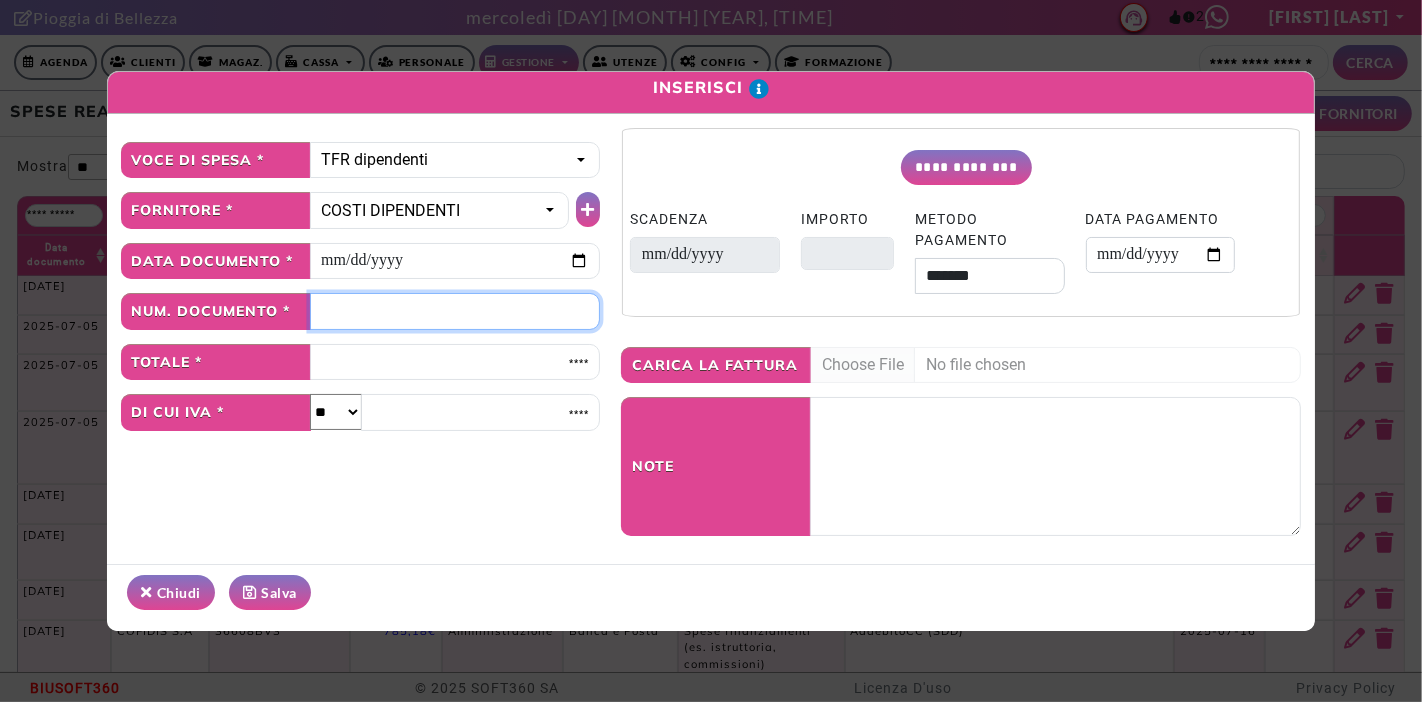 click at bounding box center [455, 311] 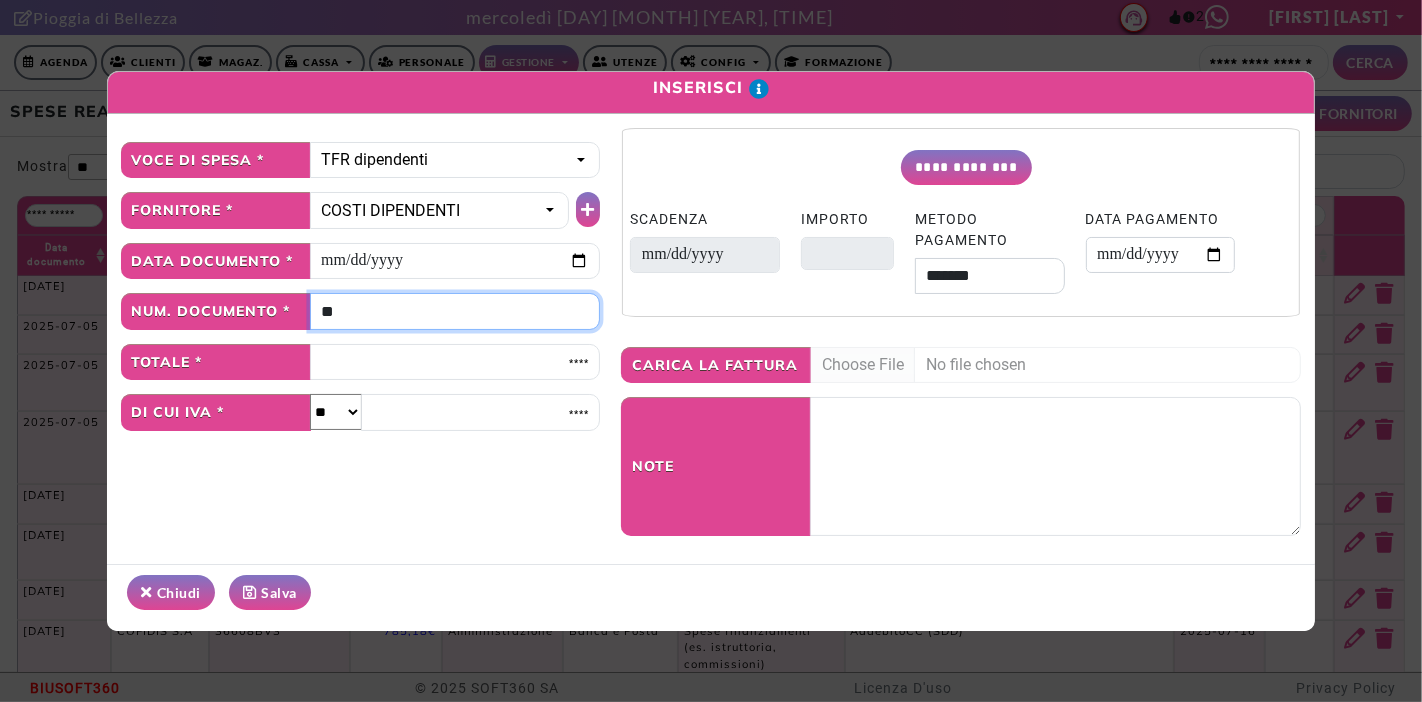 type on "**" 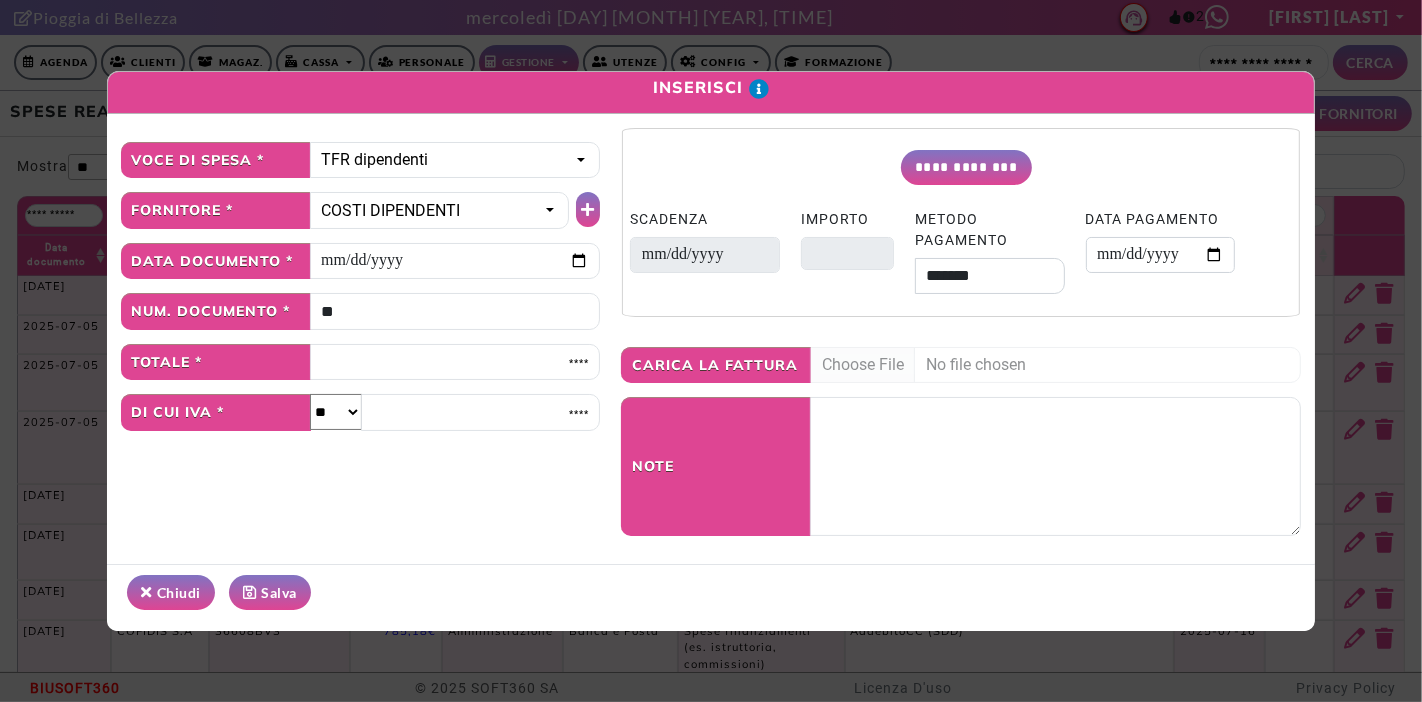 click on "Salva" at bounding box center [270, 592] 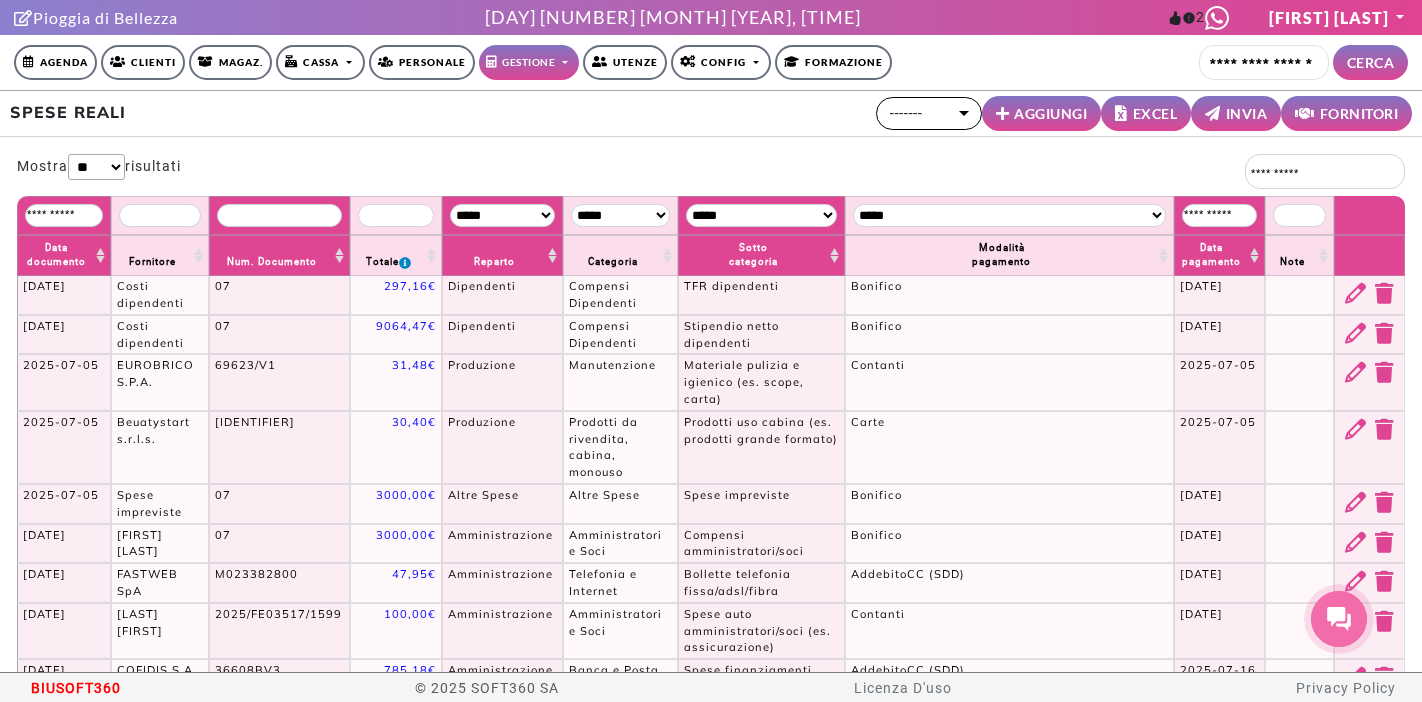 scroll, scrollTop: 0, scrollLeft: 0, axis: both 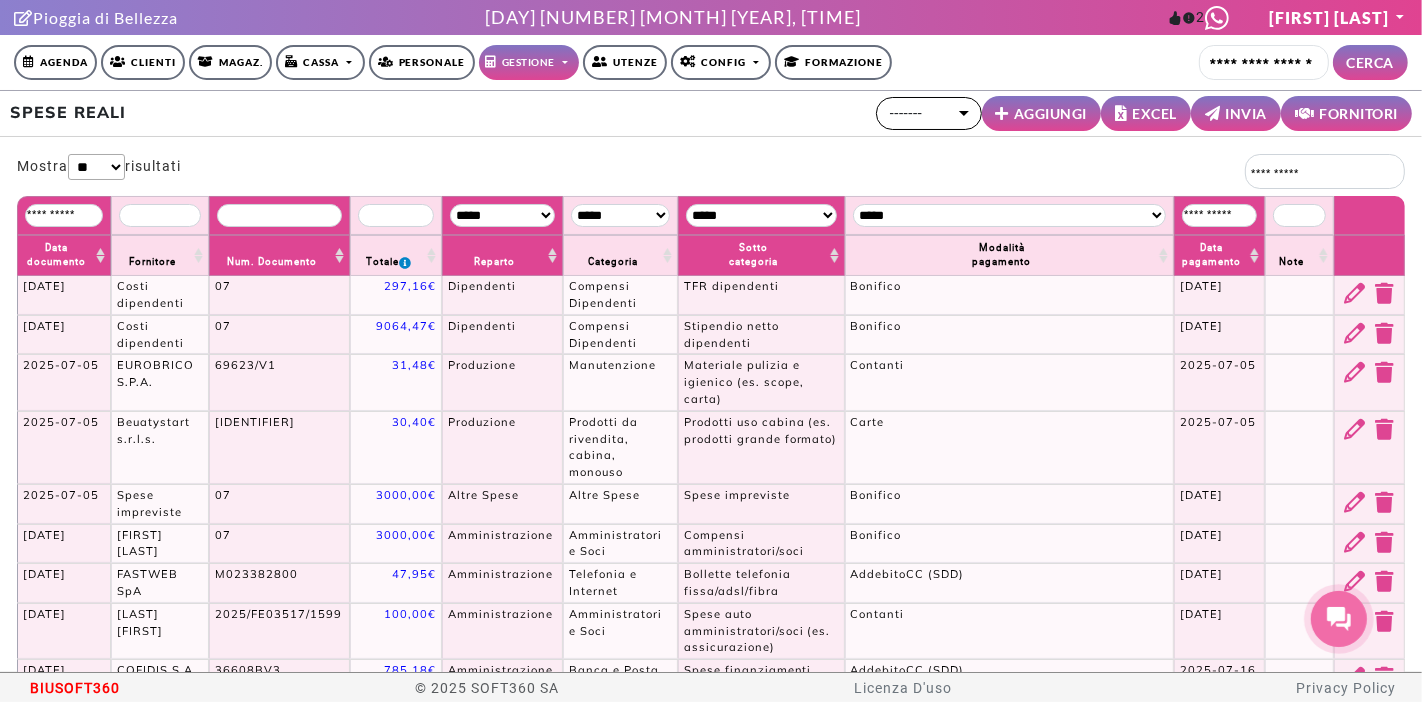 click on "AGGIUNGI" at bounding box center (1050, 113) 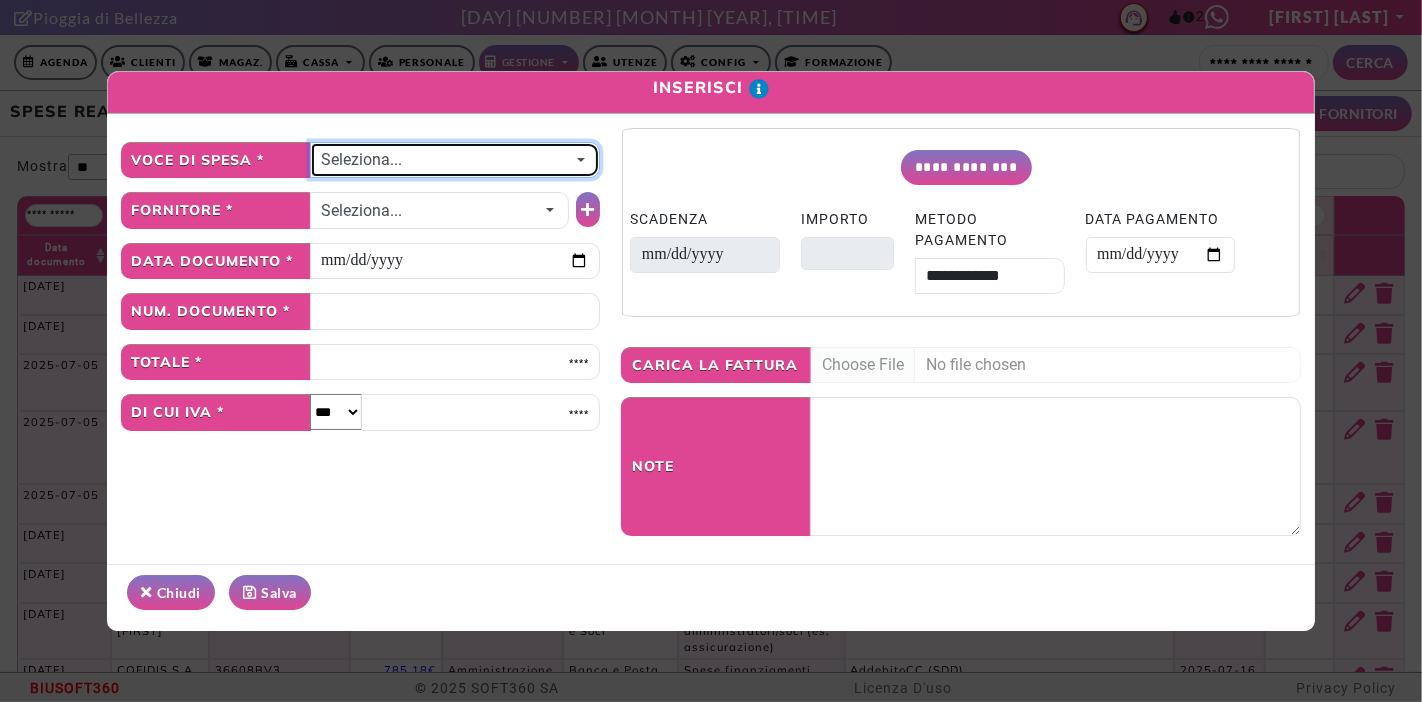 click on "Seleziona..." at bounding box center [445, 160] 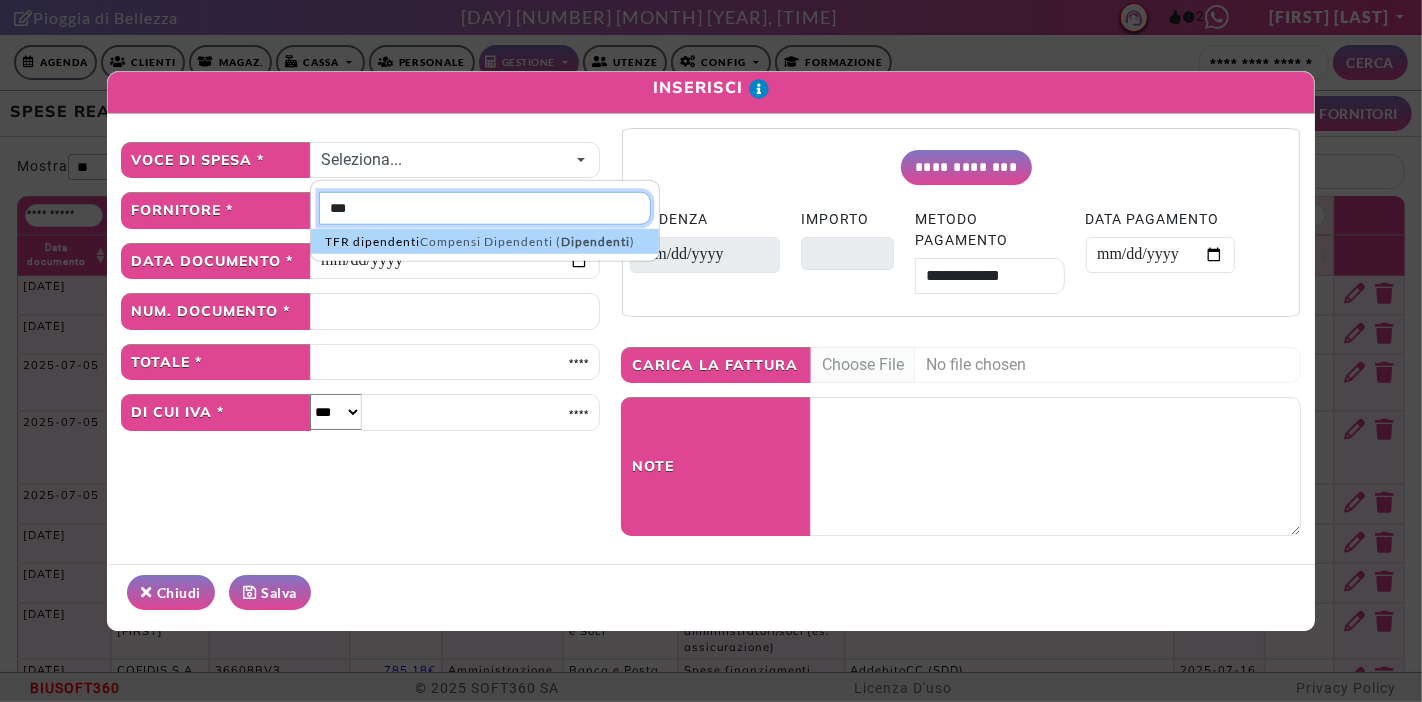 type on "***" 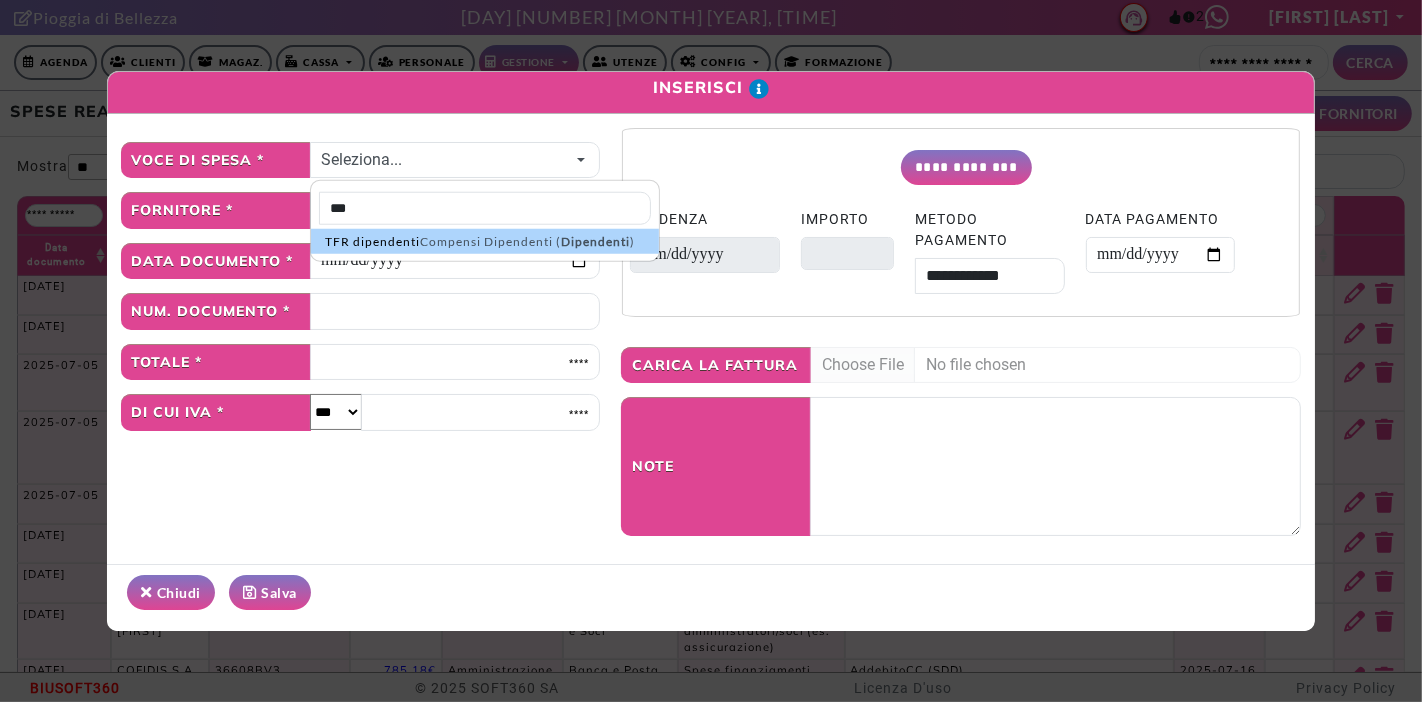 click on "Compensi Dipendenti ( Dipendenti )" at bounding box center [527, 242] 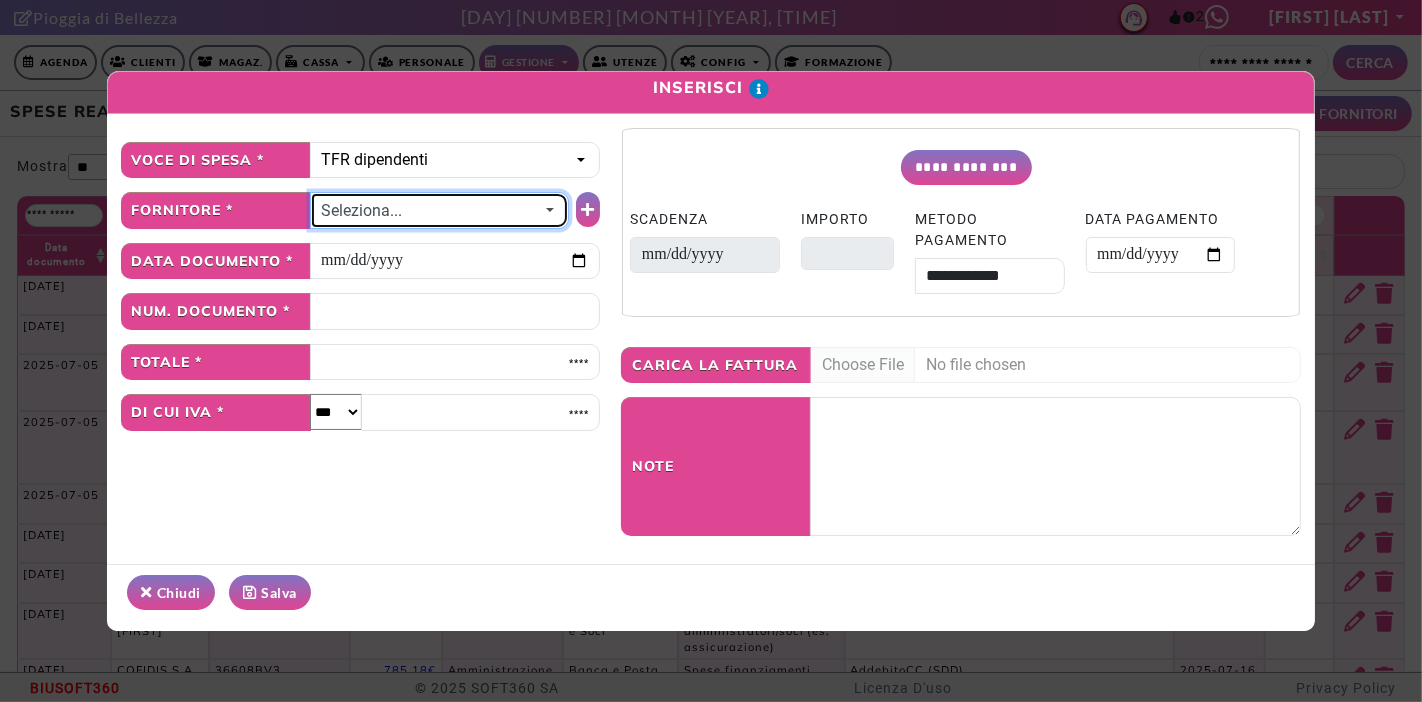 click on "Seleziona..." at bounding box center (430, 211) 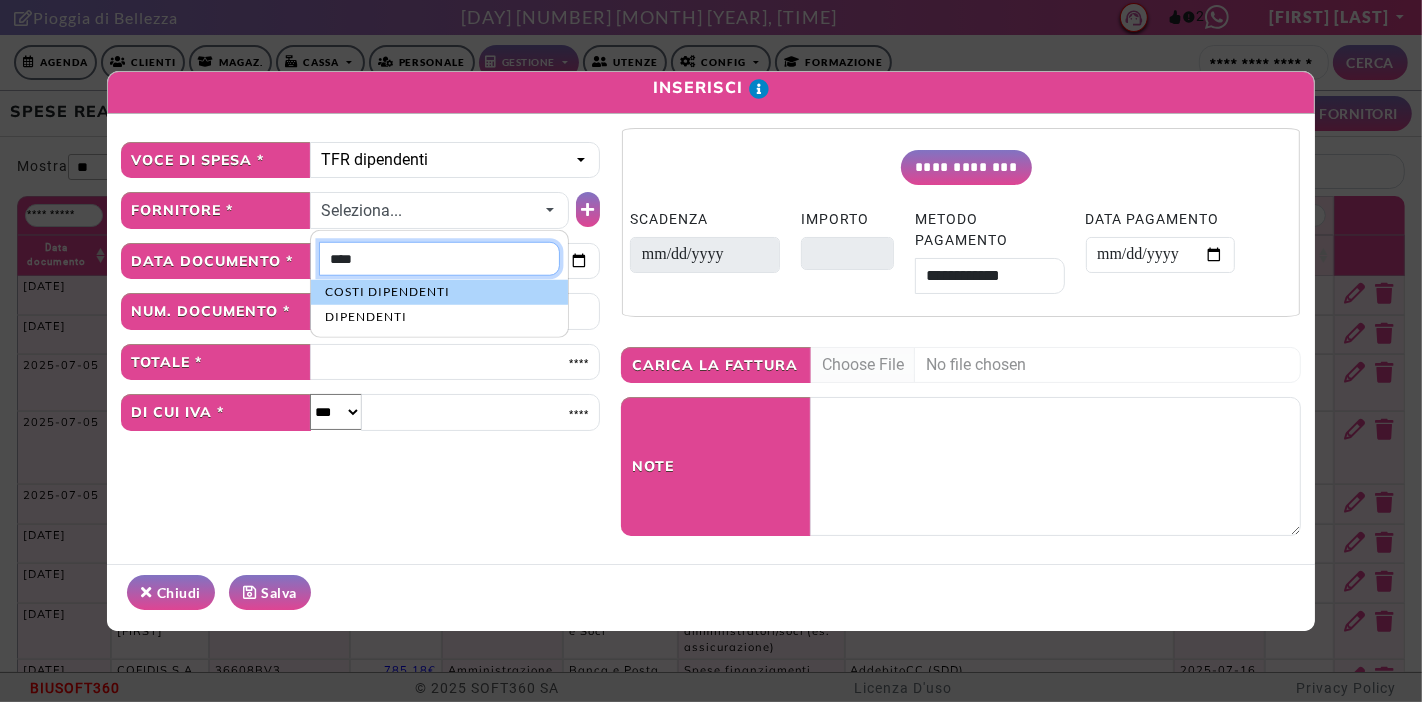 type on "****" 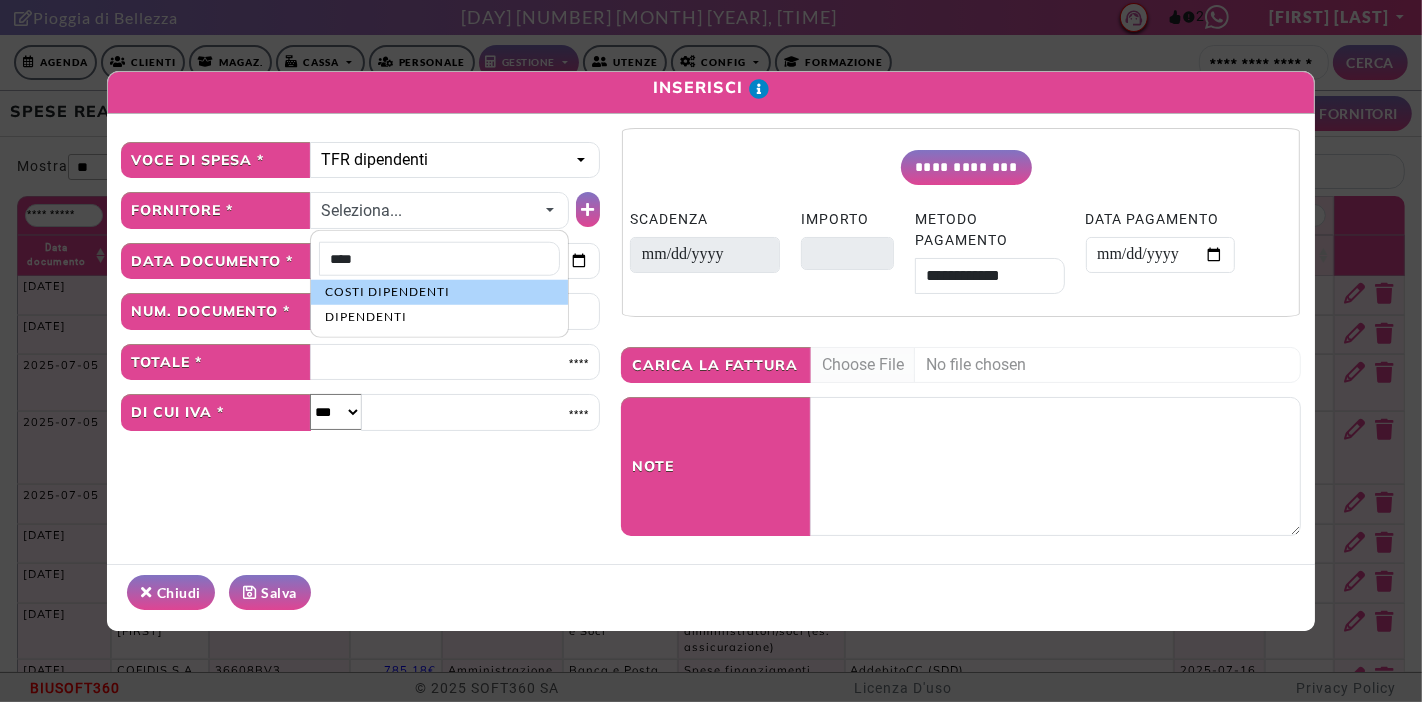 click on "COSTI DIPENDENTI" at bounding box center (387, 292) 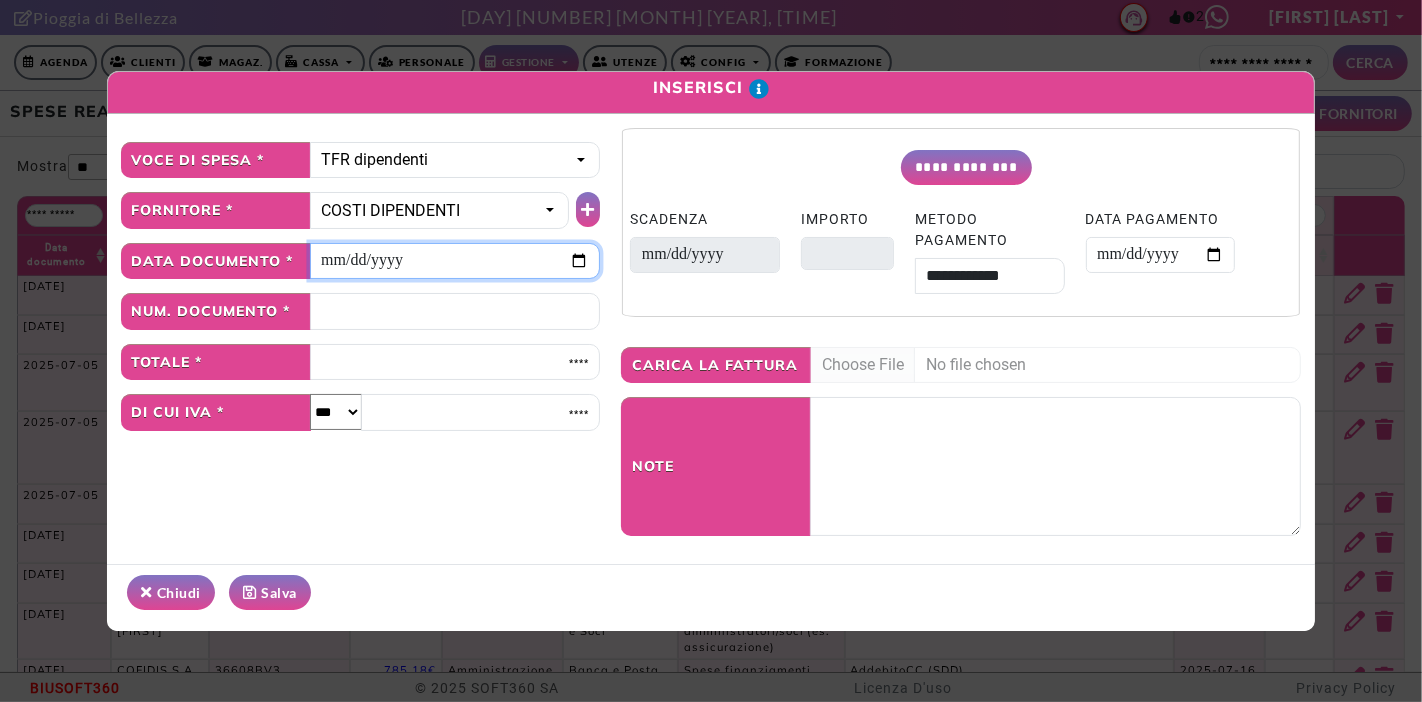click at bounding box center [455, 261] 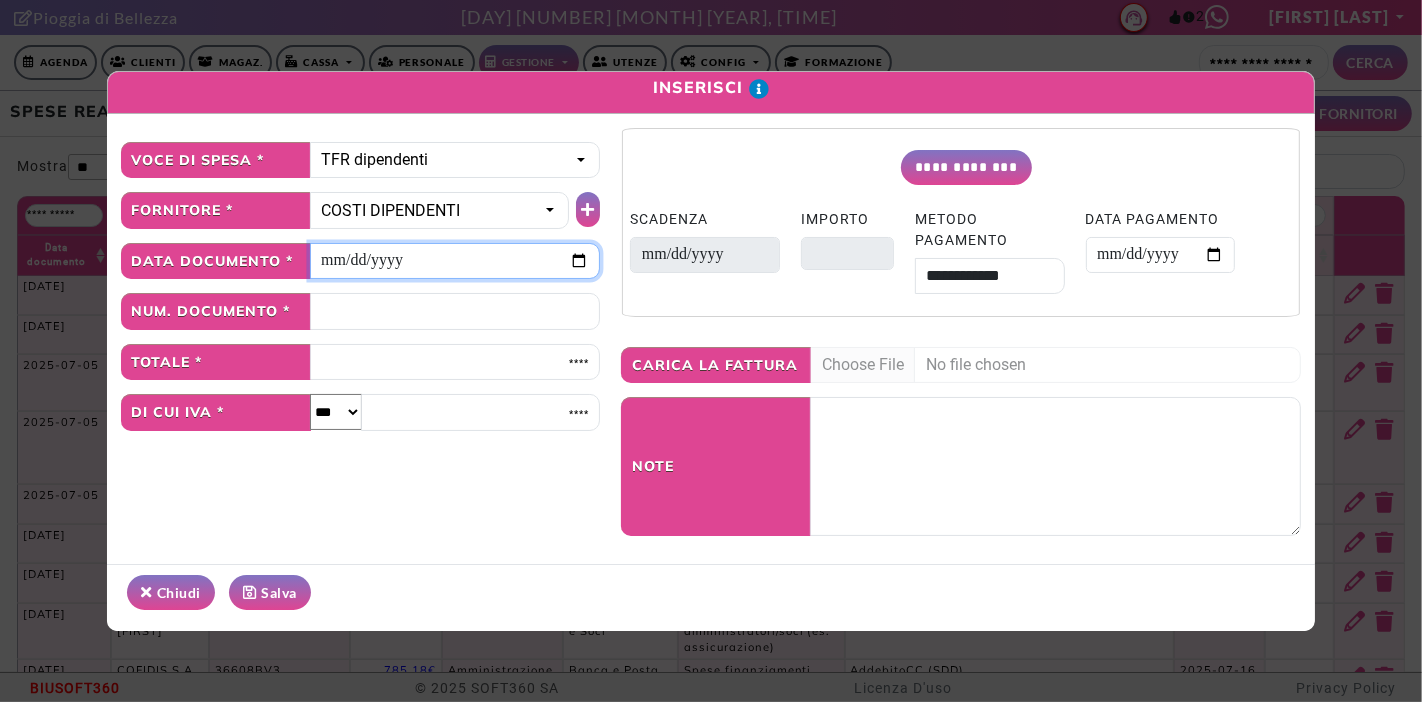 type on "**********" 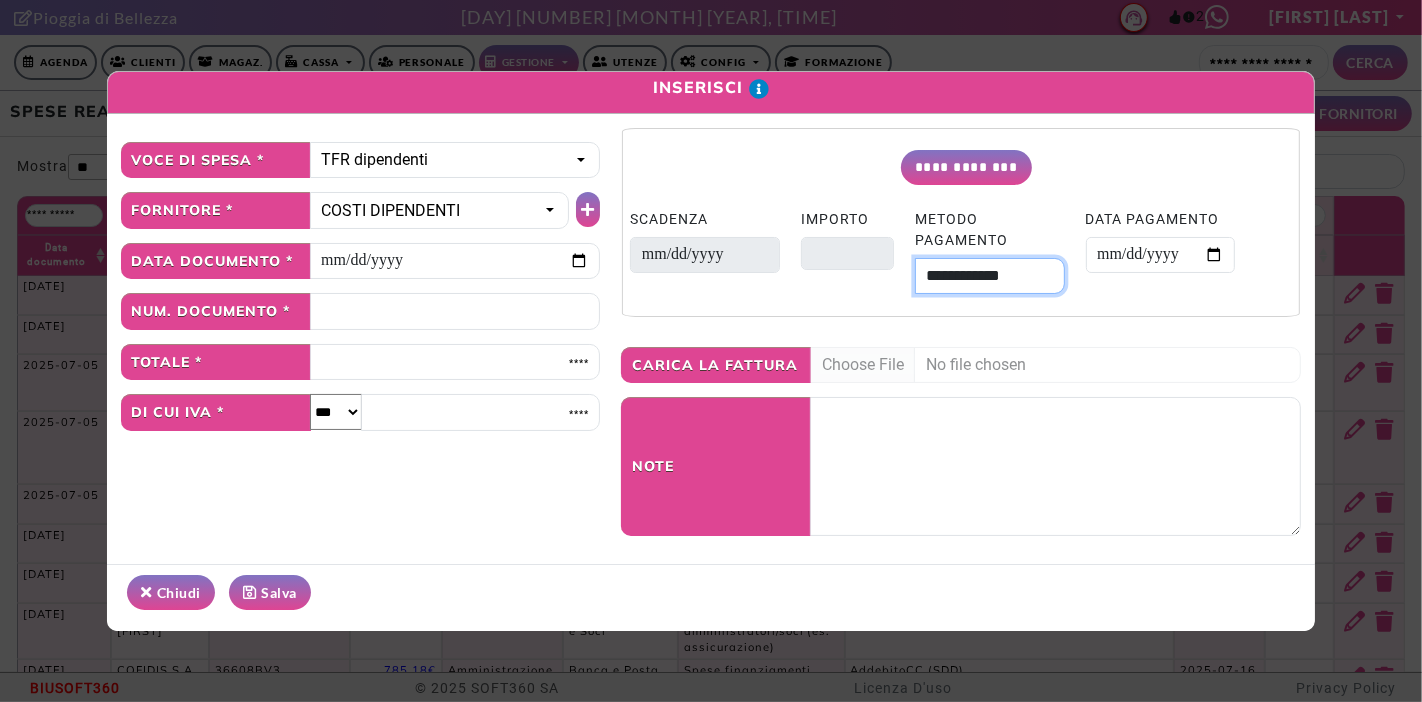 click on "**********" at bounding box center [990, 276] 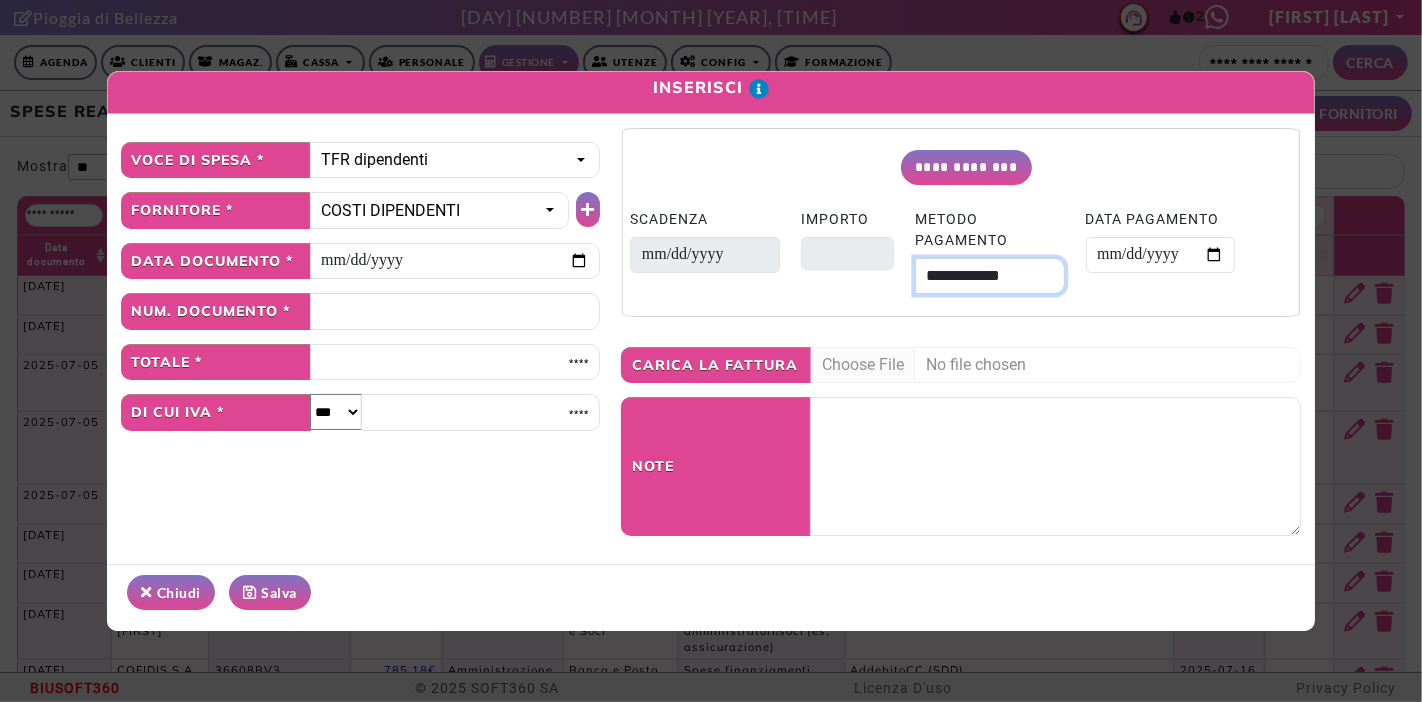 select on "**" 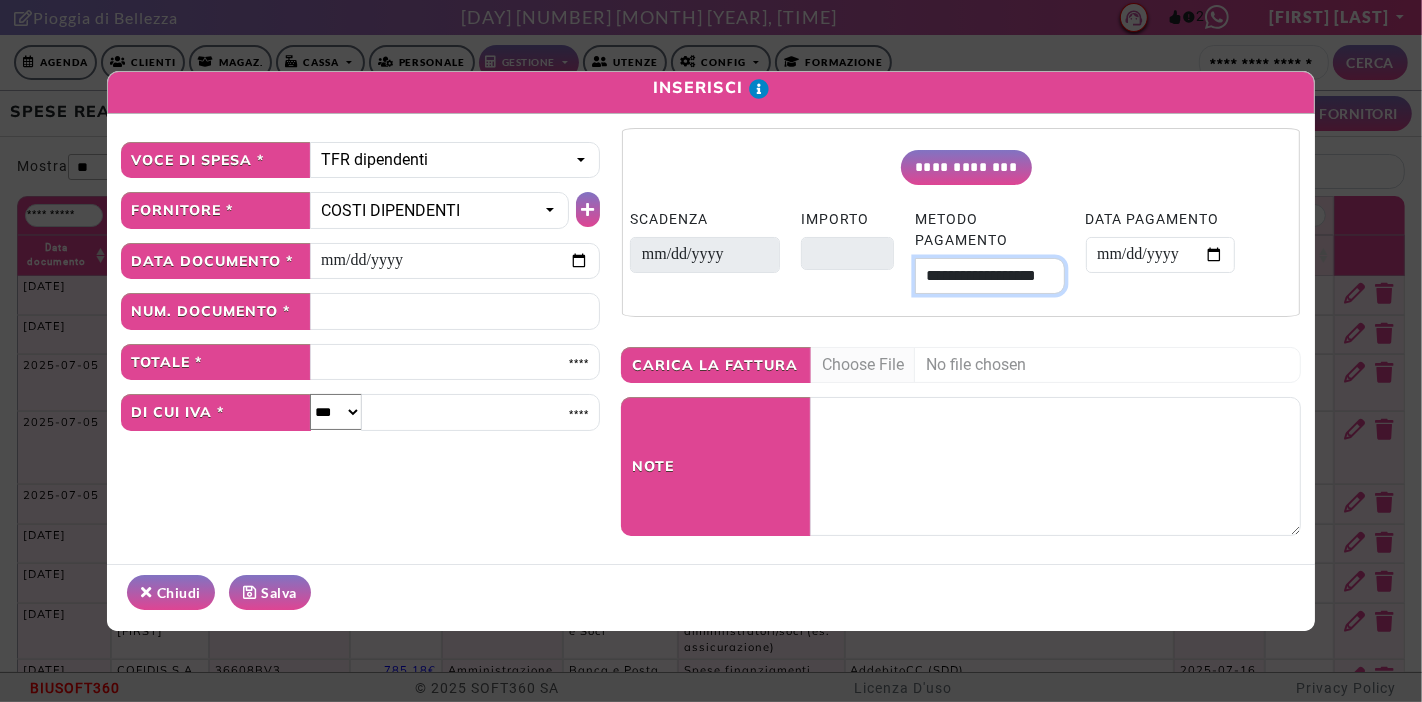 click on "**********" at bounding box center (990, 276) 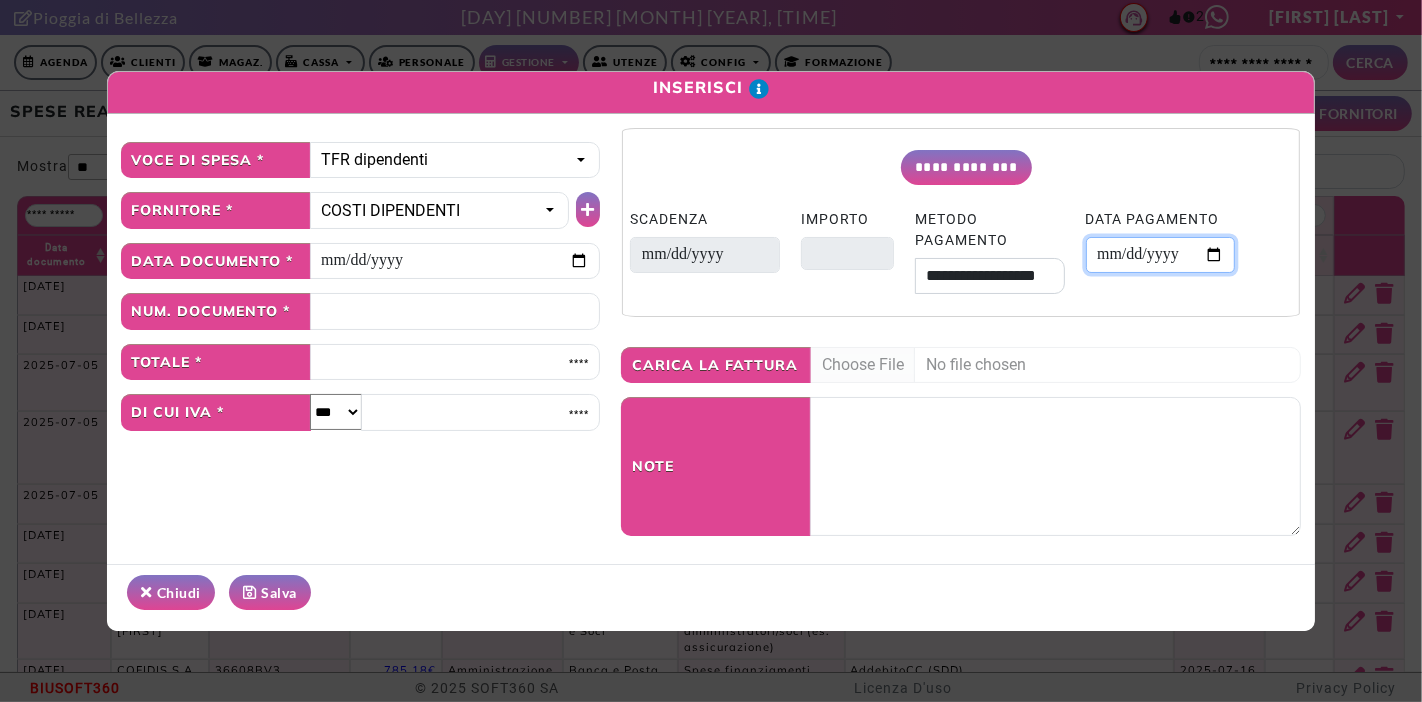 click on "DATA PAGAMENTO" at bounding box center [1161, 255] 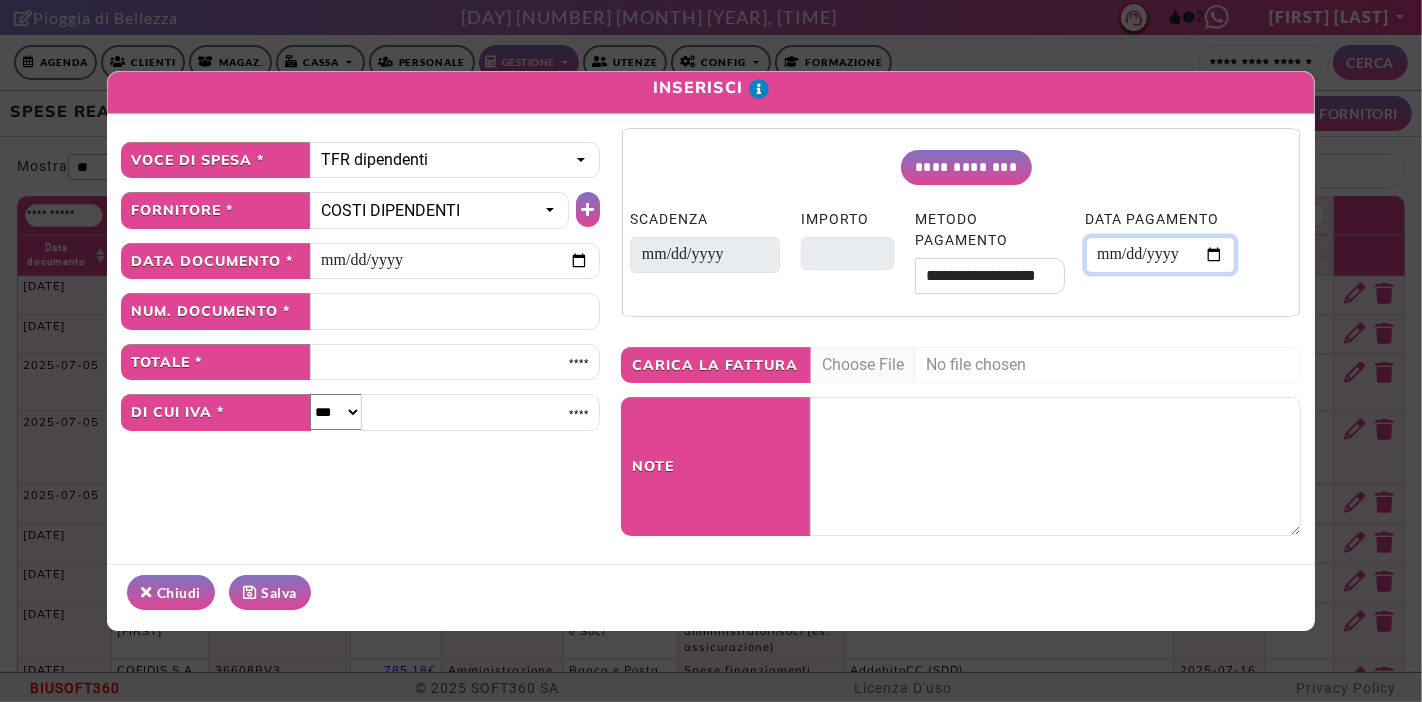 type on "**********" 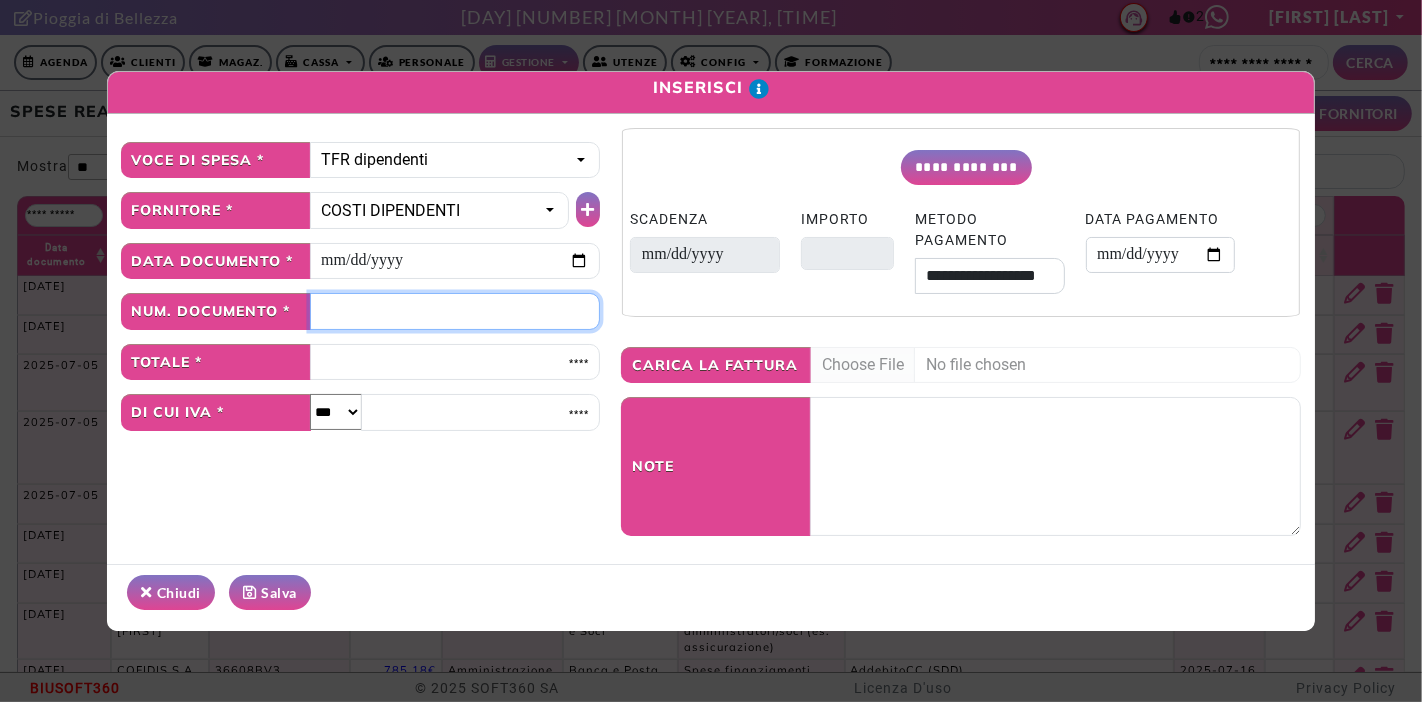 click at bounding box center (455, 311) 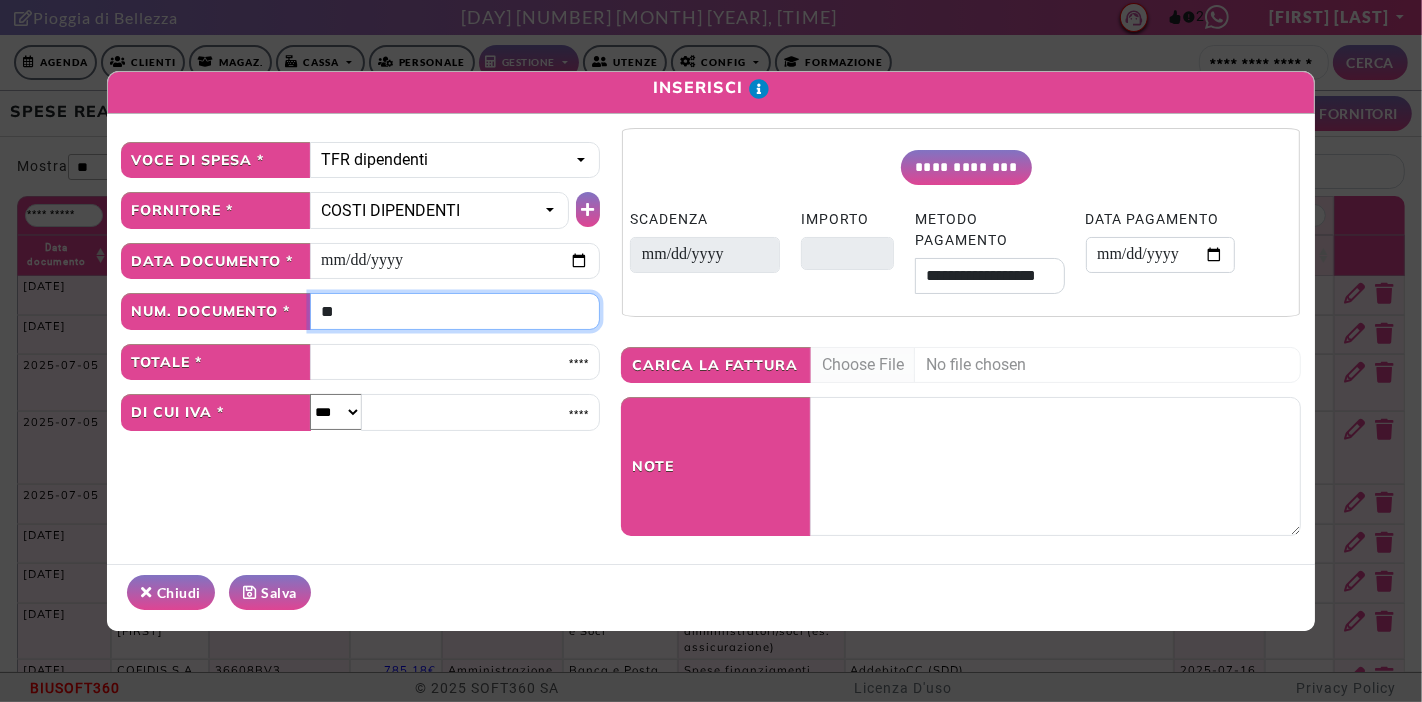 type on "**" 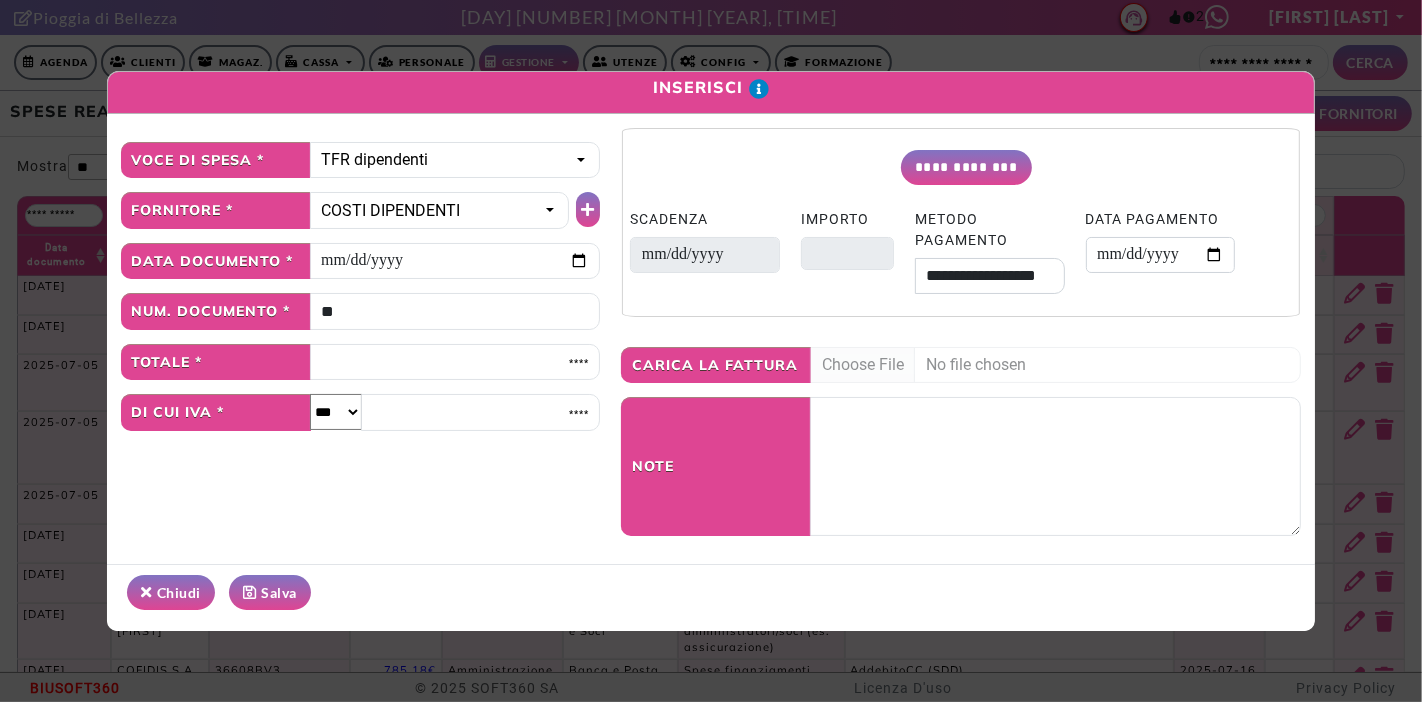 click on "*** *** ** **                                          *****" at bounding box center [336, 412] 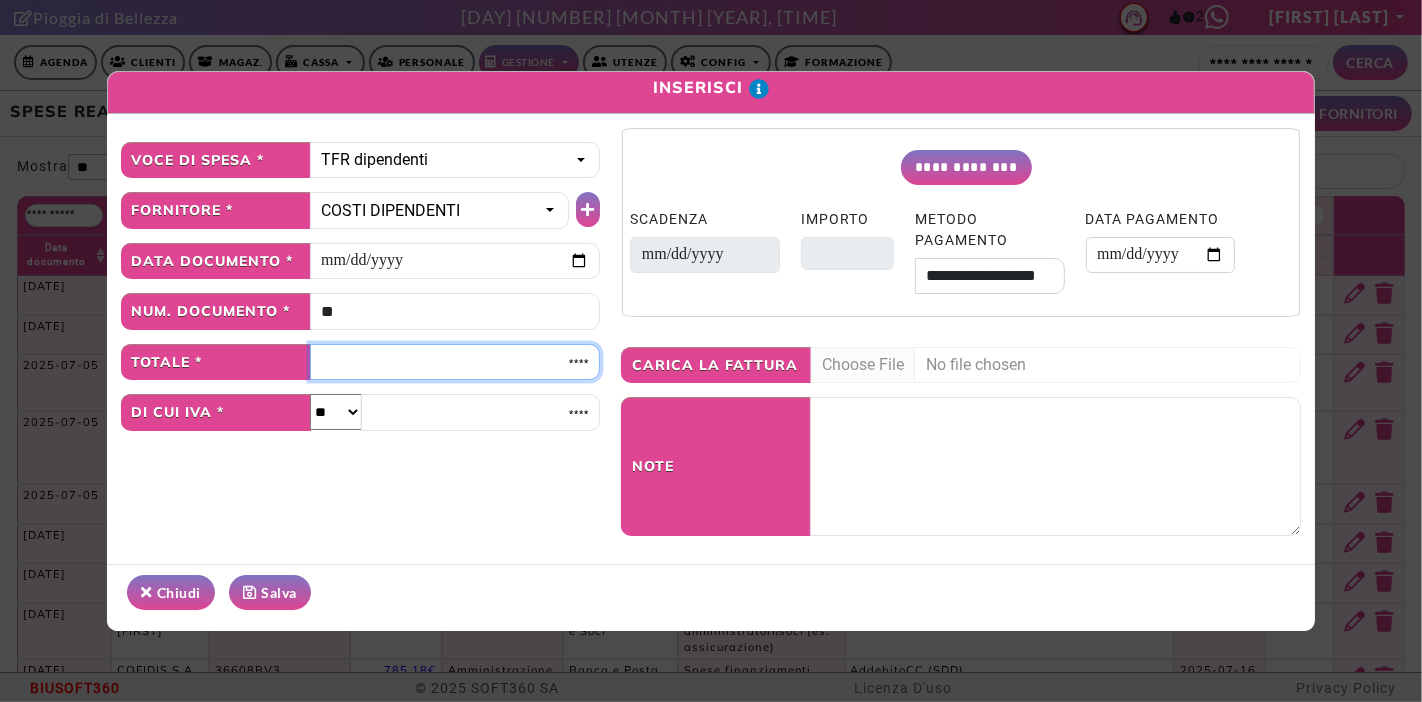 click at bounding box center [455, 362] 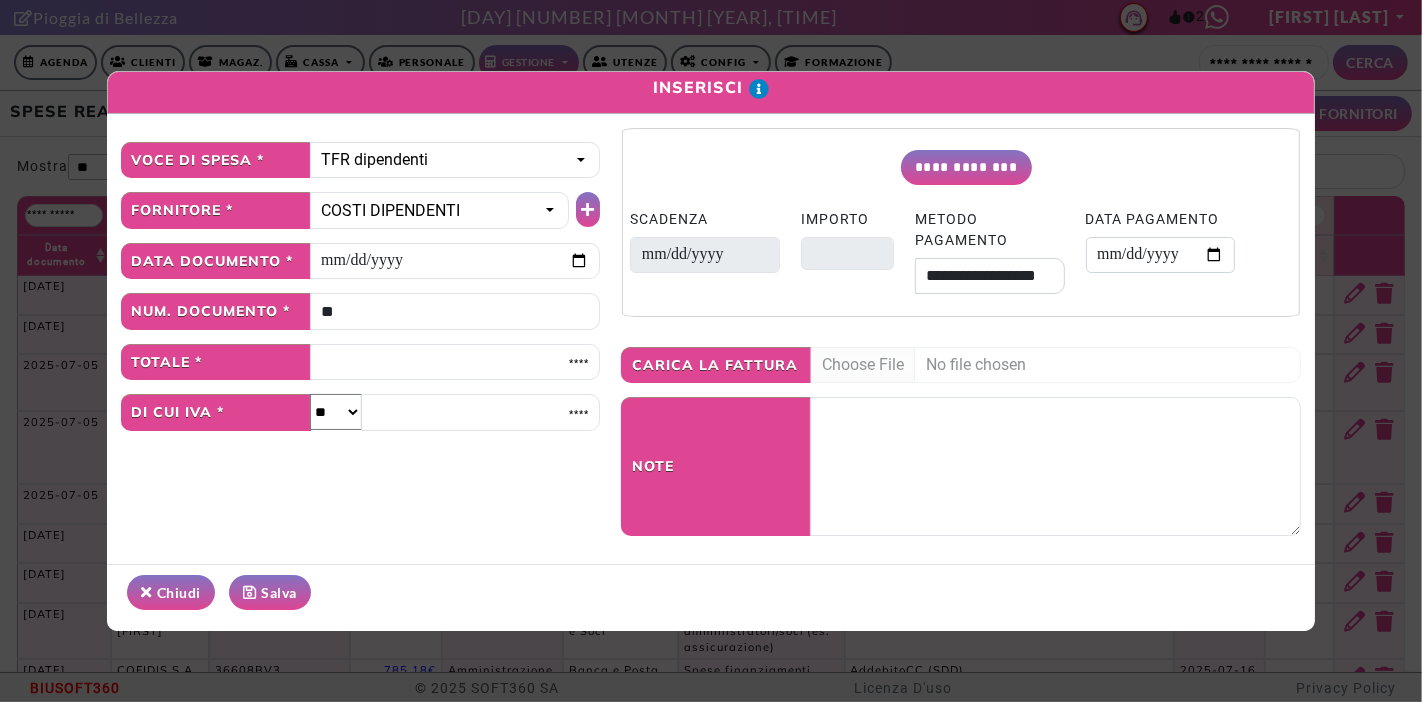 click on "Salva" at bounding box center [270, 592] 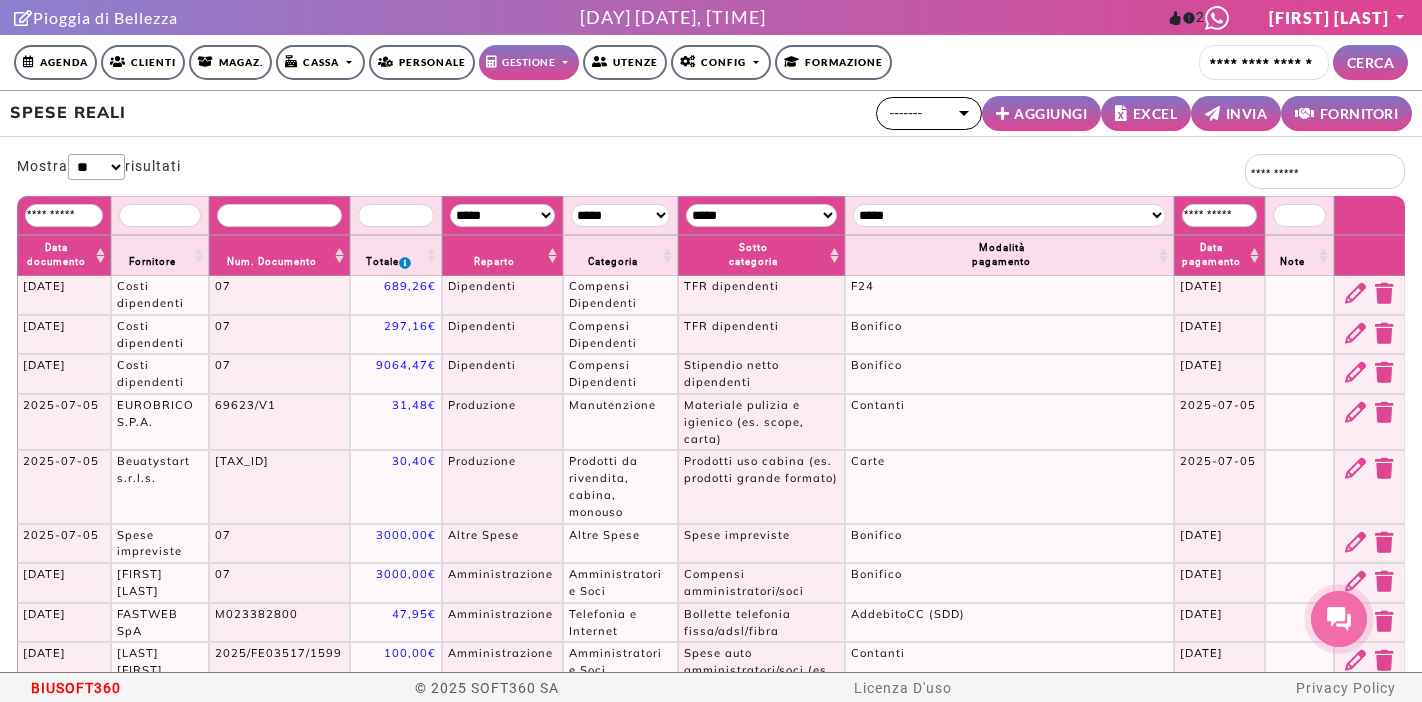 scroll, scrollTop: 0, scrollLeft: 0, axis: both 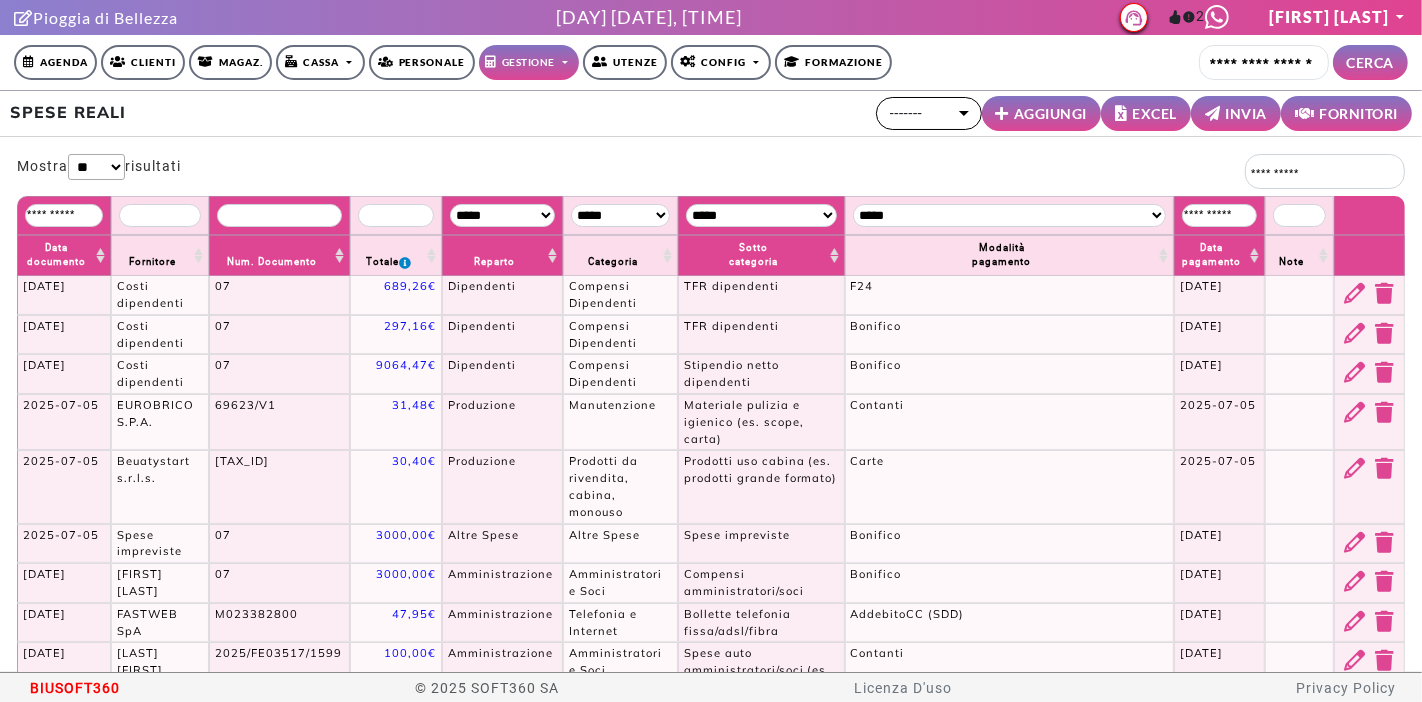 click on "AGGIUNGI" at bounding box center (1050, 113) 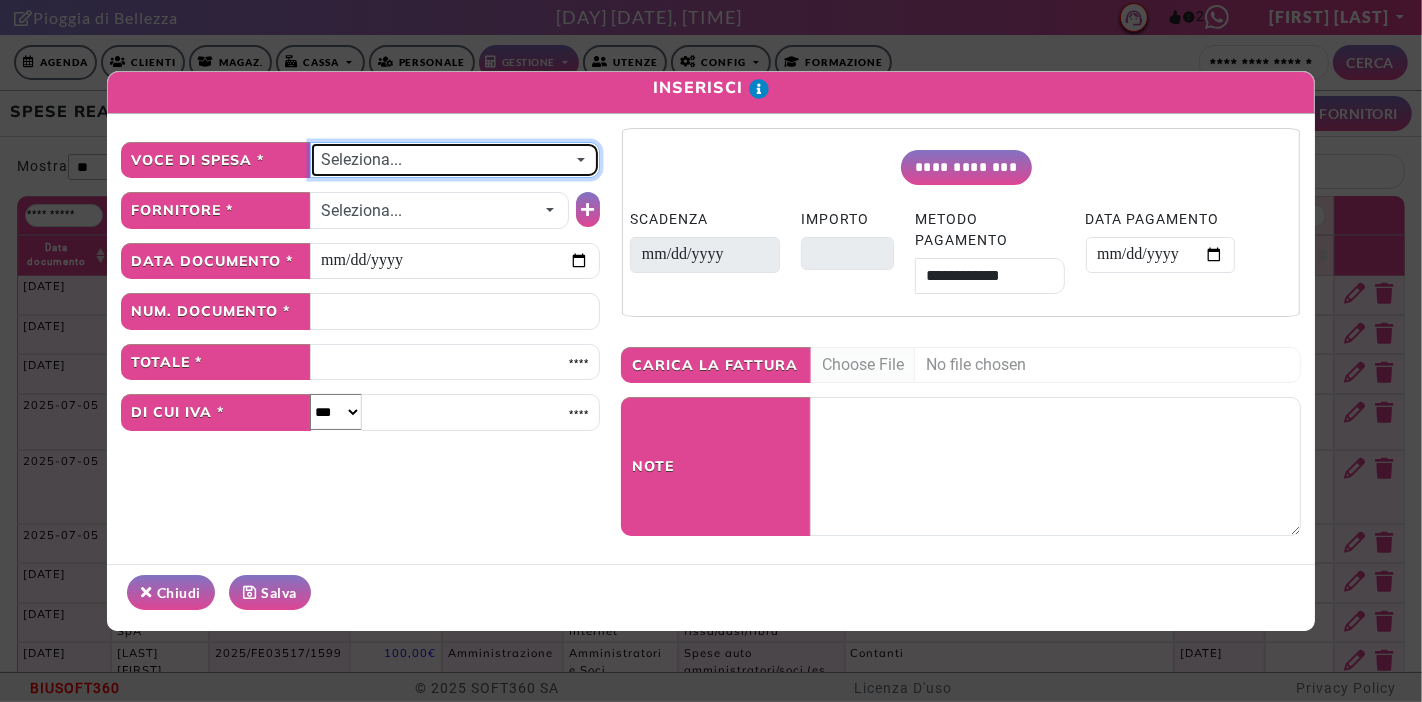 click on "Seleziona..." at bounding box center (445, 160) 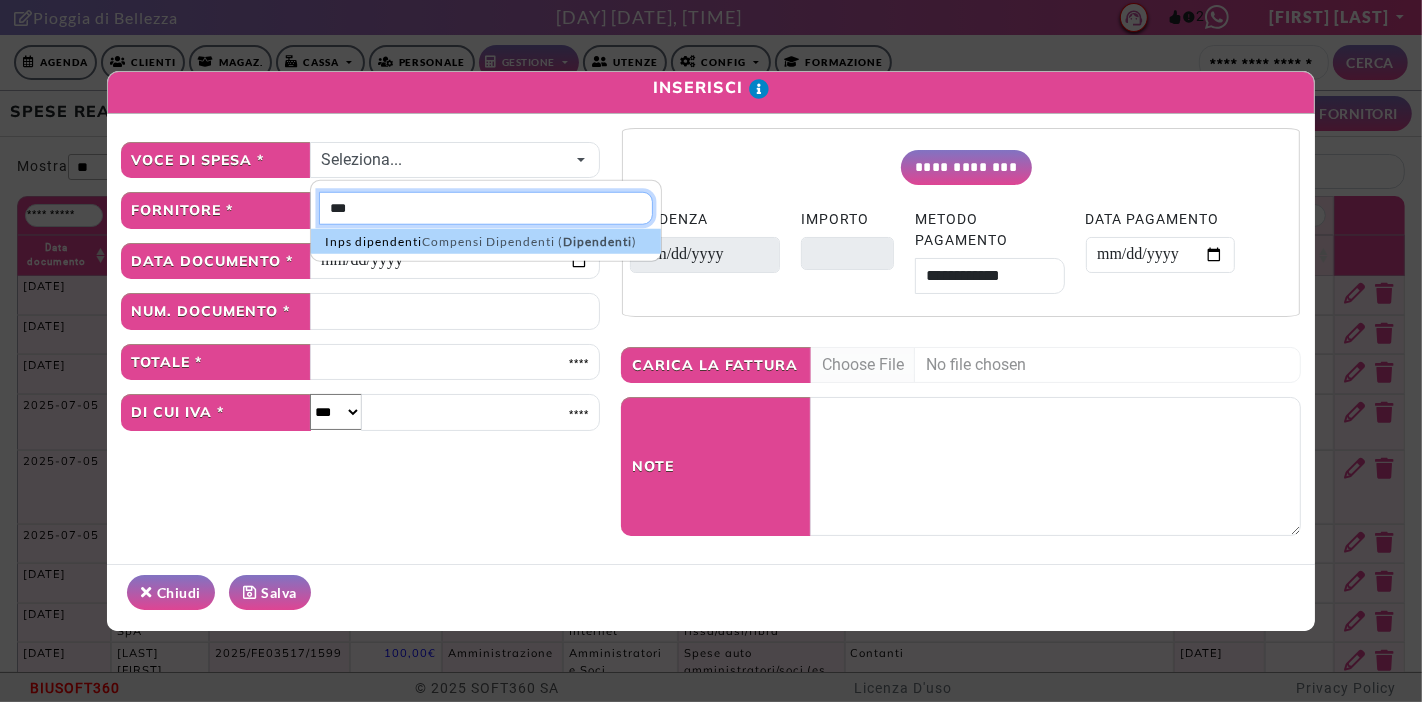type on "***" 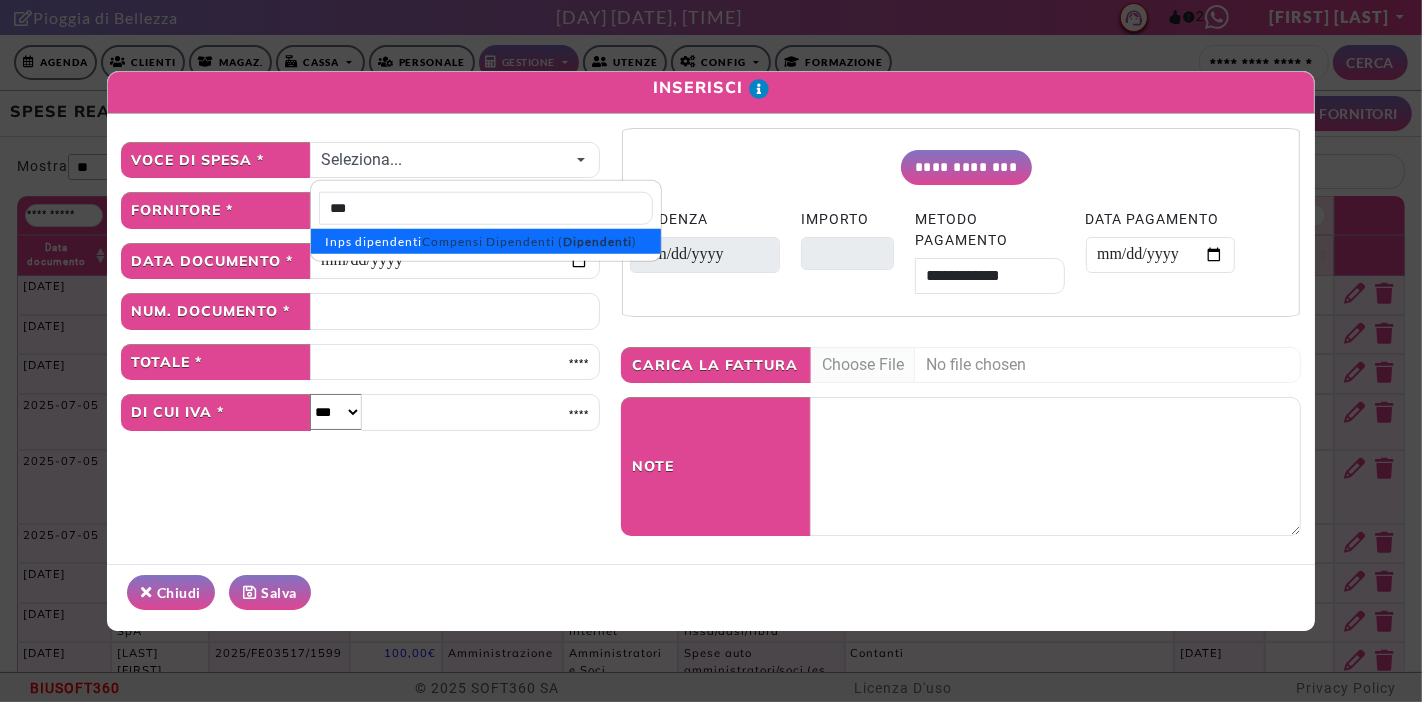 click on "Compensi Dipendenti ( Dipendenti )" at bounding box center (529, 242) 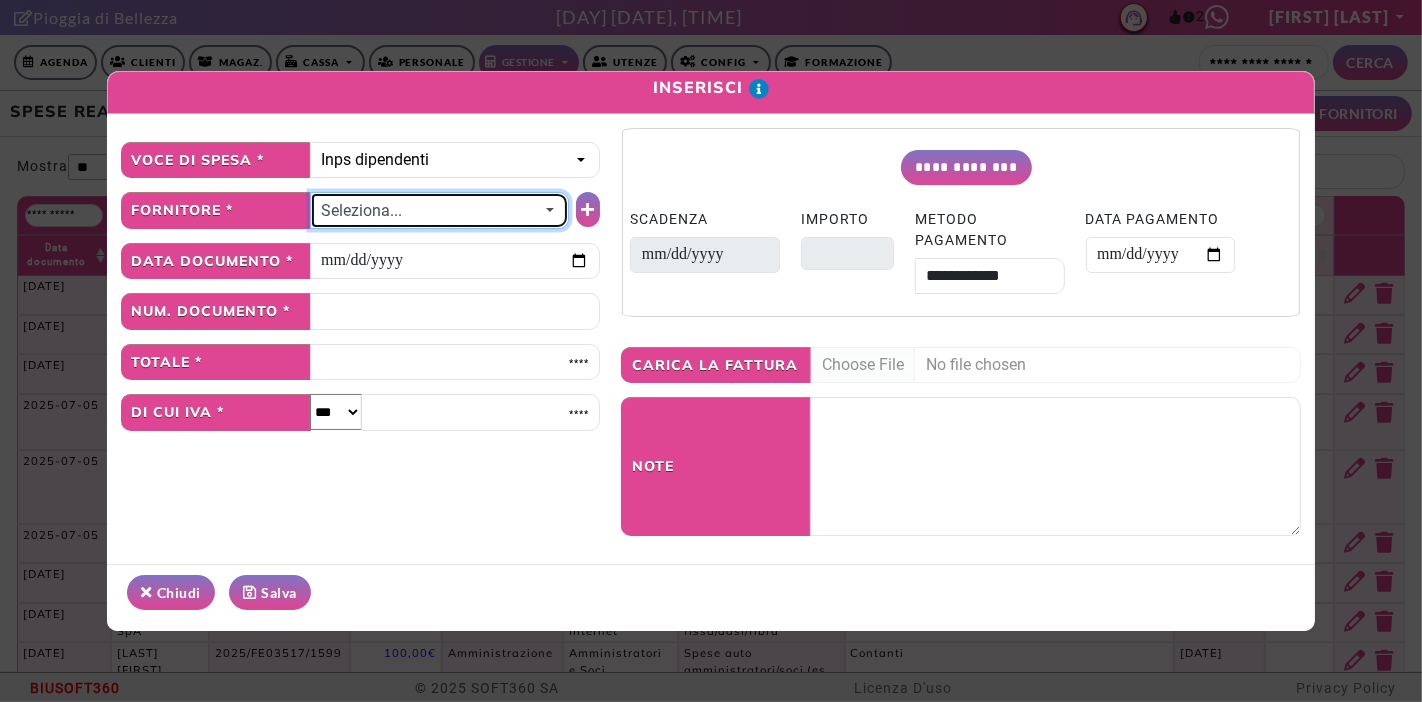 drag, startPoint x: 479, startPoint y: 208, endPoint x: 470, endPoint y: 194, distance: 16.643316 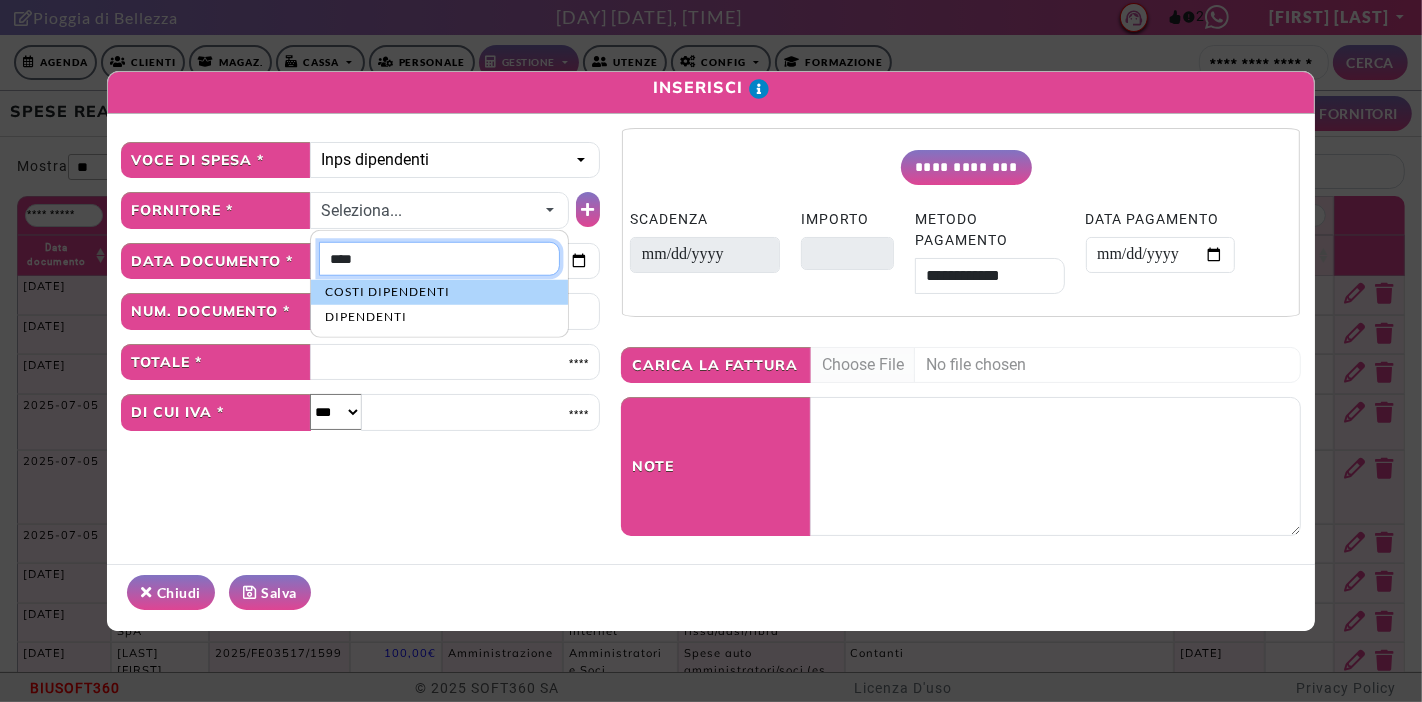 type on "****" 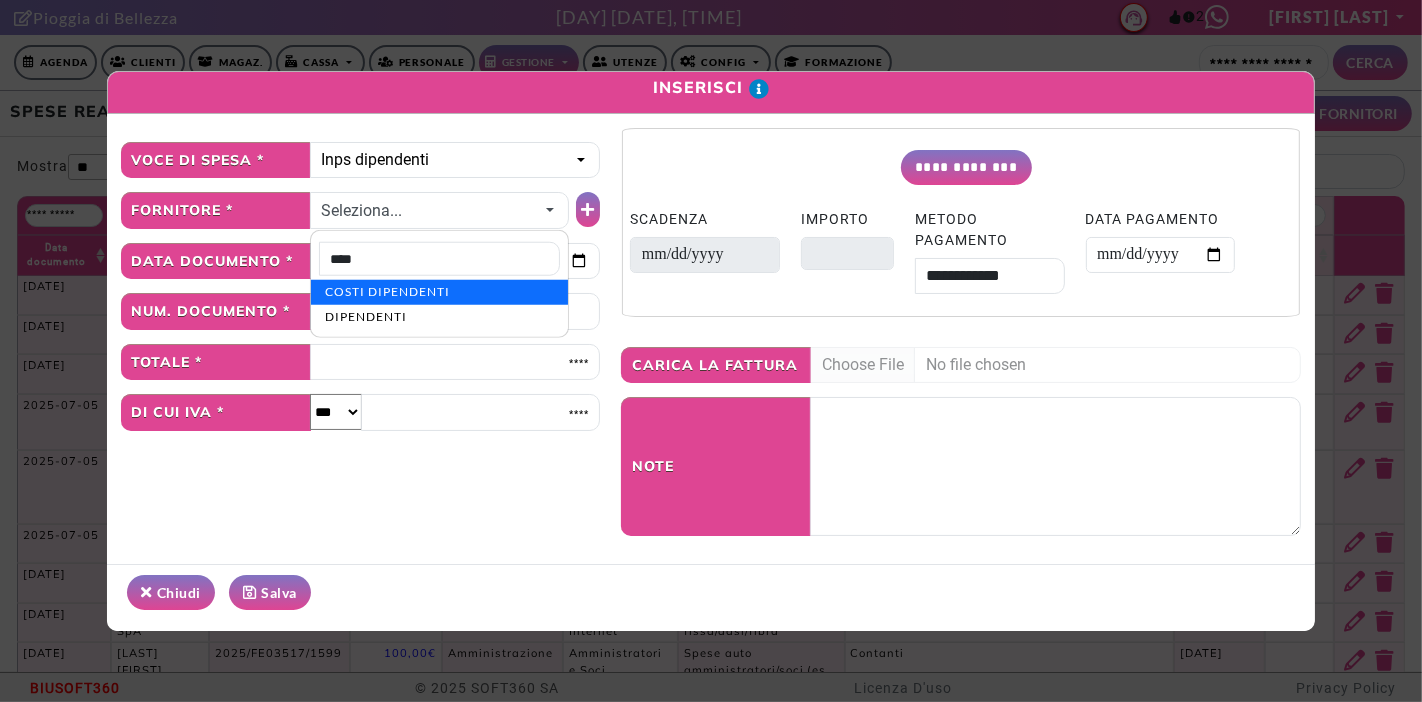click on "COSTI DIPENDENTI" at bounding box center (439, 292) 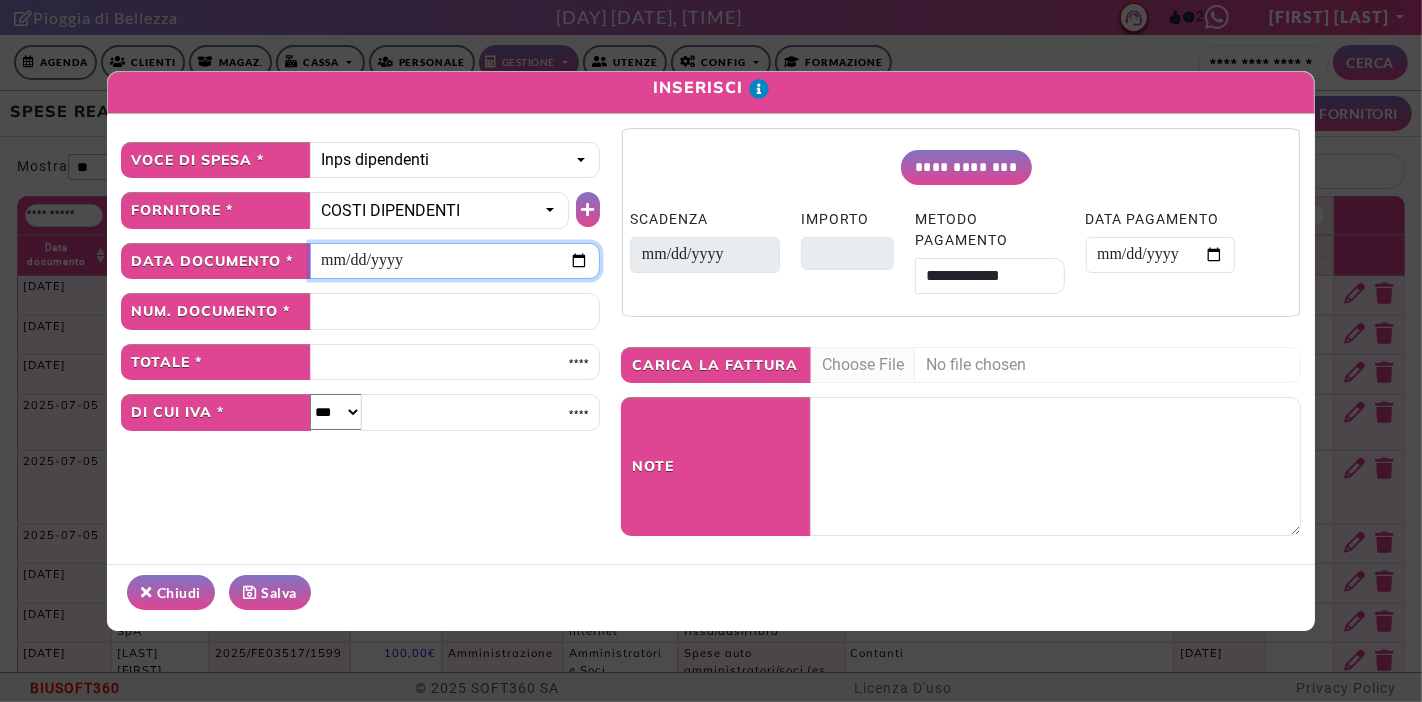 click at bounding box center (455, 261) 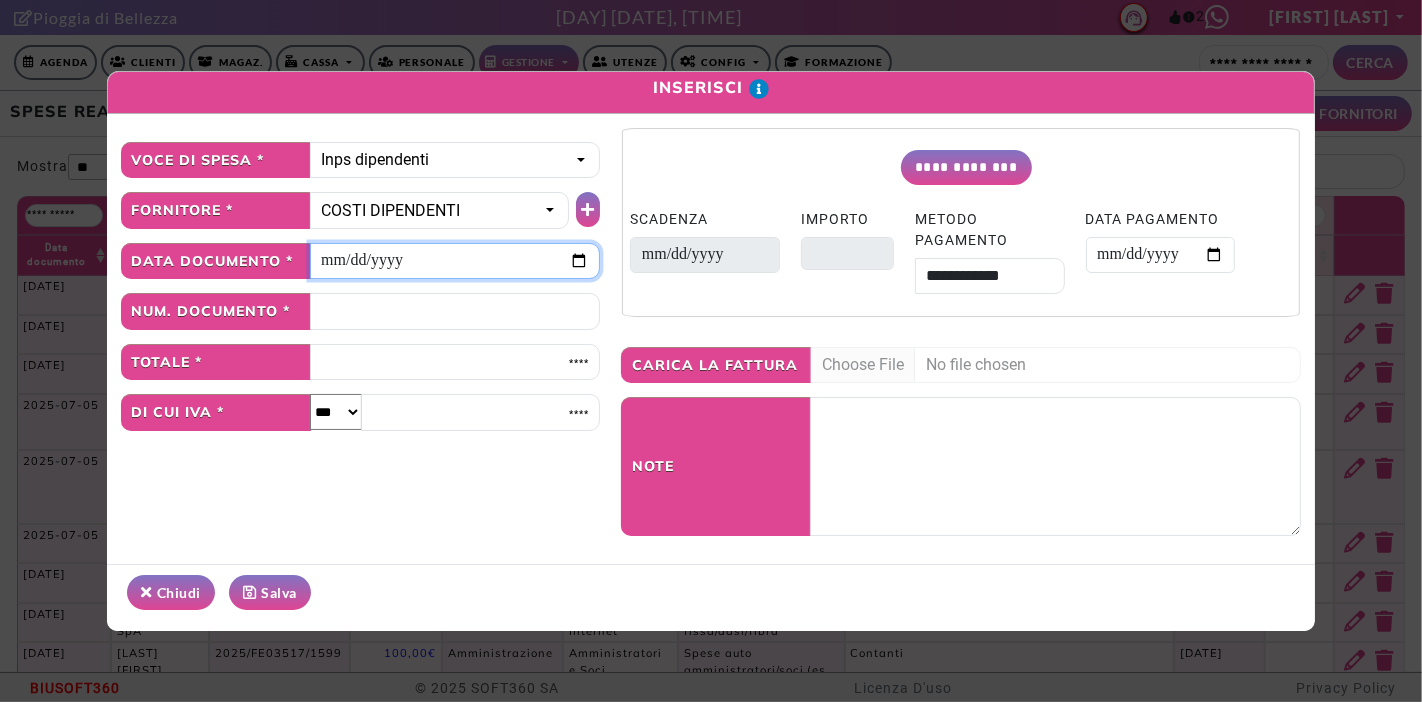 type on "**********" 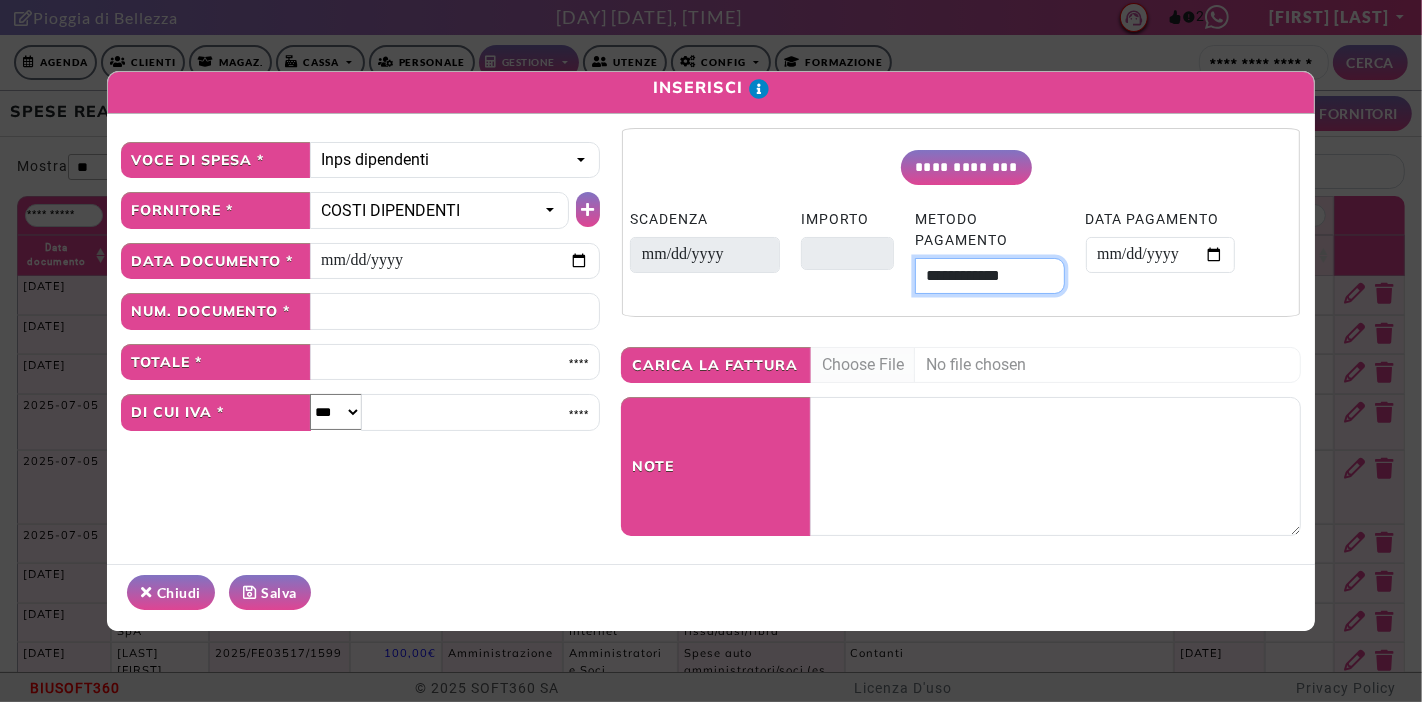 click on "**********" at bounding box center [990, 276] 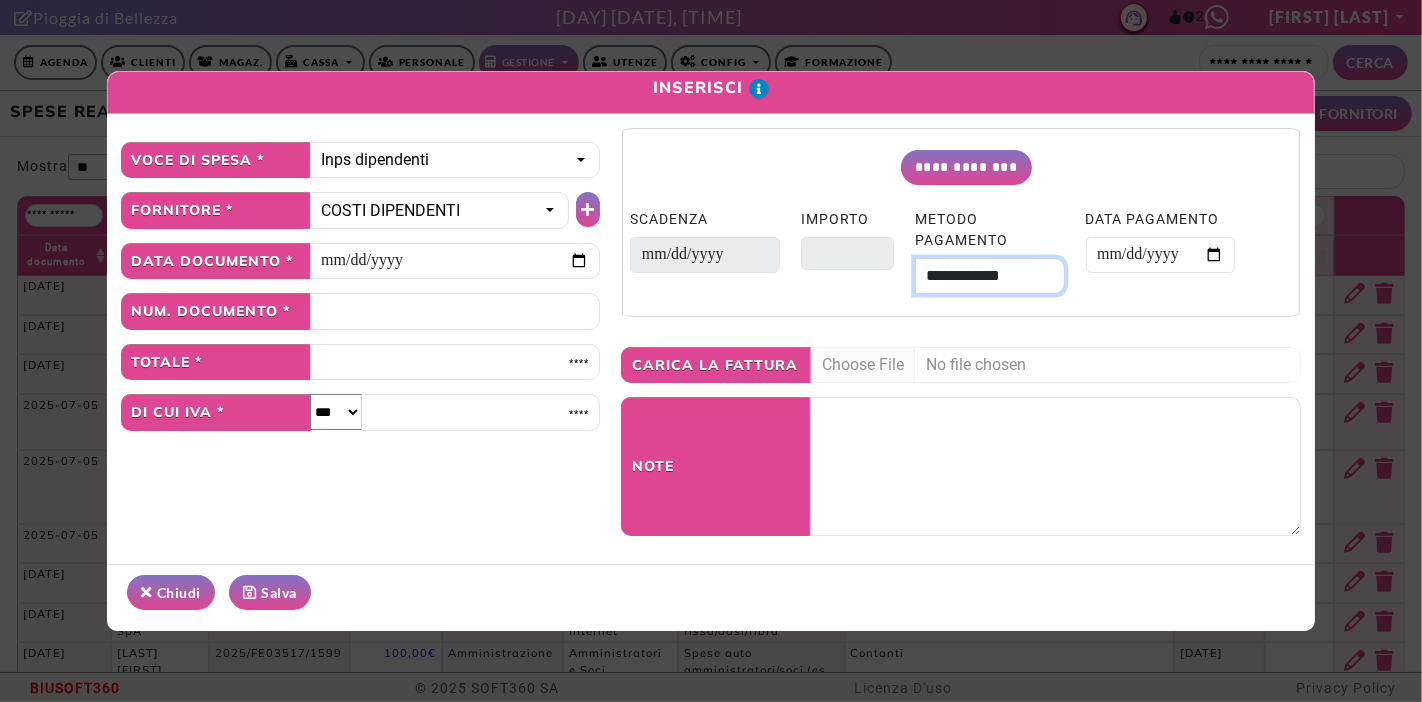 select on "**" 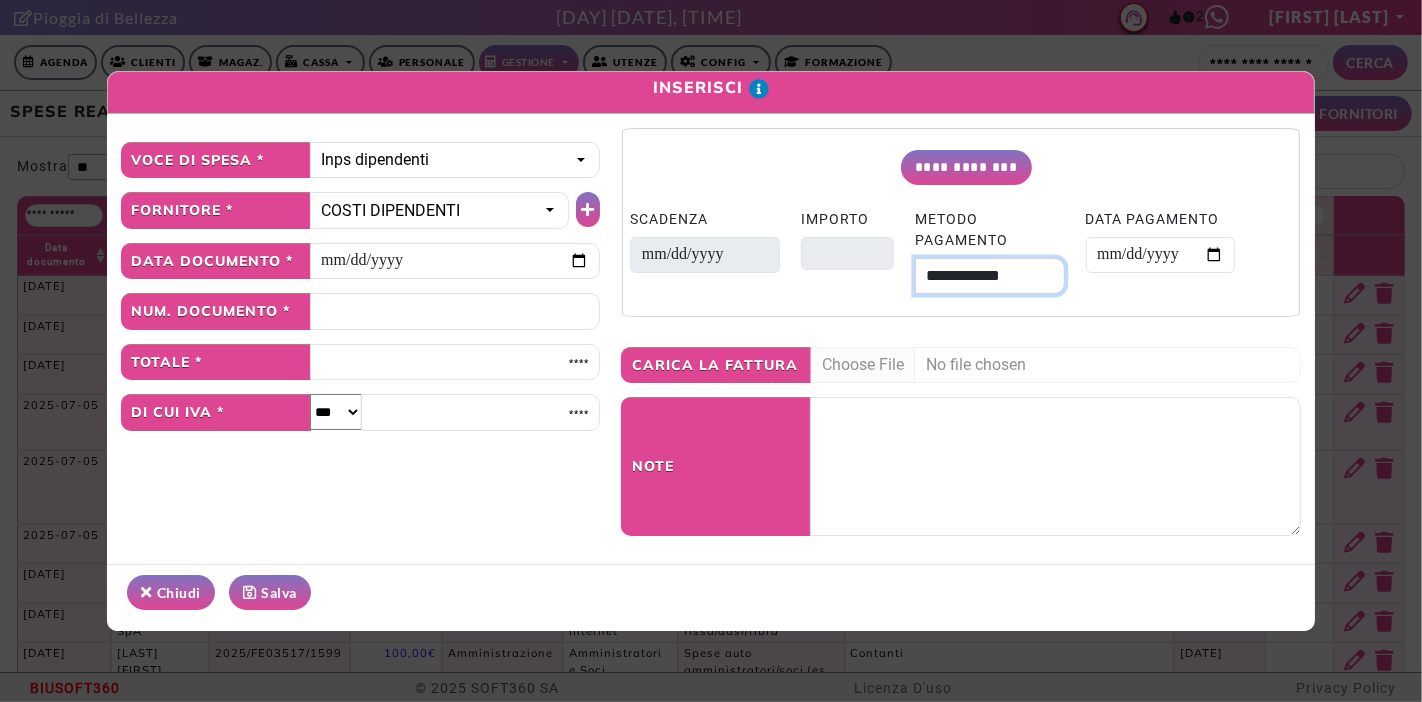 click on "**********" at bounding box center [990, 276] 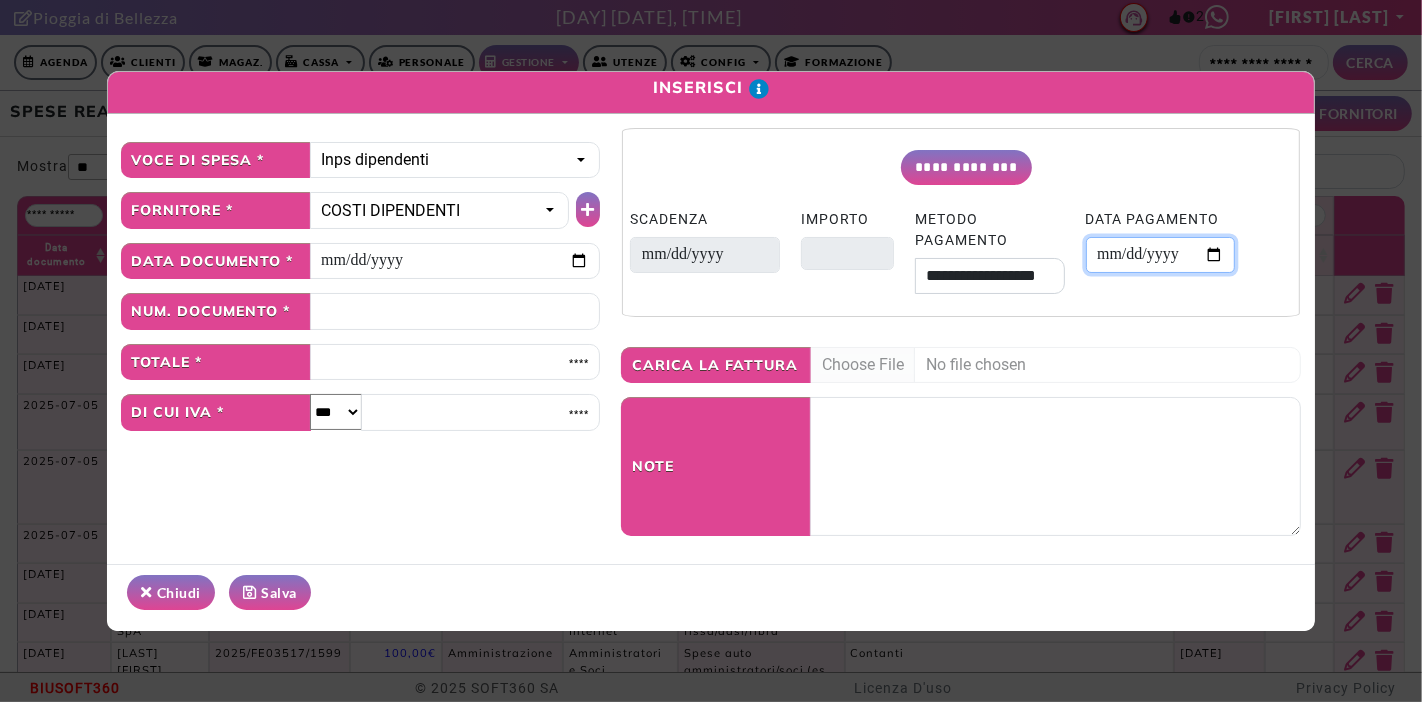 click on "DATA PAGAMENTO" at bounding box center (1161, 255) 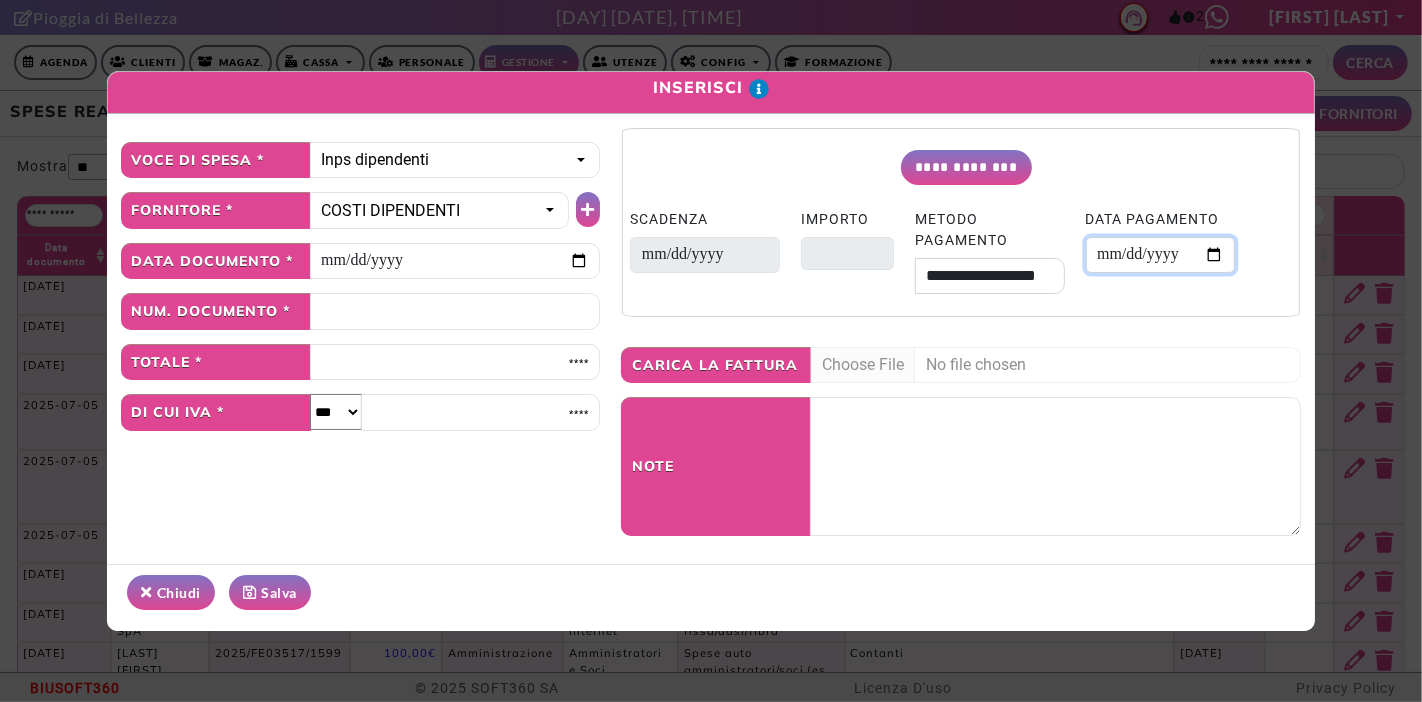 type on "**********" 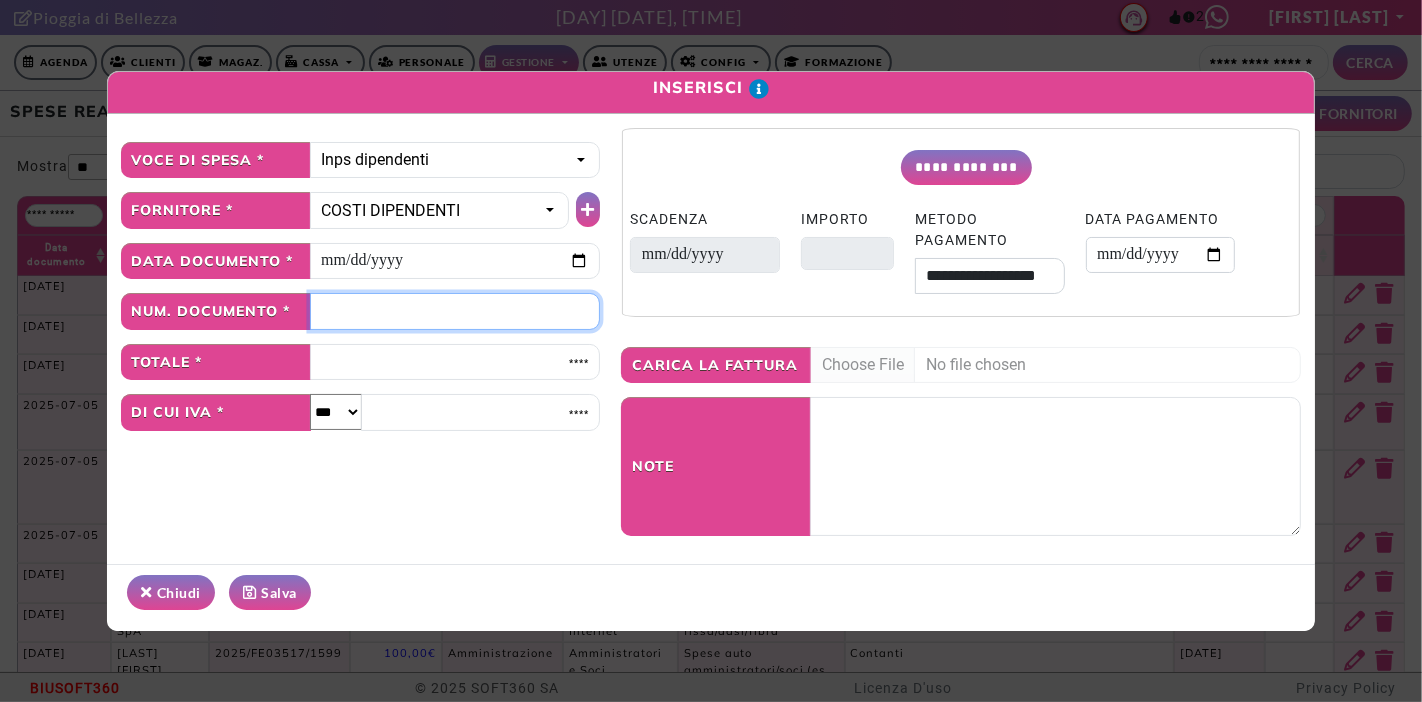 click at bounding box center (455, 311) 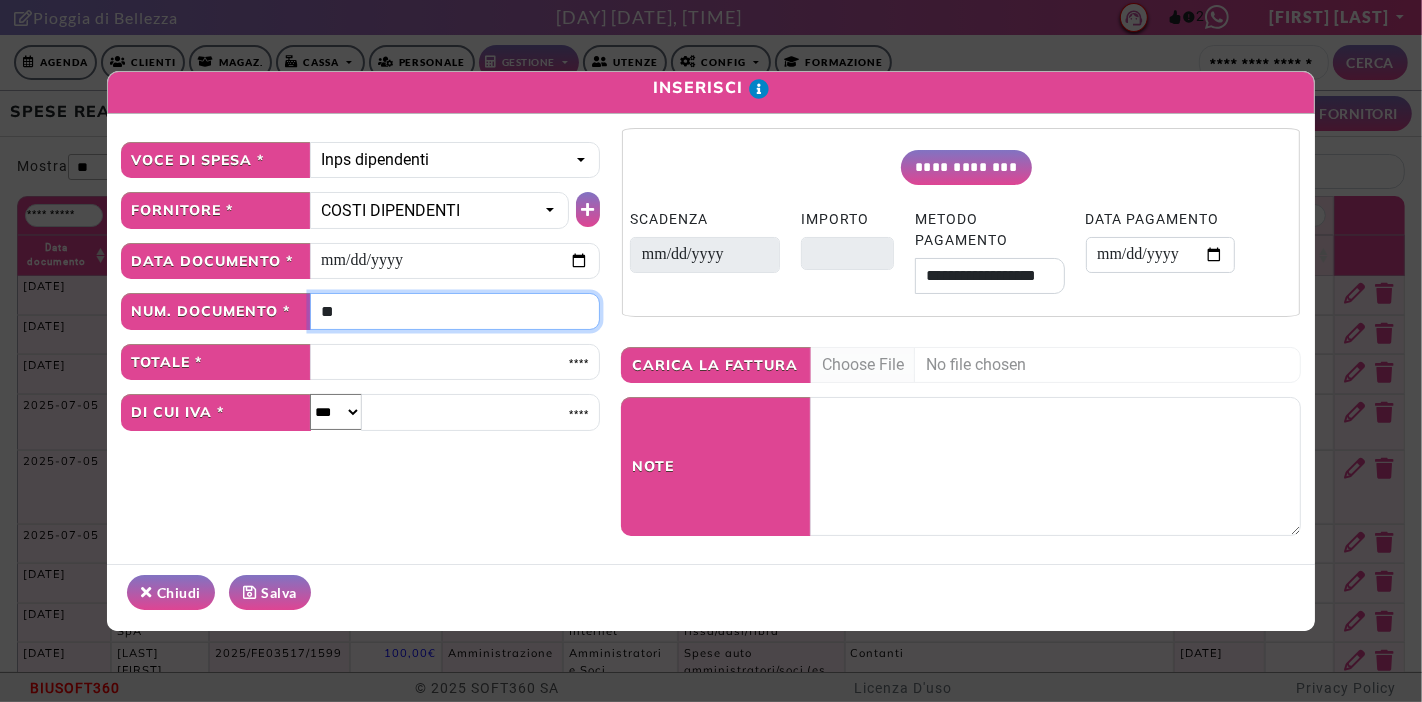 type on "**" 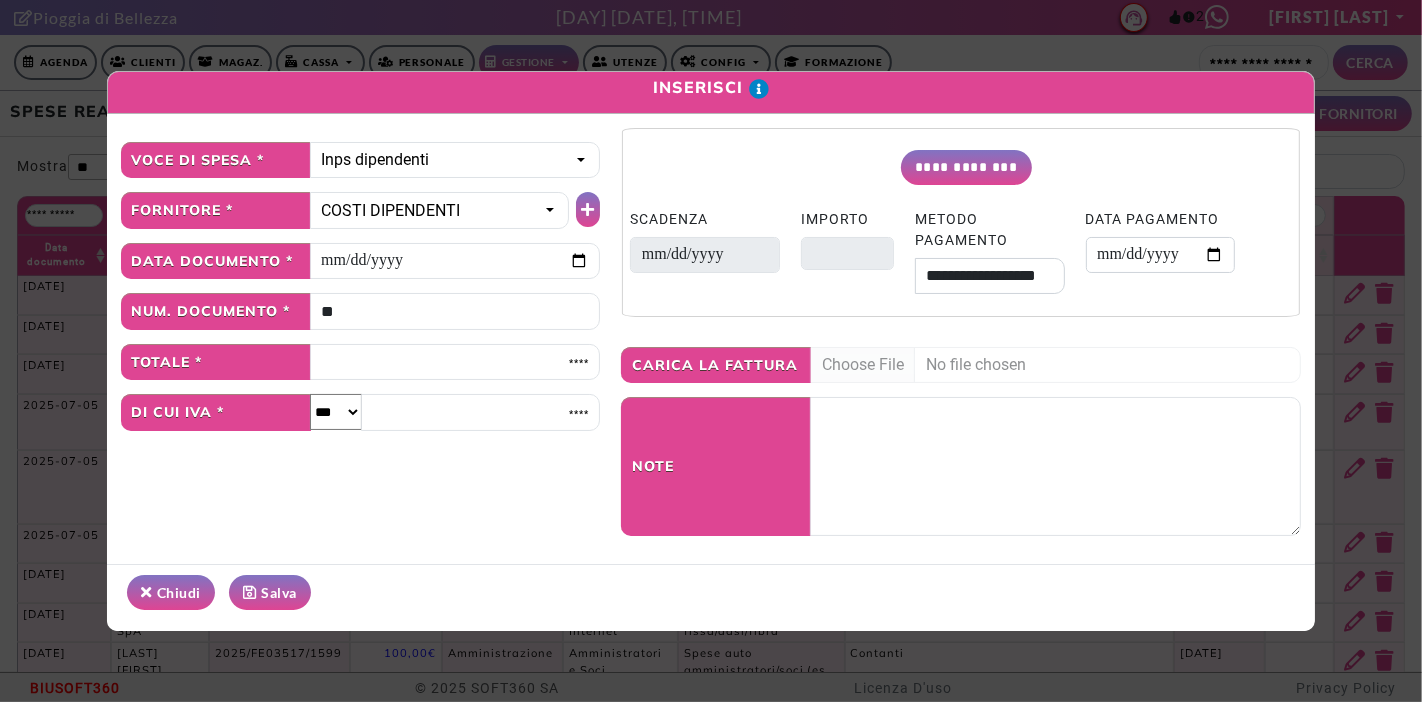 click on "*** *** ** **                                          *****" at bounding box center [336, 412] 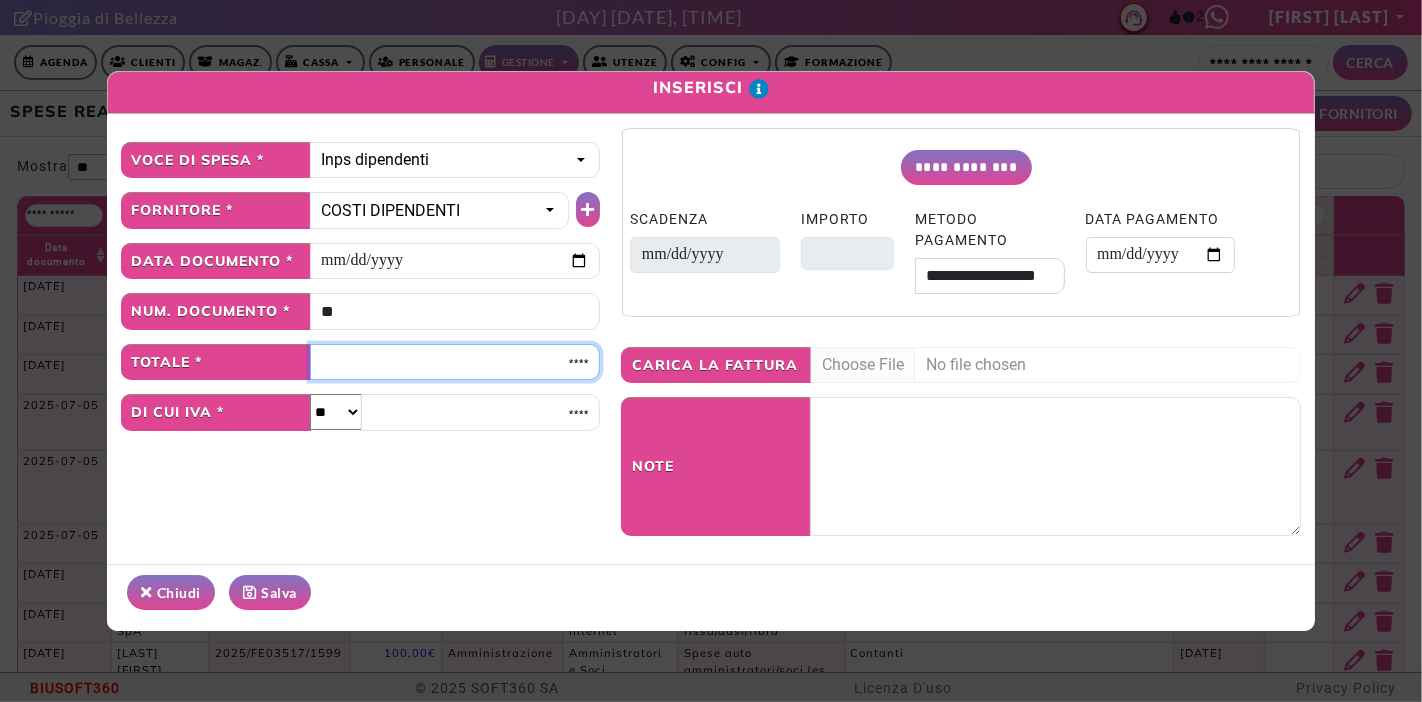 click at bounding box center (455, 362) 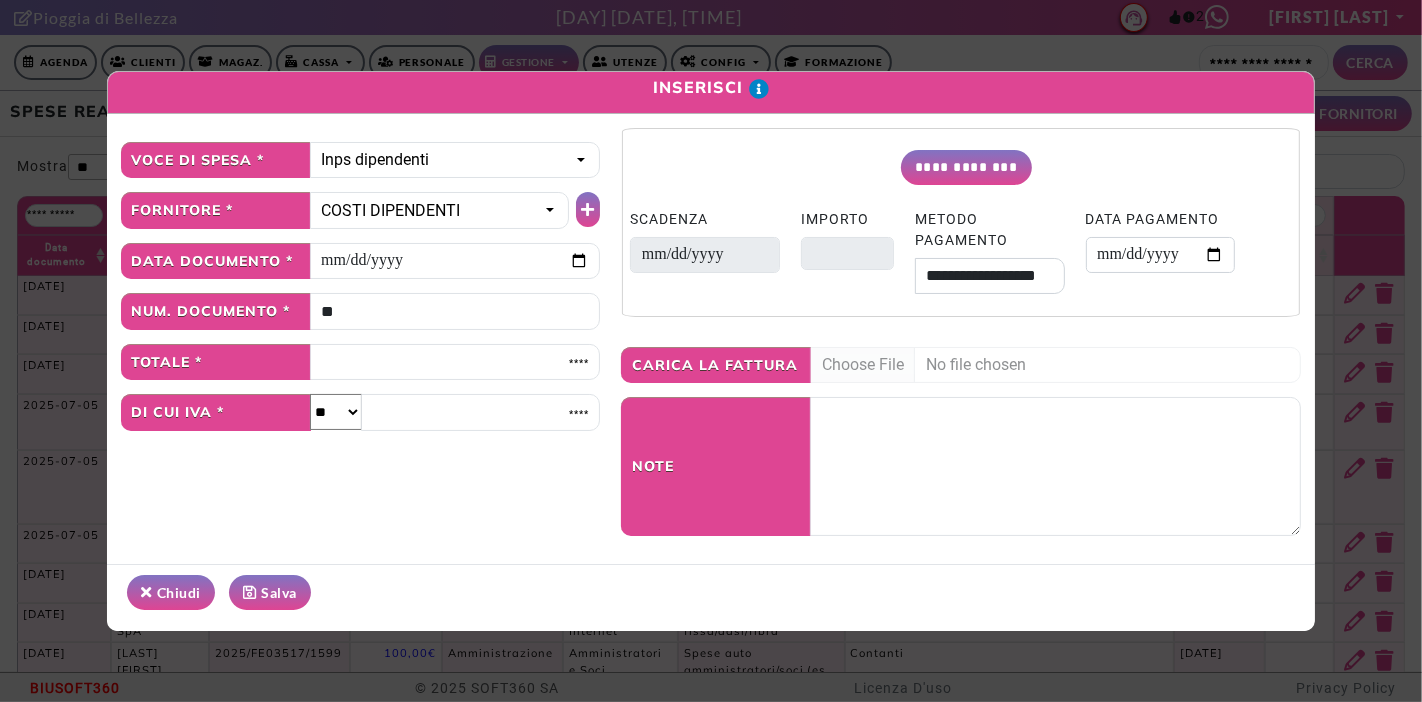 click on "Salva" at bounding box center (270, 592) 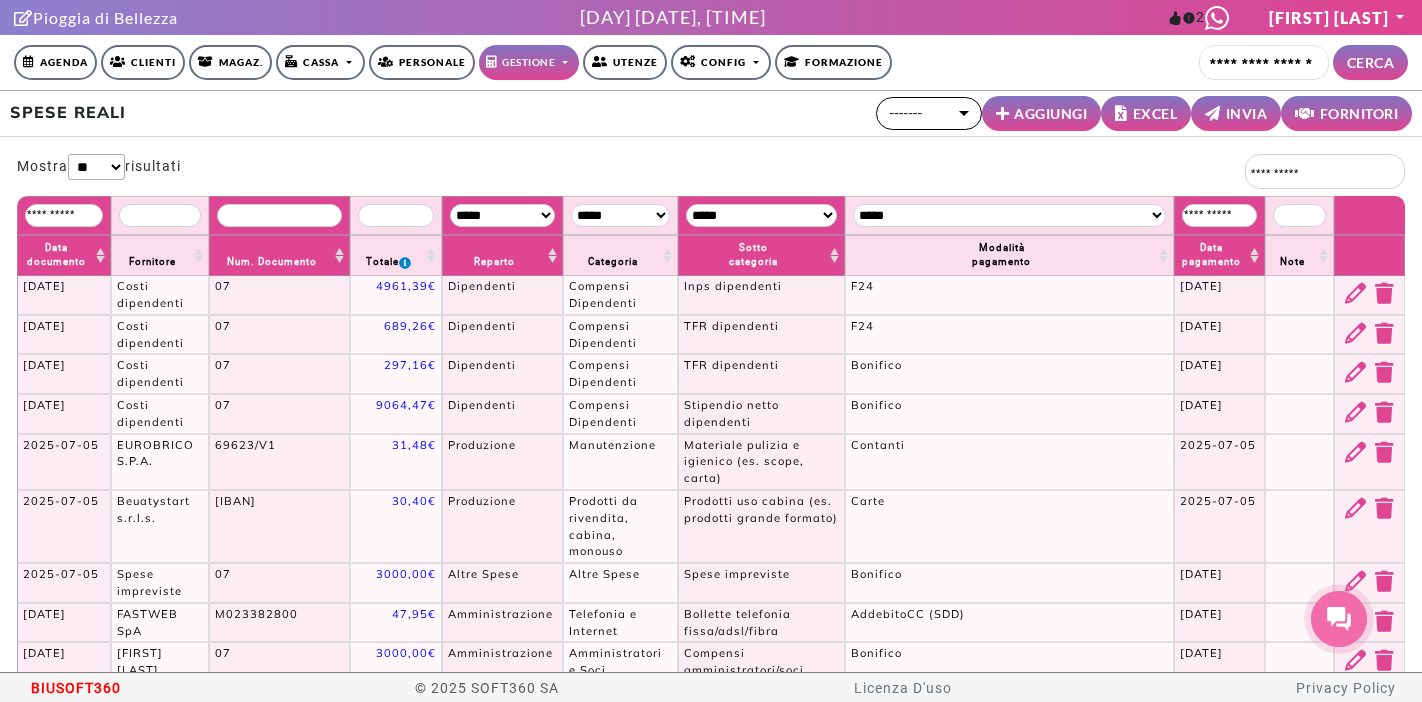scroll, scrollTop: 0, scrollLeft: 0, axis: both 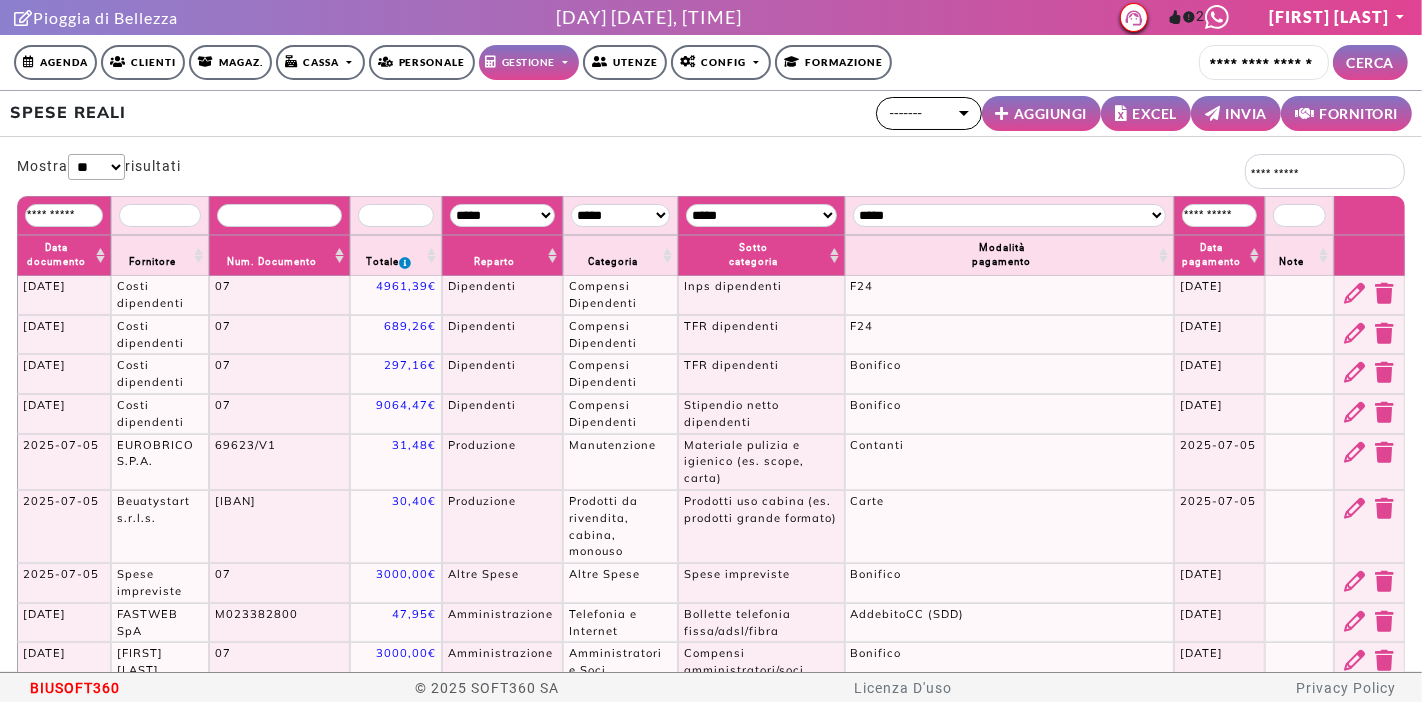 click on "Gestione" at bounding box center [529, 62] 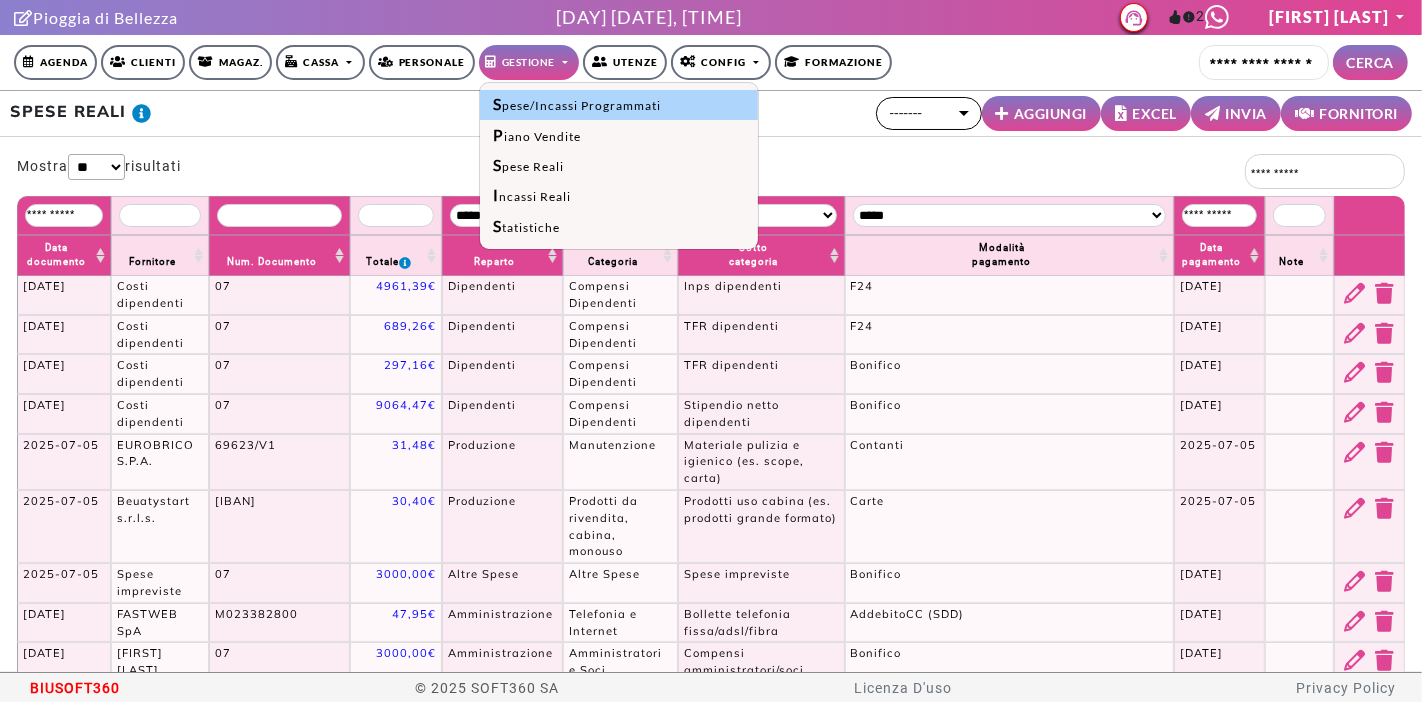 click on "Spese/Incassi Programmati" at bounding box center [619, 105] 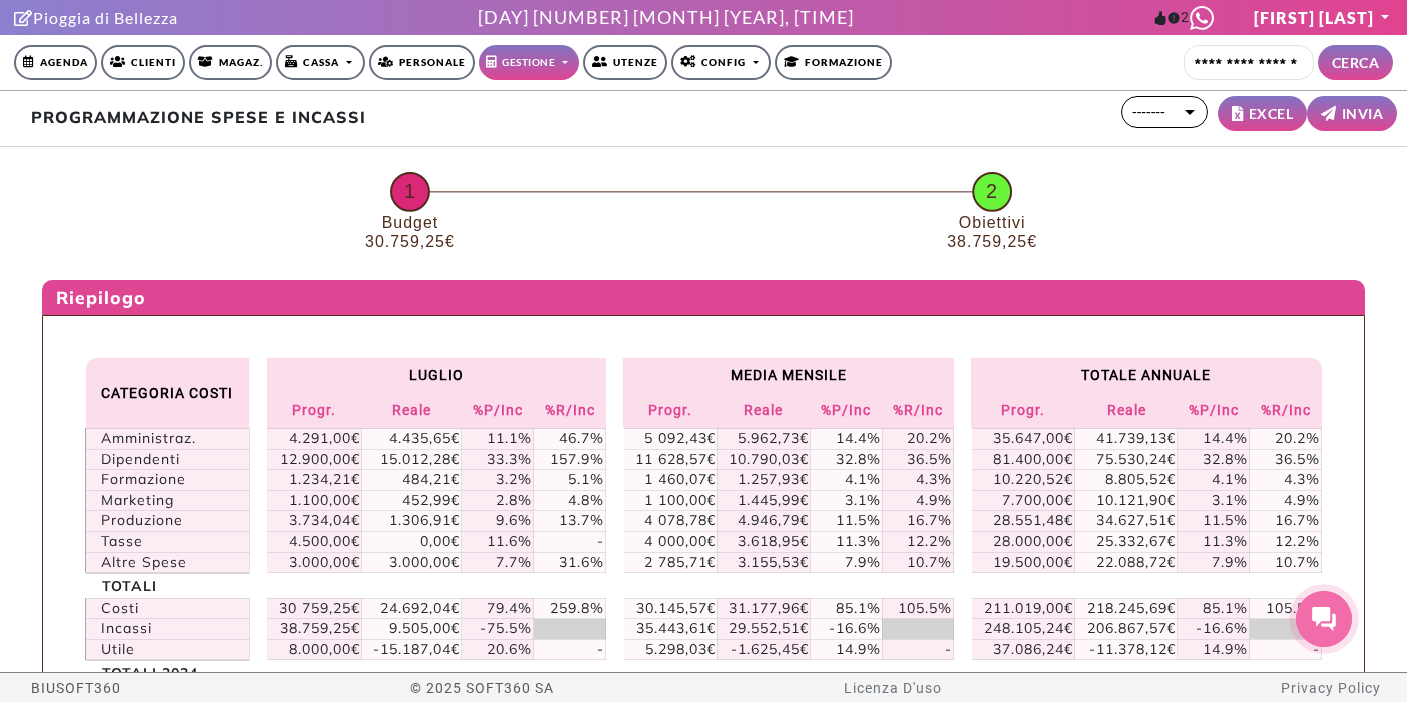 scroll, scrollTop: 0, scrollLeft: 0, axis: both 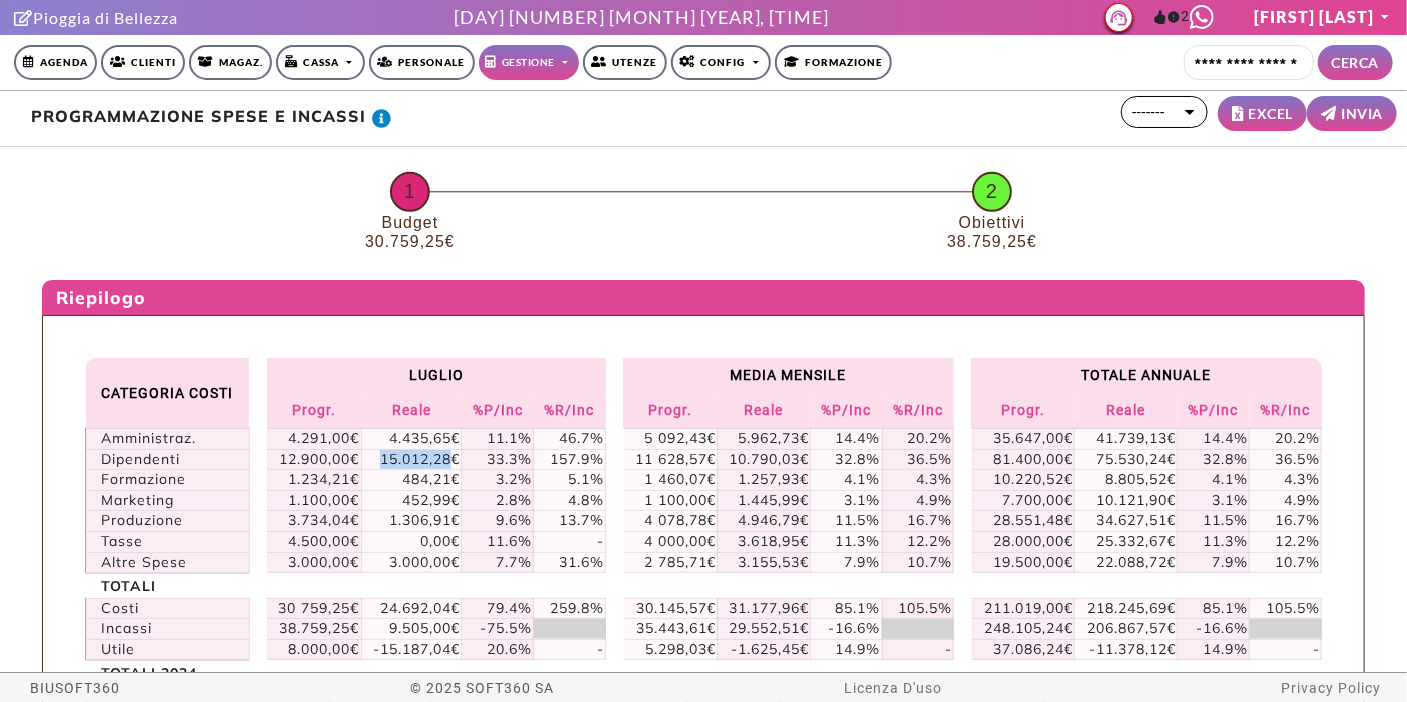 drag, startPoint x: 380, startPoint y: 452, endPoint x: 456, endPoint y: 455, distance: 76.05919 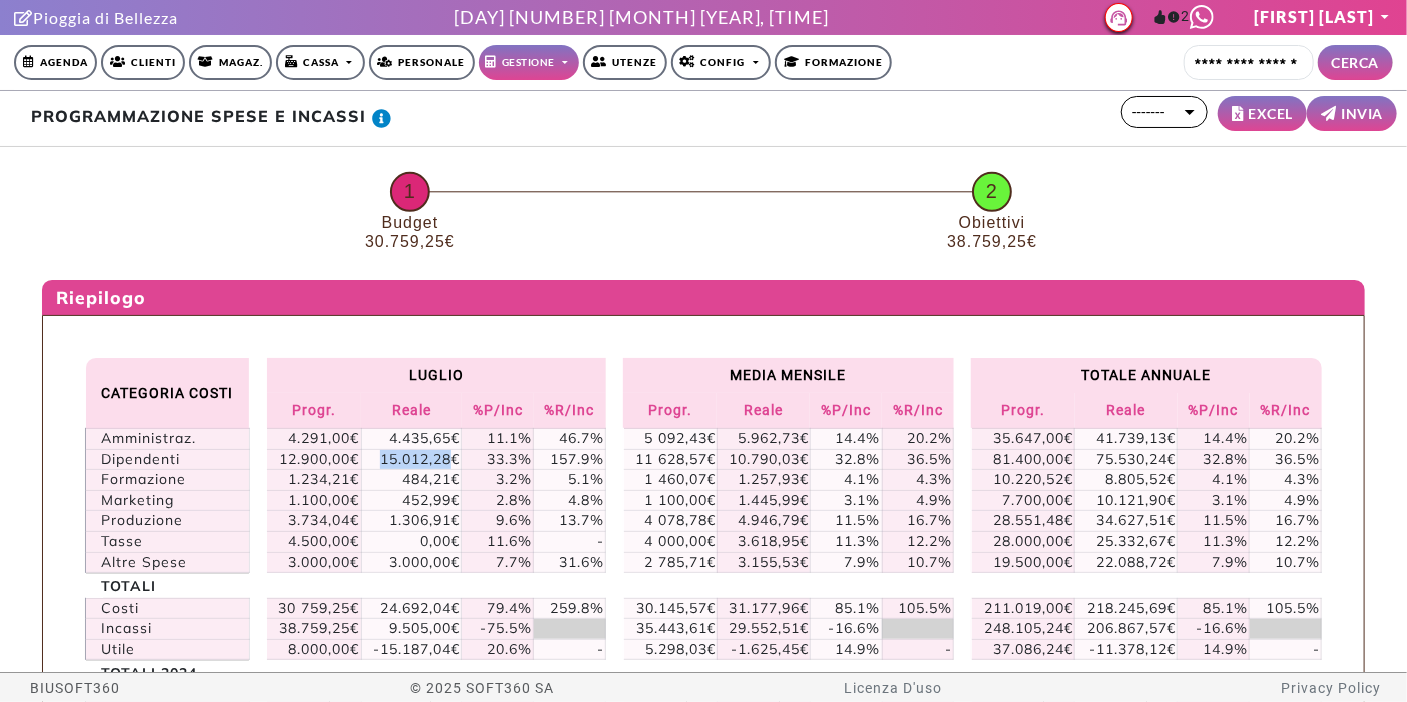 click on "15.012,28€" at bounding box center (411, 439) 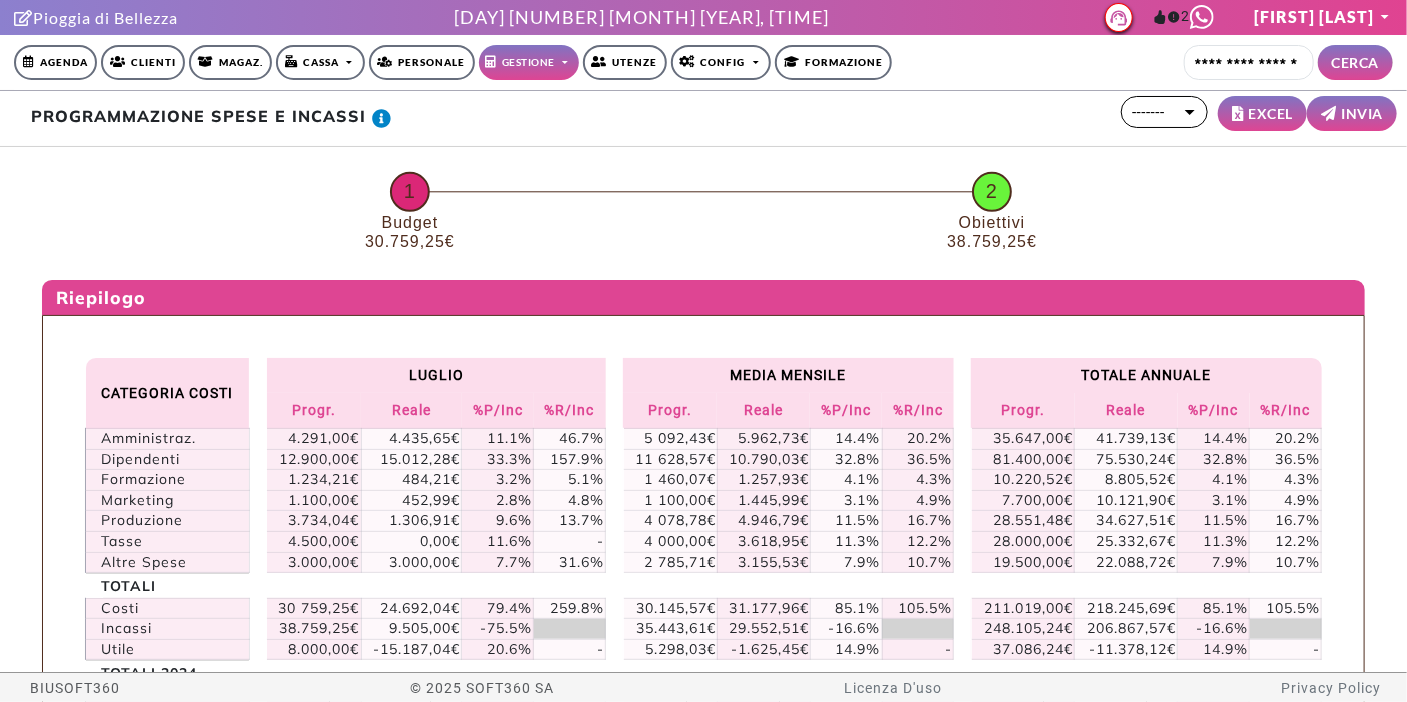 click on "15.012,28€" at bounding box center [411, 439] 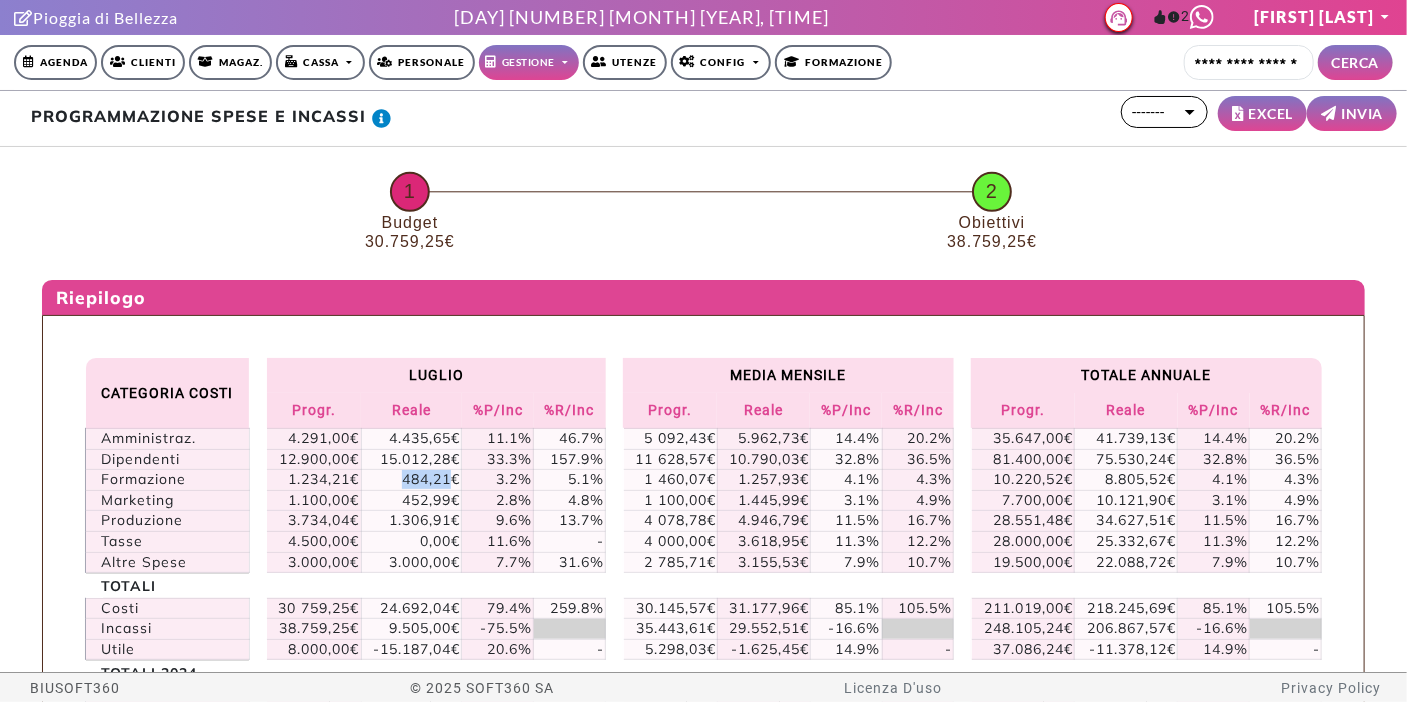 drag, startPoint x: 405, startPoint y: 472, endPoint x: 457, endPoint y: 471, distance: 52.009613 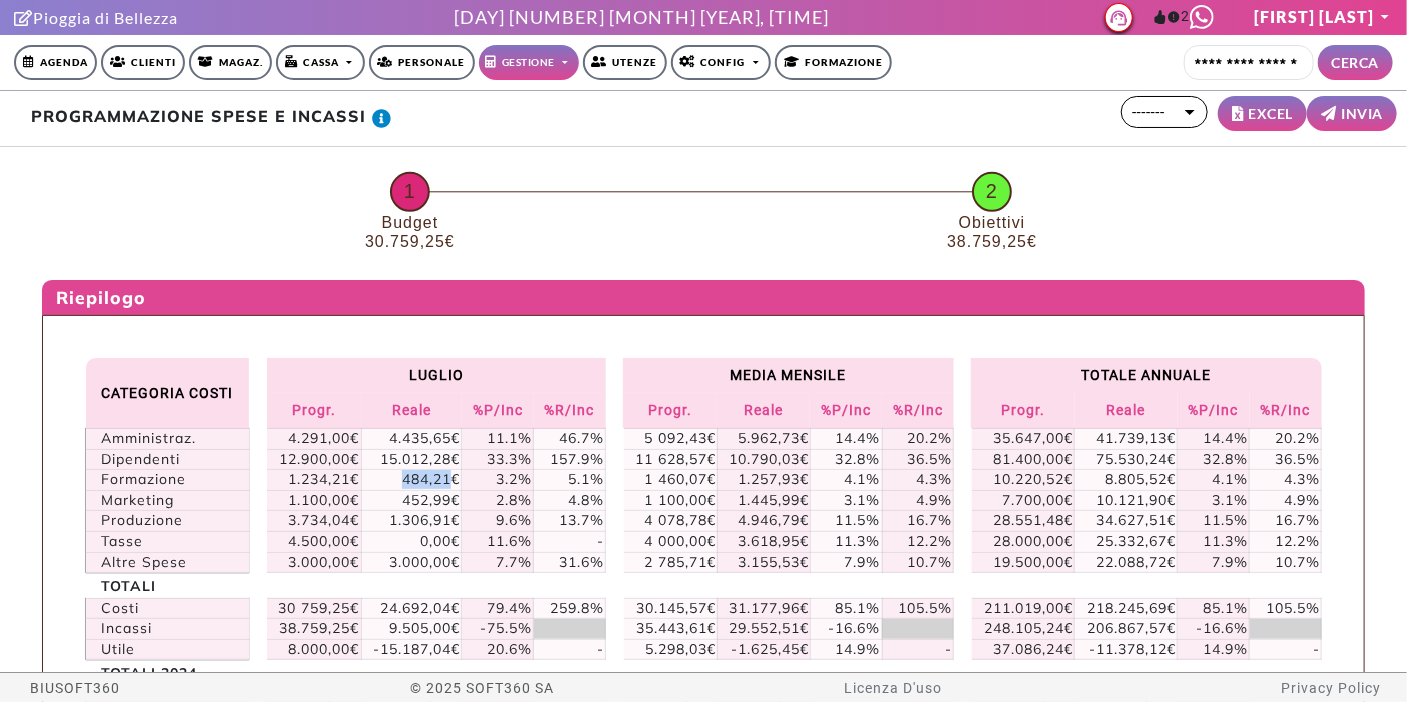 click on "484,21€" at bounding box center (411, 439) 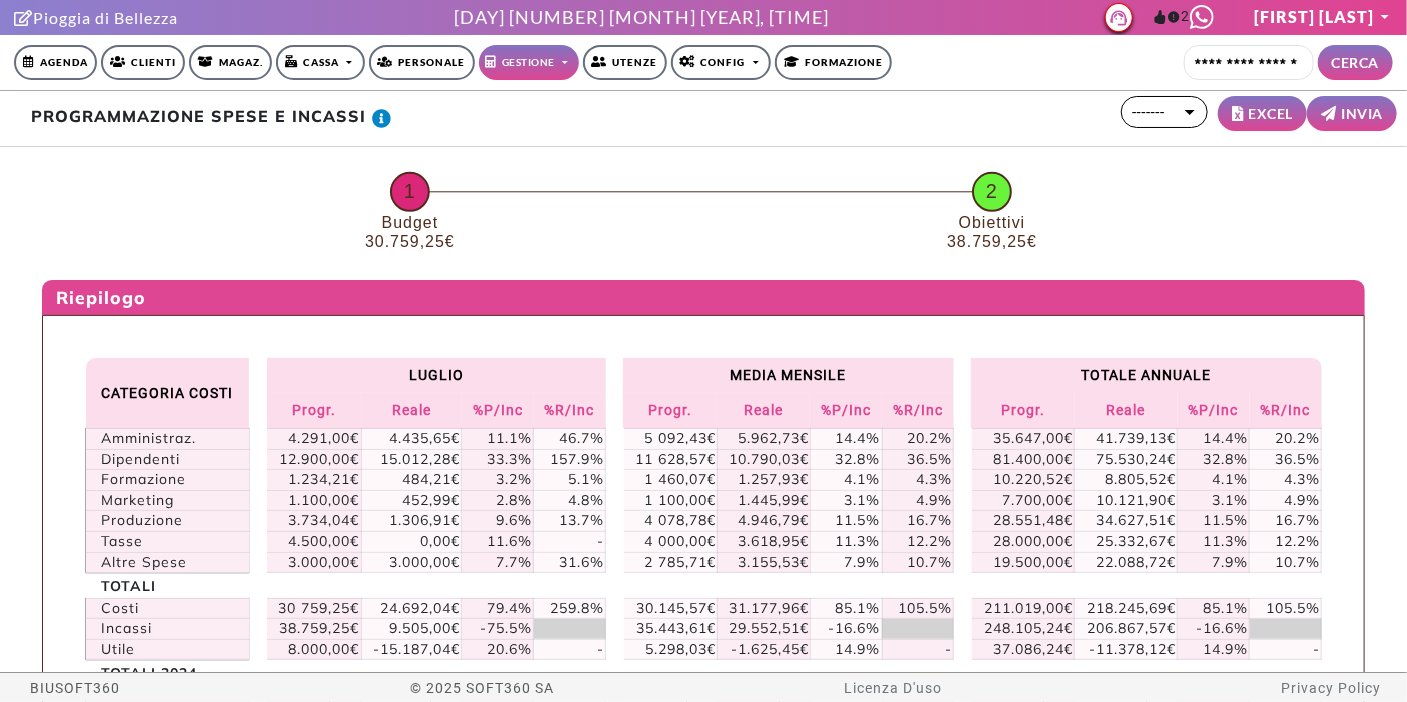 click on "452,99€" at bounding box center [411, 439] 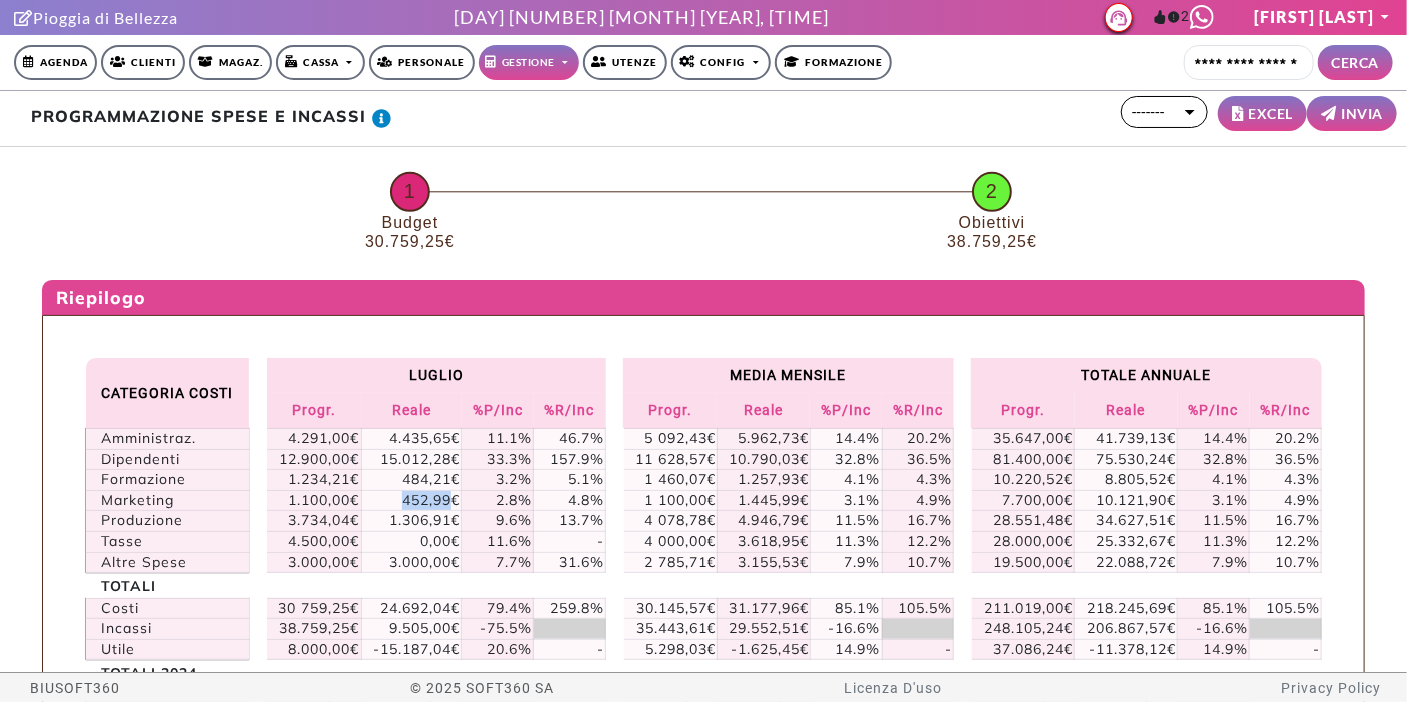 drag, startPoint x: 402, startPoint y: 491, endPoint x: 427, endPoint y: 492, distance: 25.019993 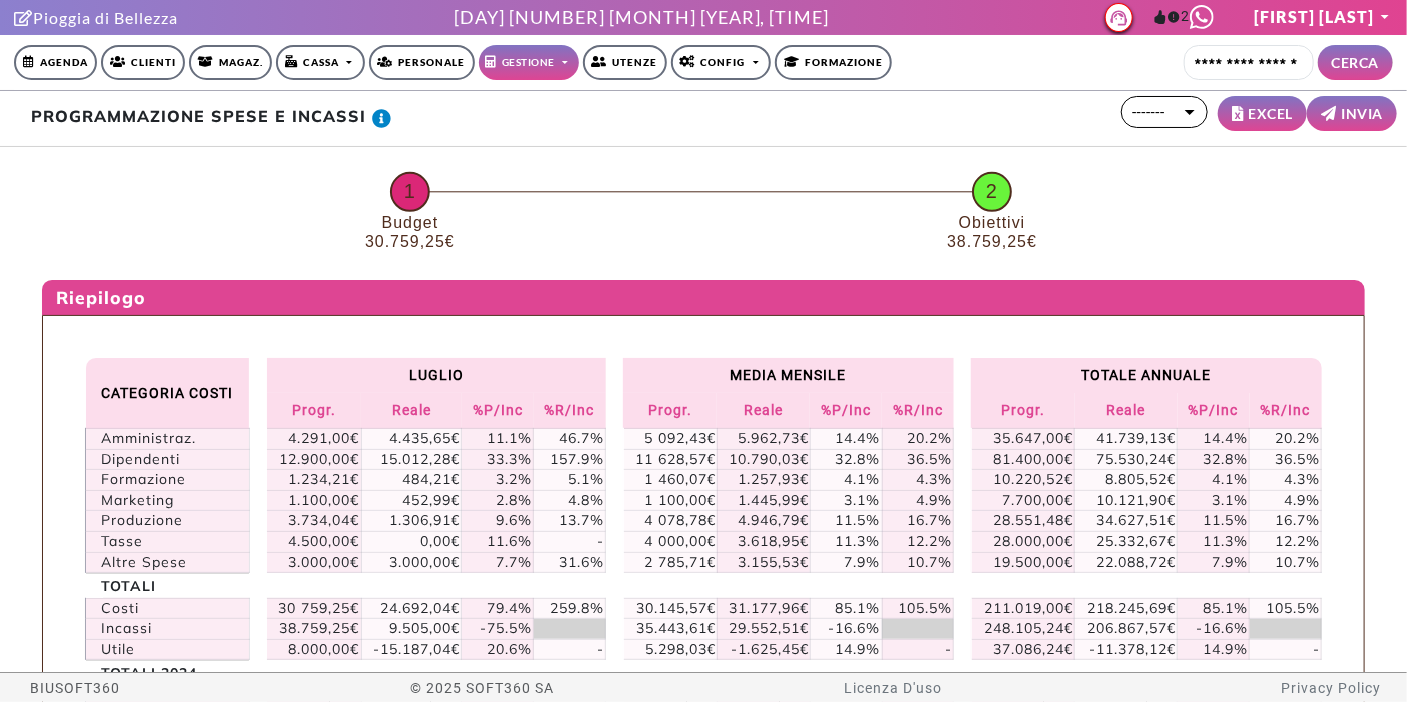 click on "1.306,91€" at bounding box center (411, 439) 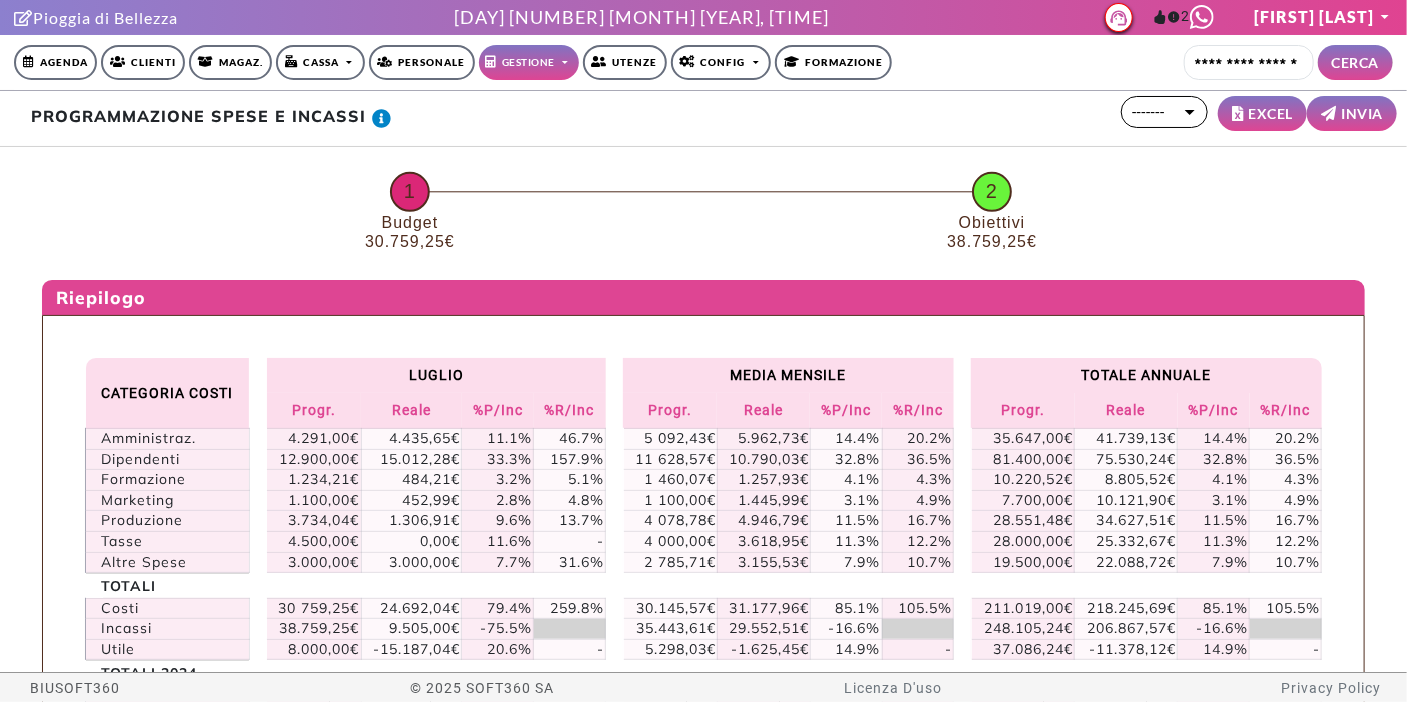click on "1" at bounding box center [410, 222] 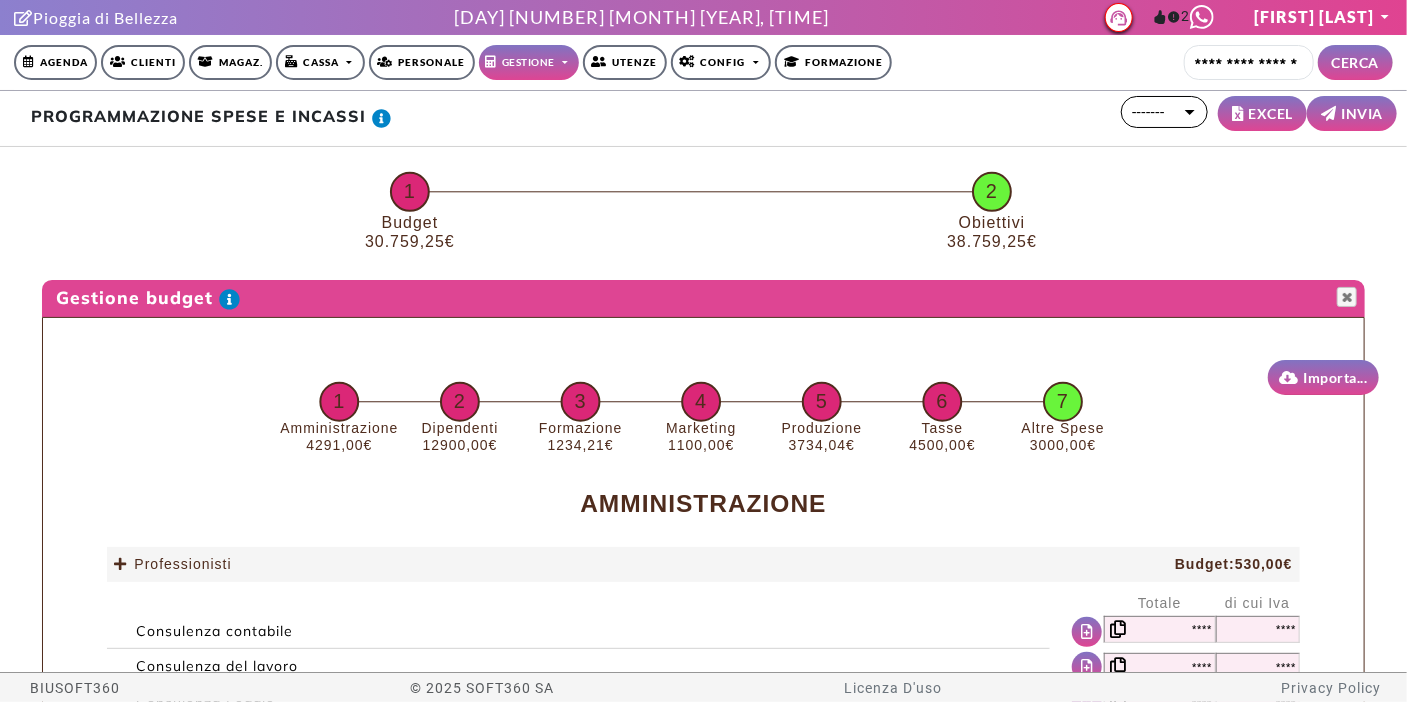 click at bounding box center (461, 402) 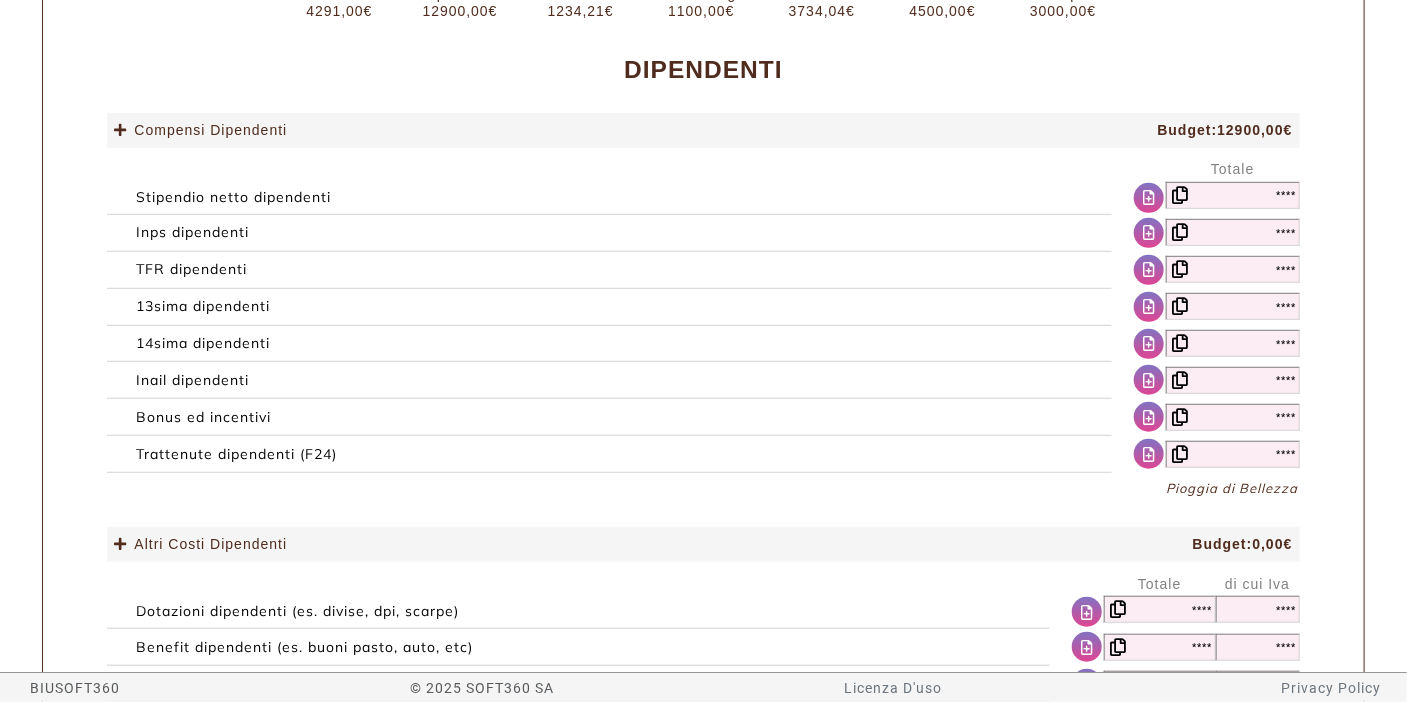 scroll, scrollTop: 444, scrollLeft: 0, axis: vertical 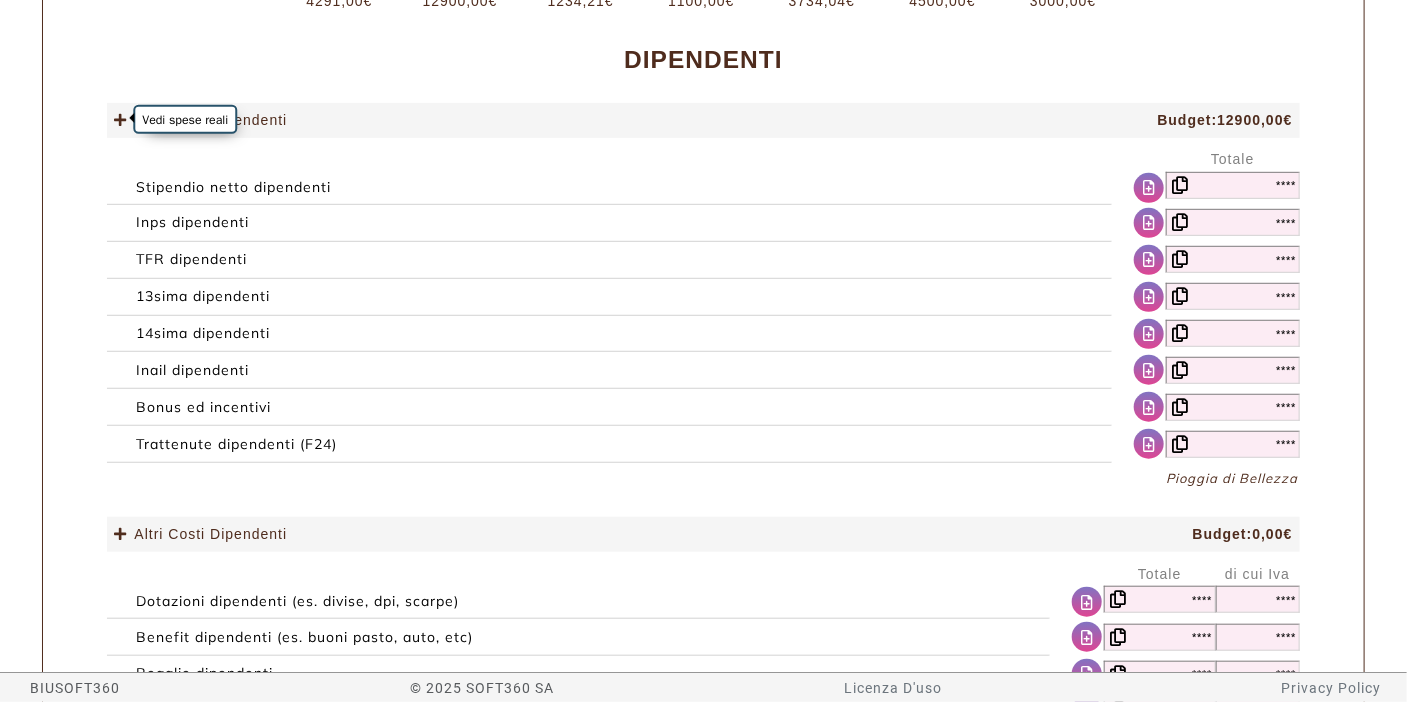 click at bounding box center [120, 120] 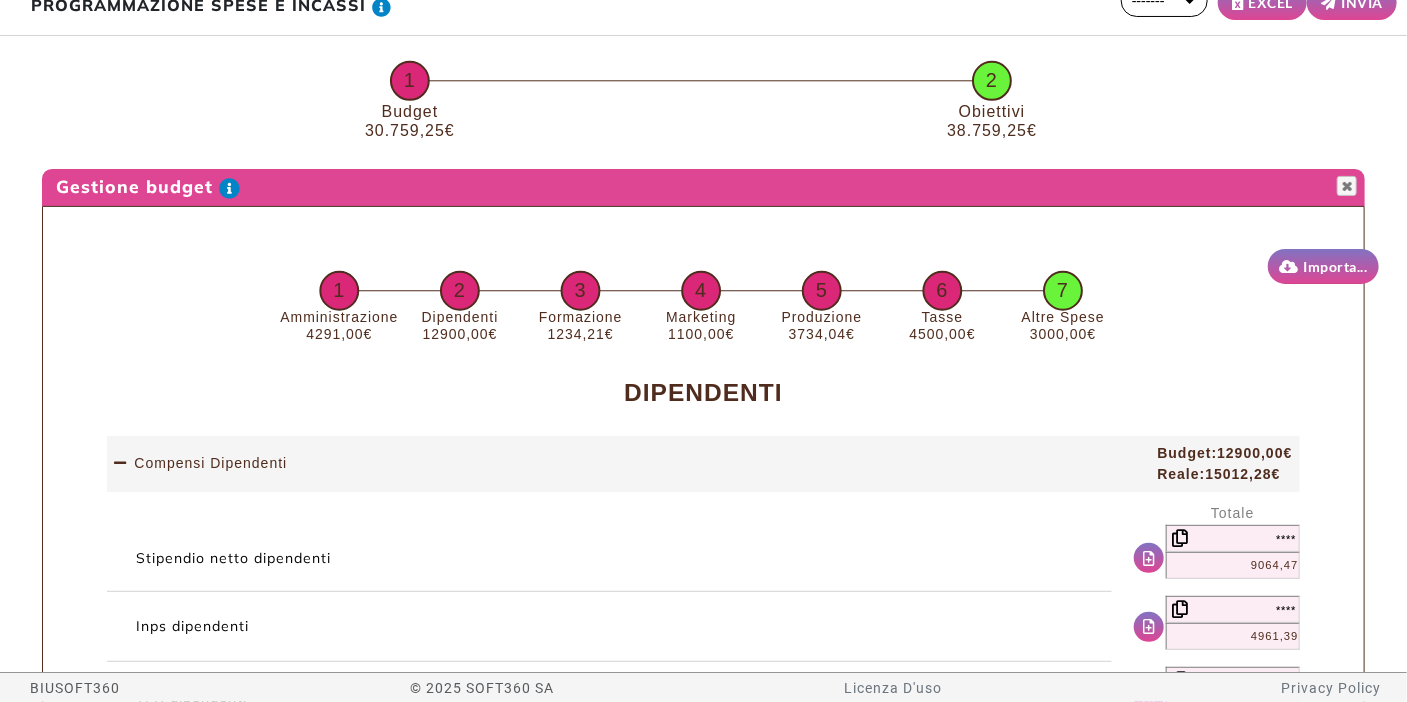 scroll, scrollTop: 0, scrollLeft: 0, axis: both 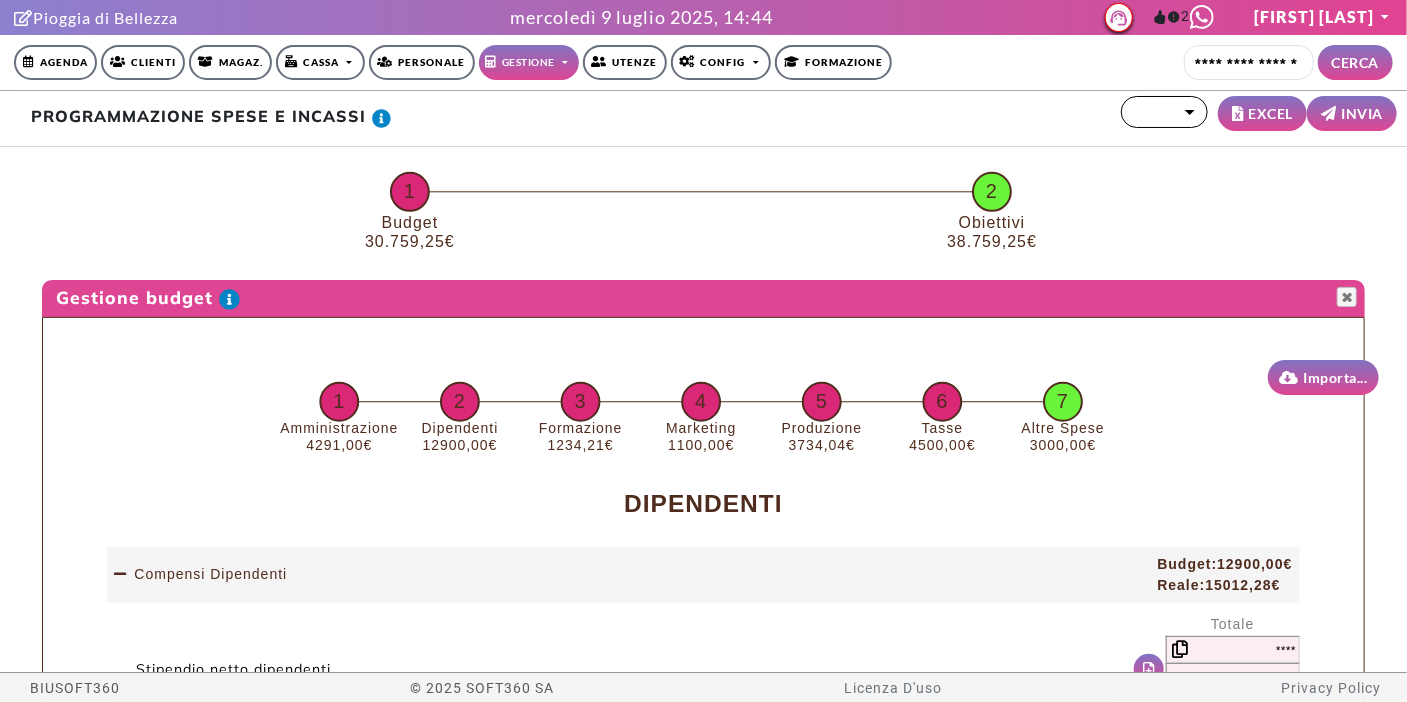 click on "*******" at bounding box center [1164, 112] 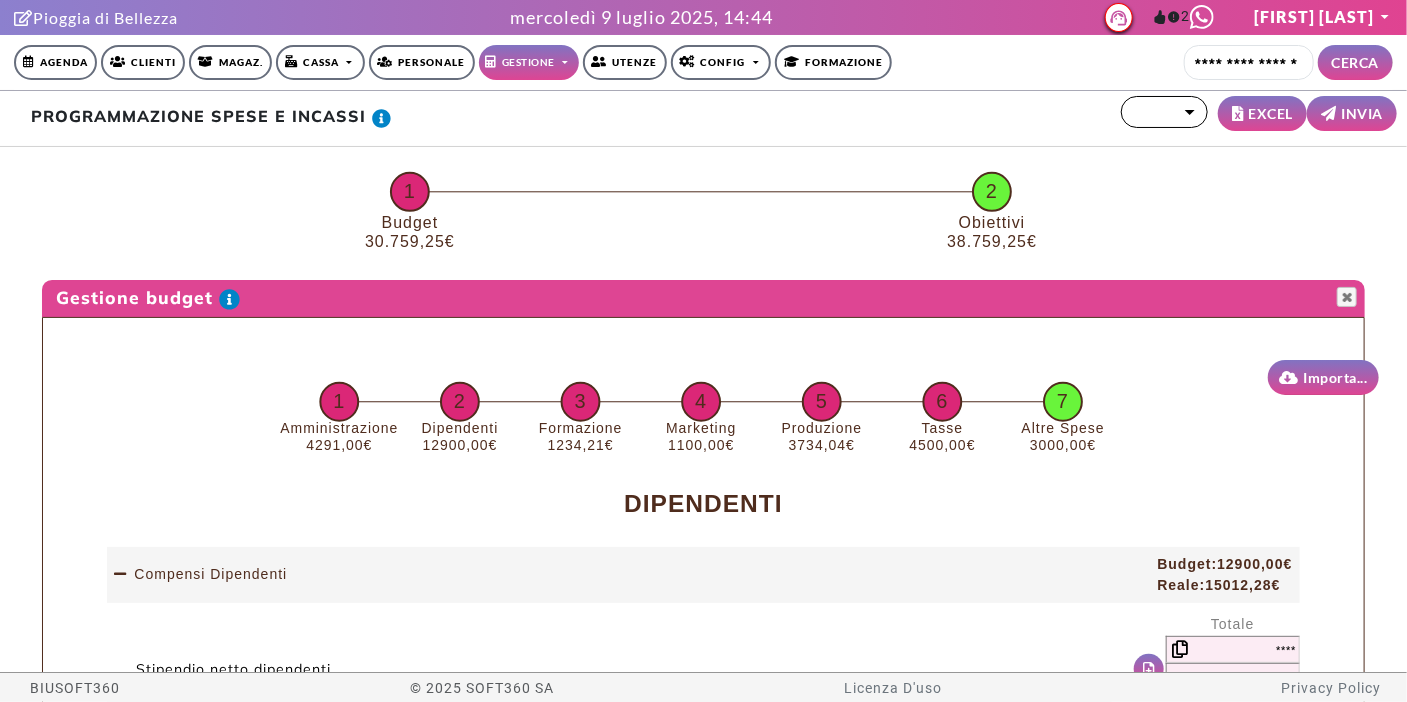 type on "*******" 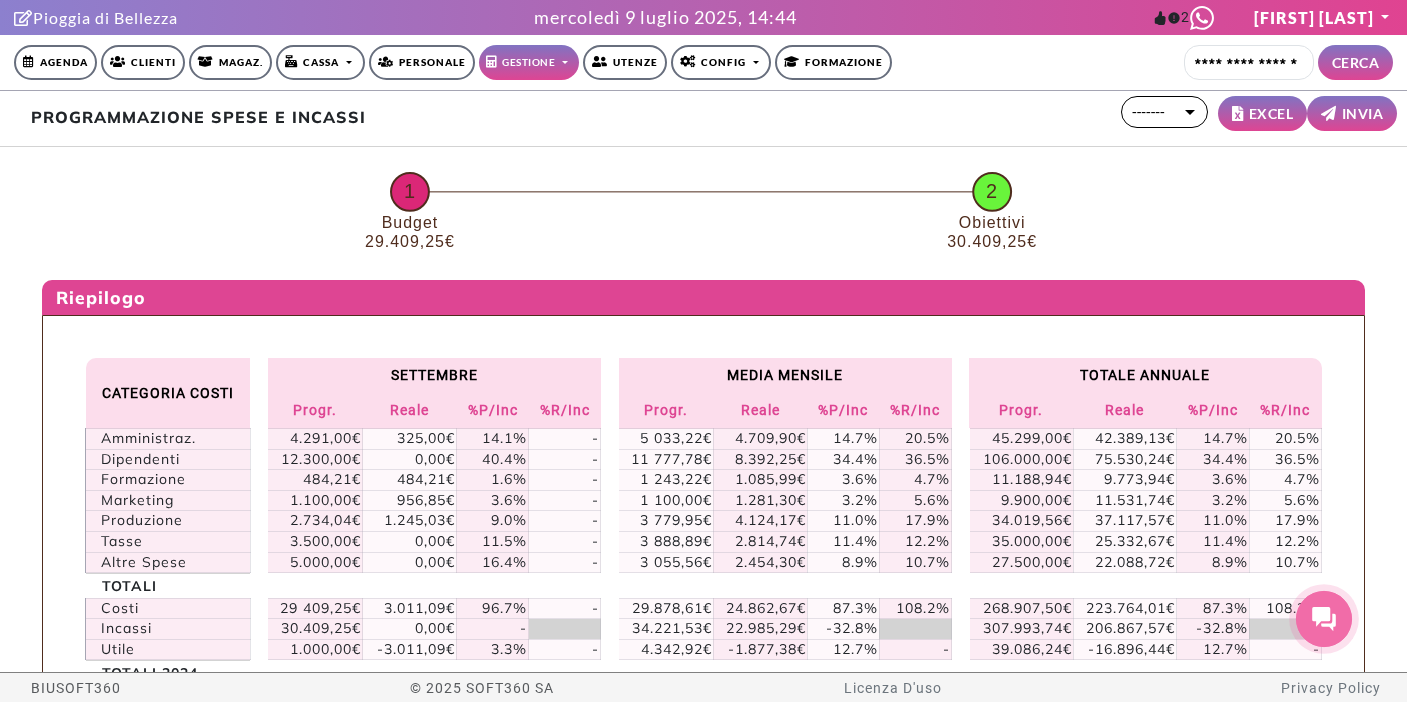 scroll, scrollTop: 0, scrollLeft: 0, axis: both 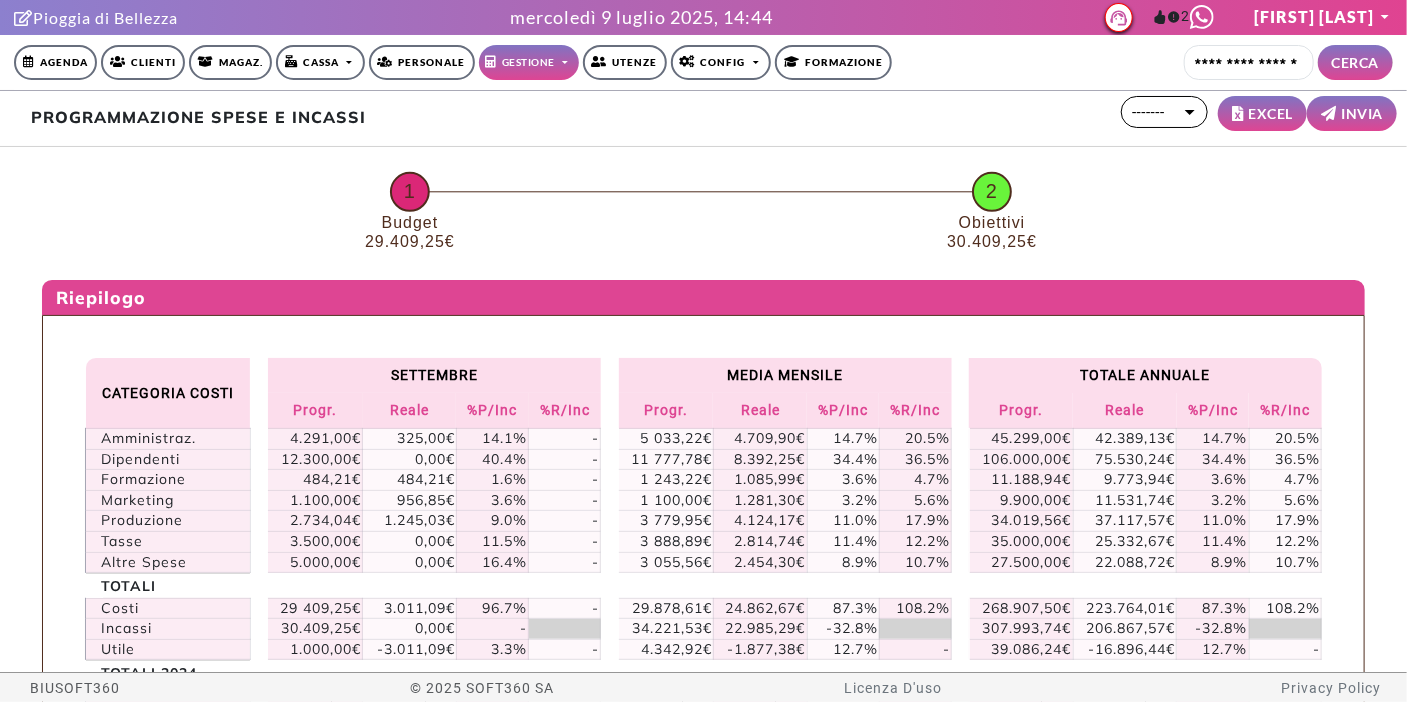 click on "1" at bounding box center (410, 222) 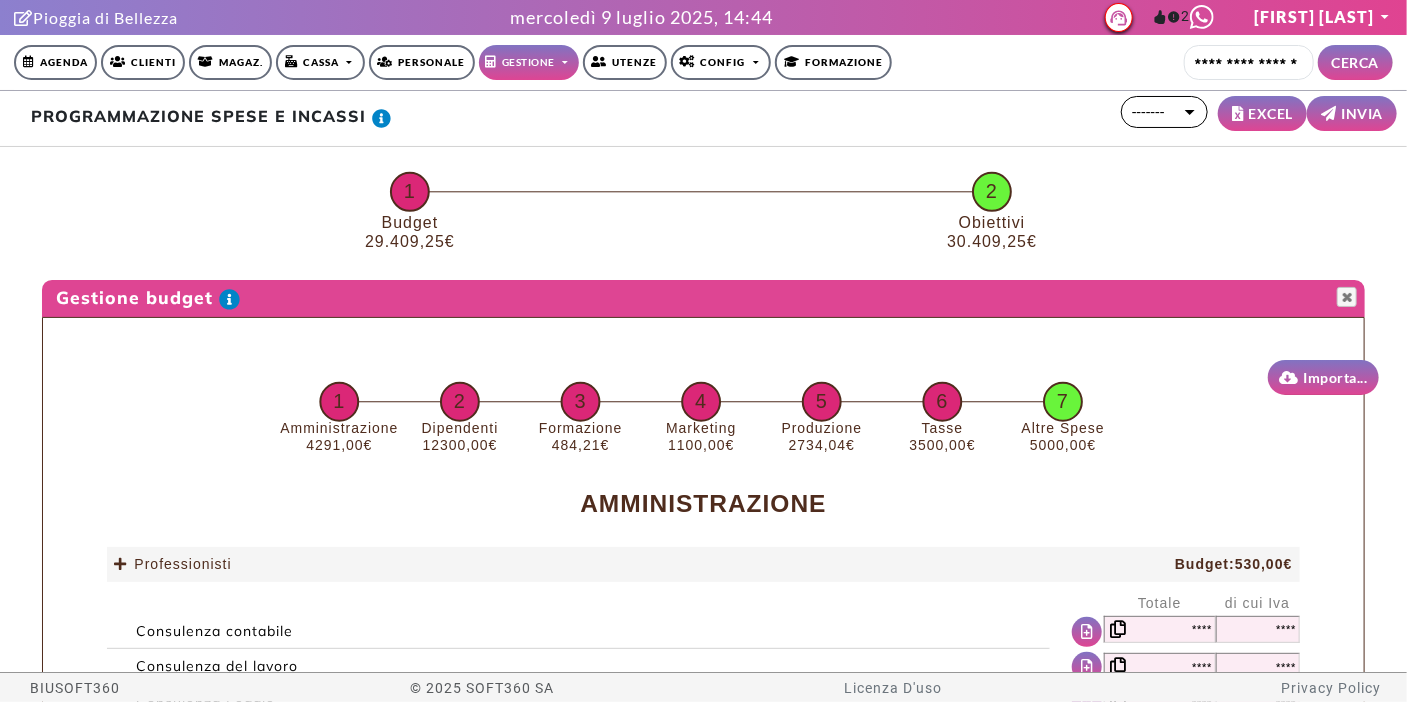 click at bounding box center (461, 402) 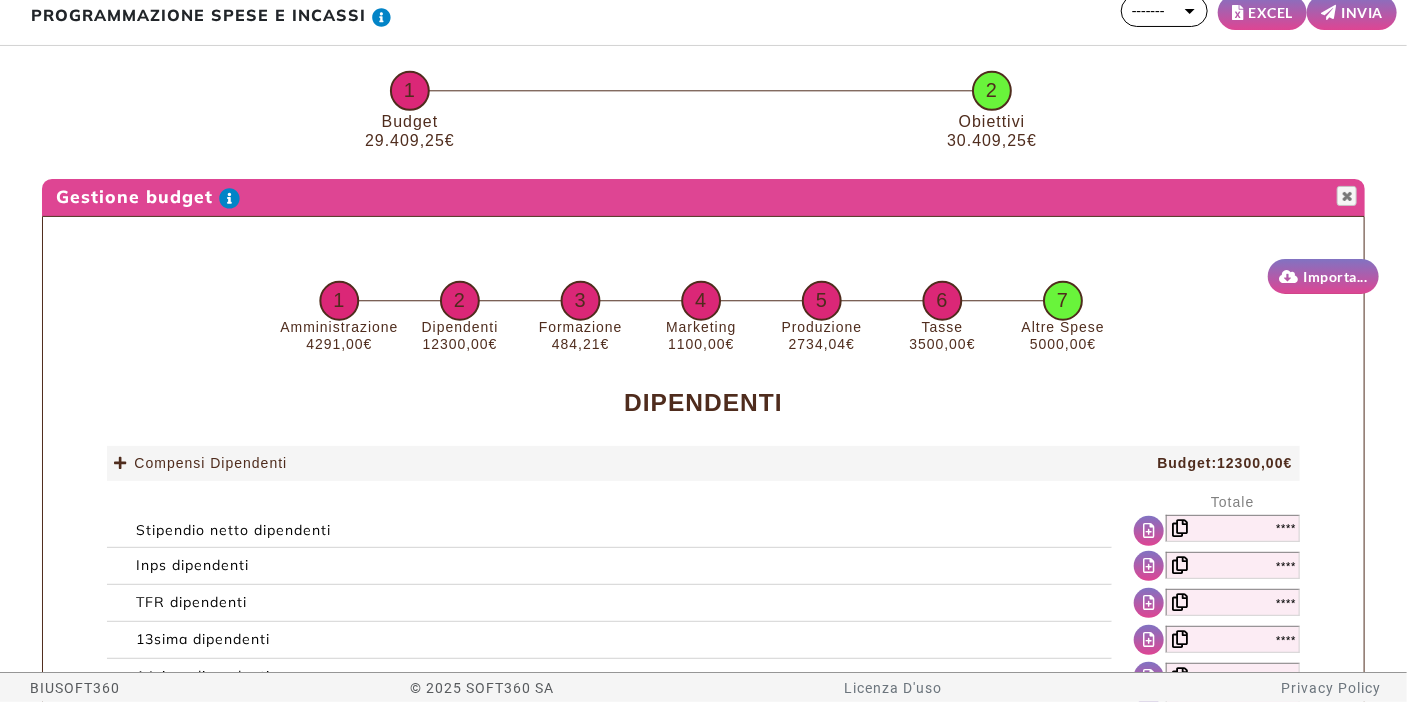 scroll, scrollTop: 444, scrollLeft: 0, axis: vertical 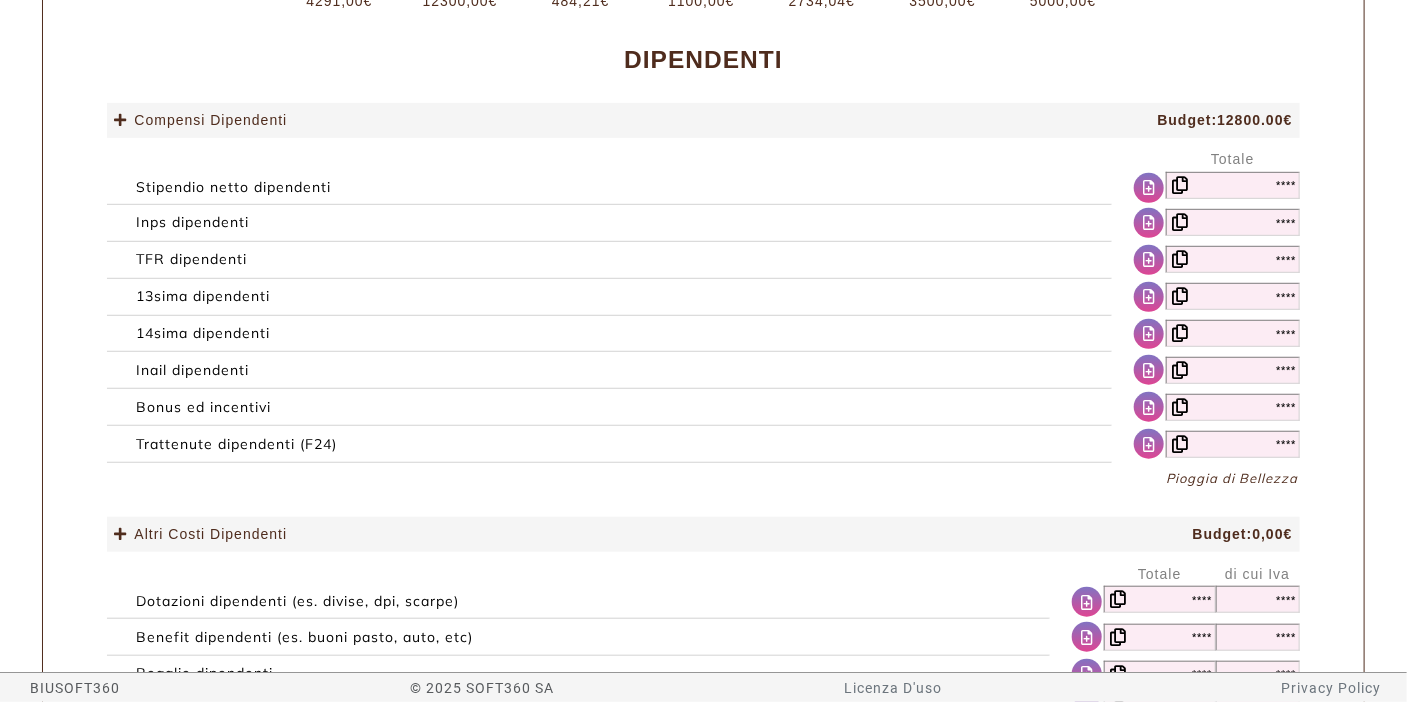 type on "***" 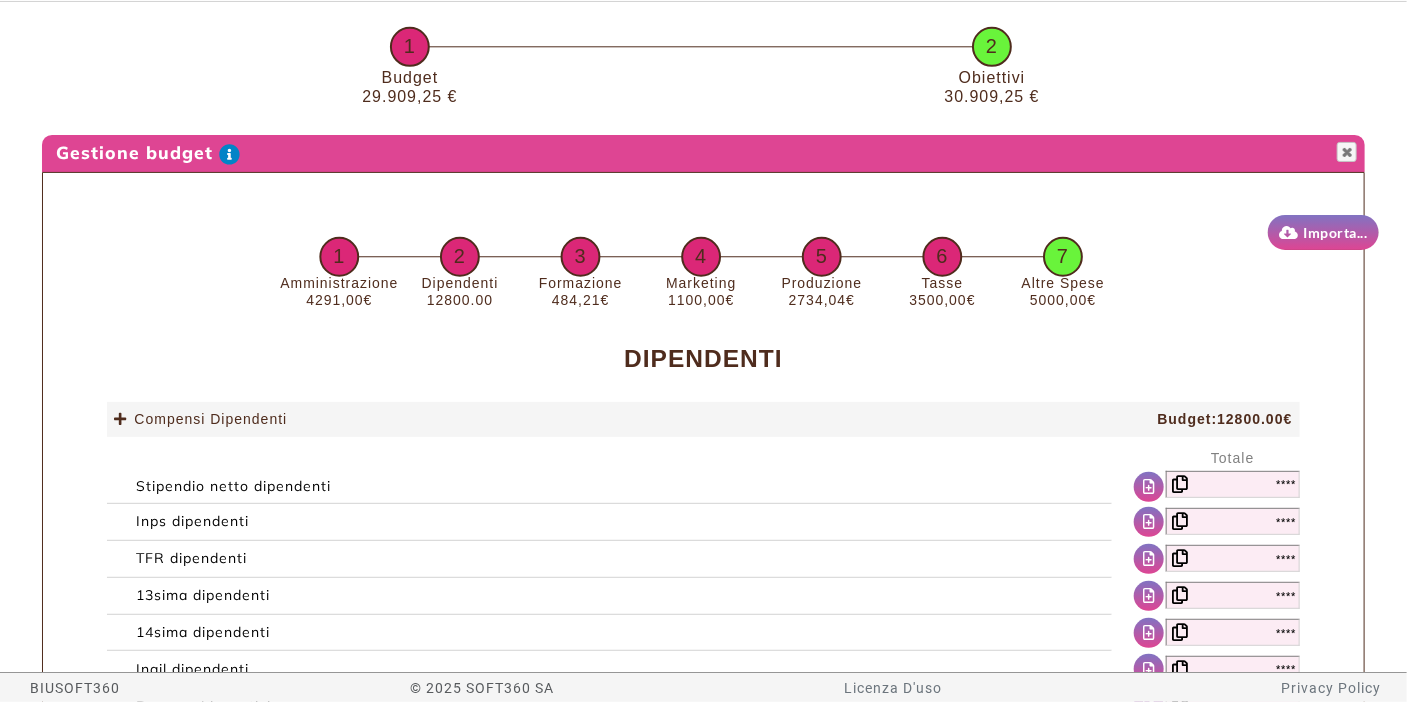 scroll, scrollTop: 0, scrollLeft: 0, axis: both 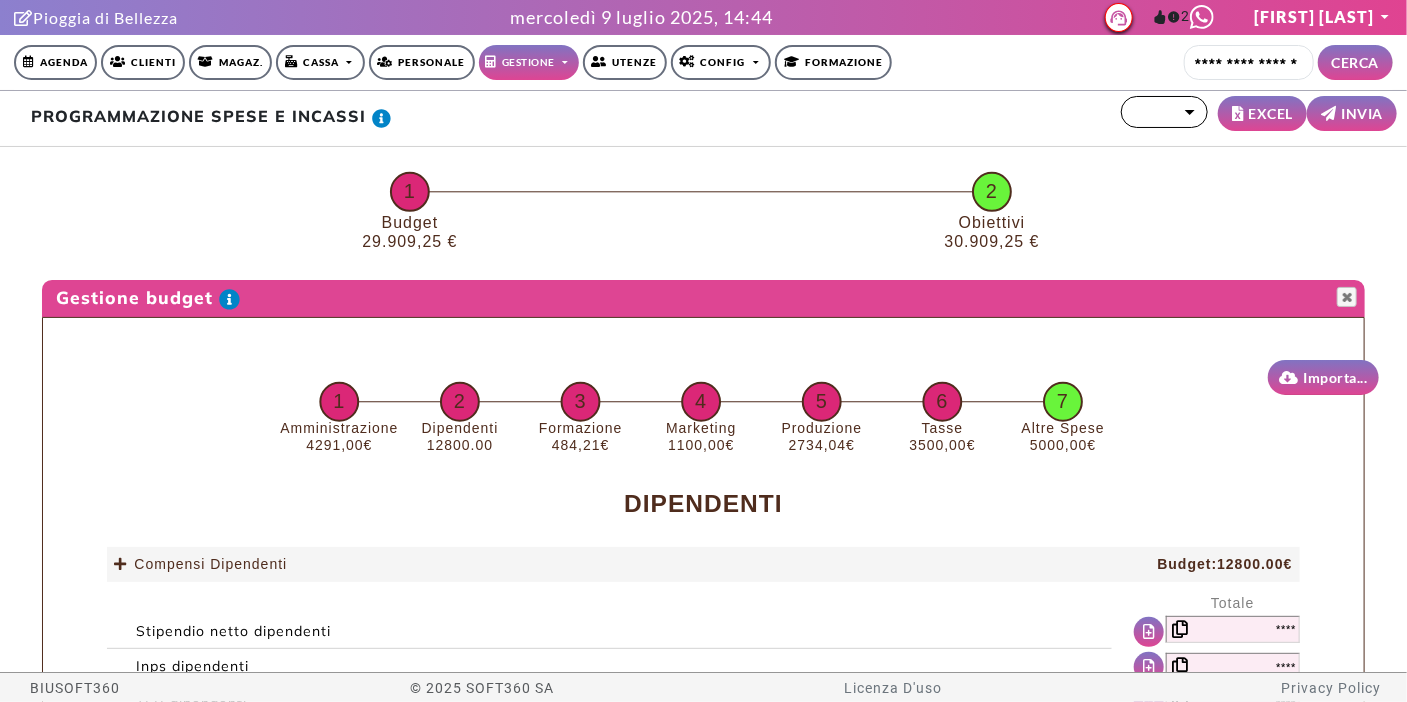 click on "*******" at bounding box center (1164, 112) 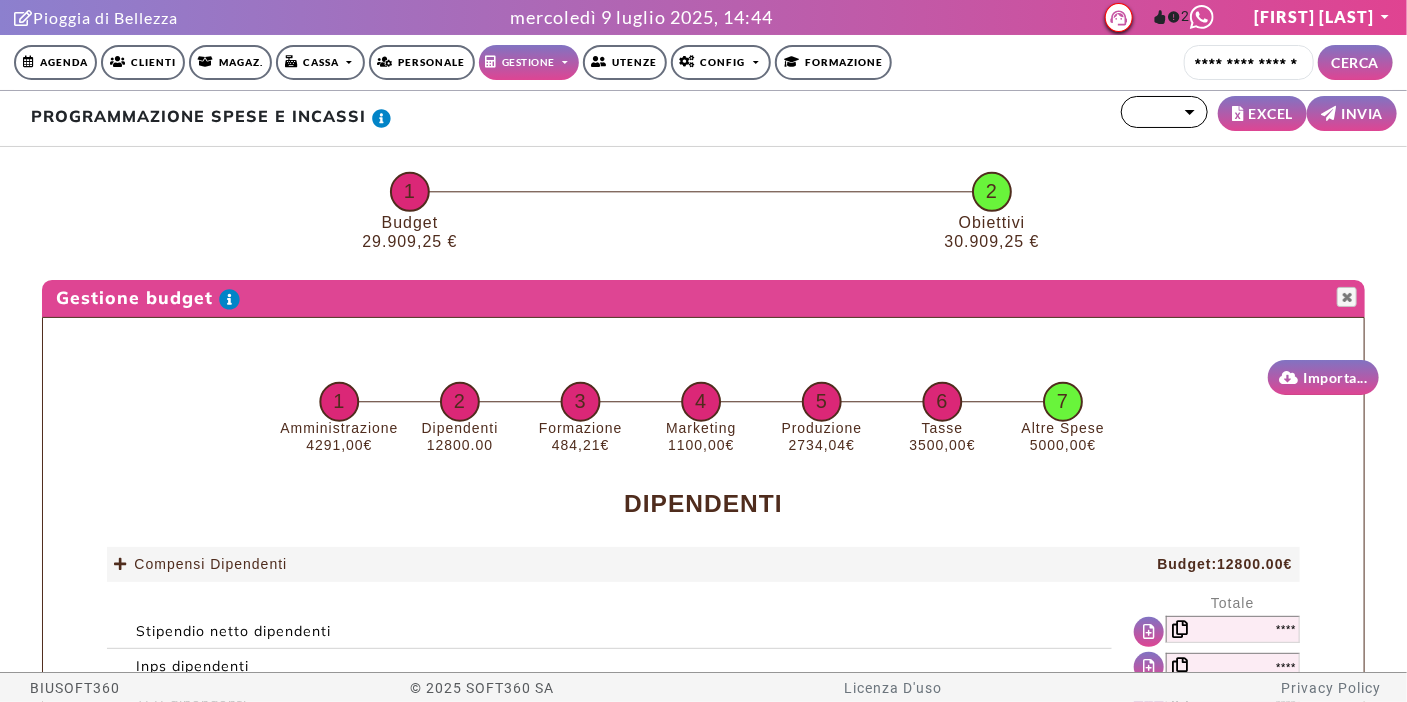 type on "*******" 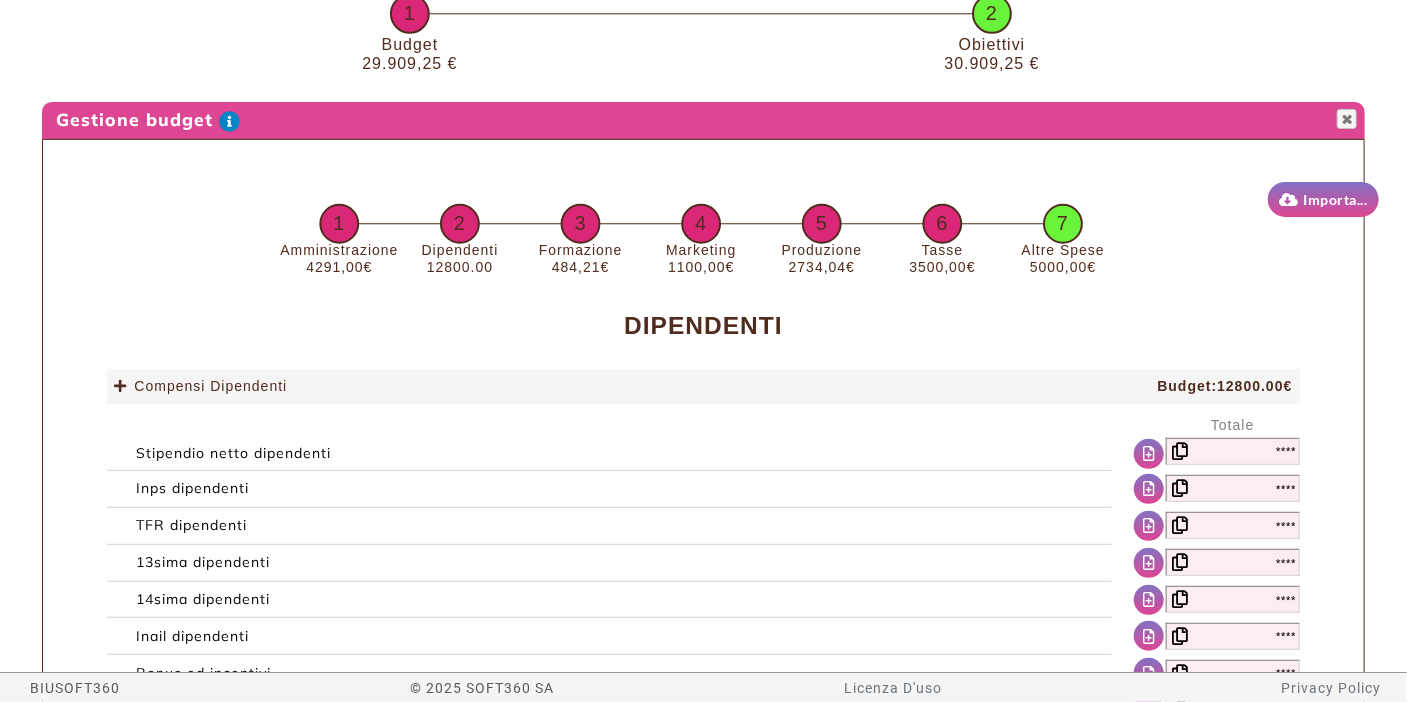 scroll, scrollTop: 222, scrollLeft: 0, axis: vertical 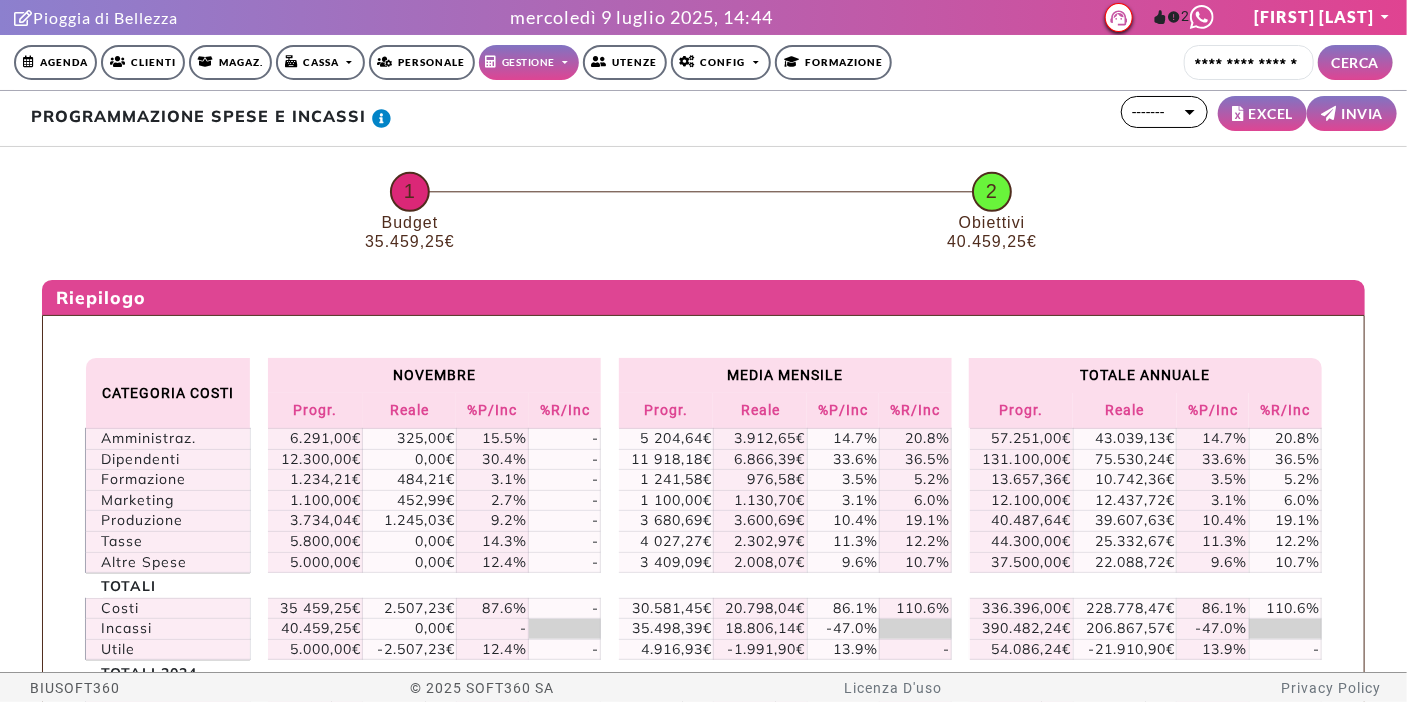click at bounding box center (410, 192) 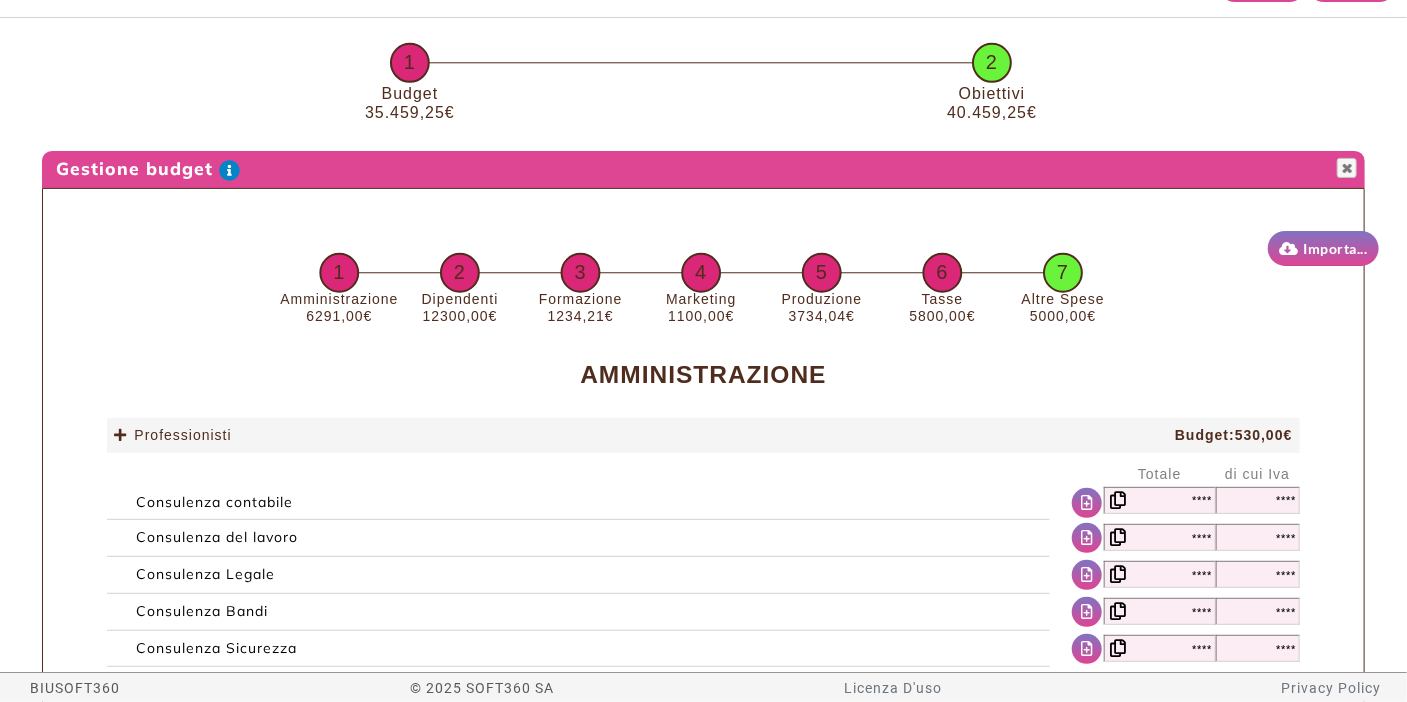 scroll, scrollTop: 0, scrollLeft: 0, axis: both 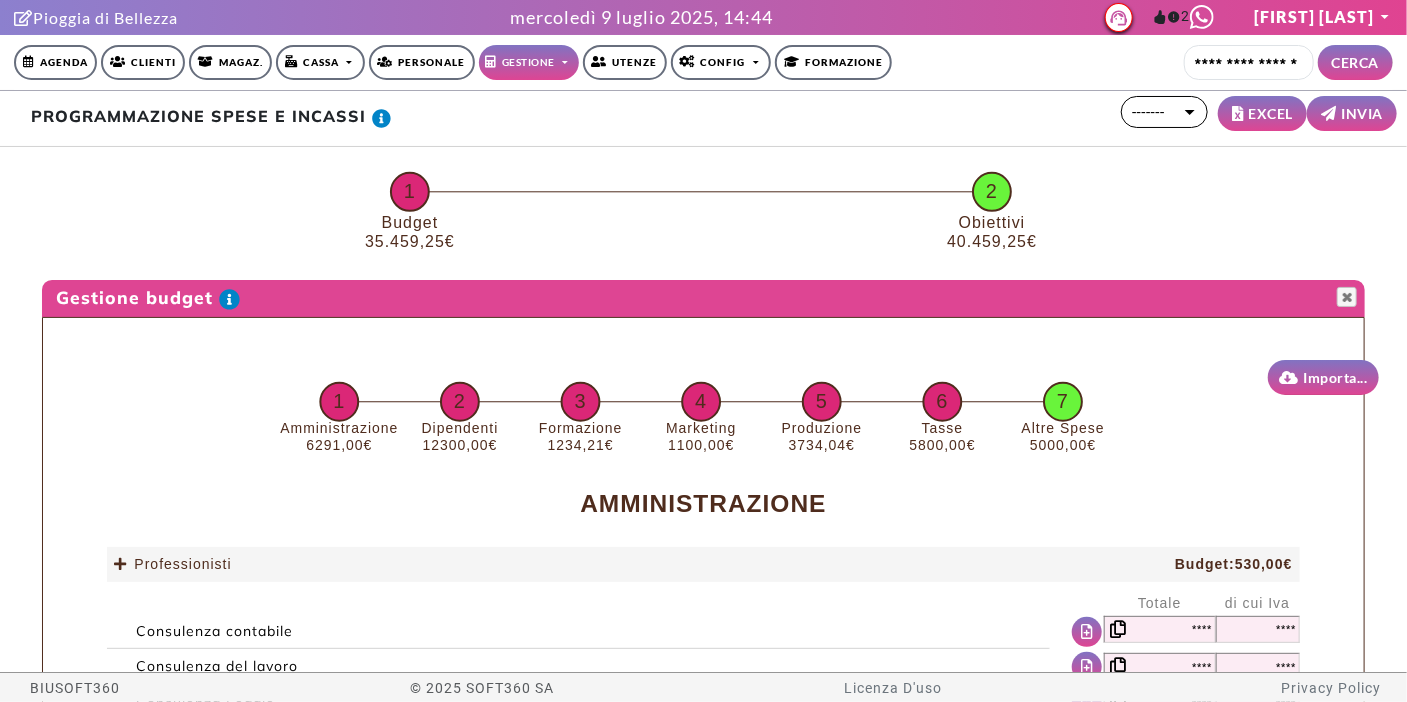 click at bounding box center [461, 402] 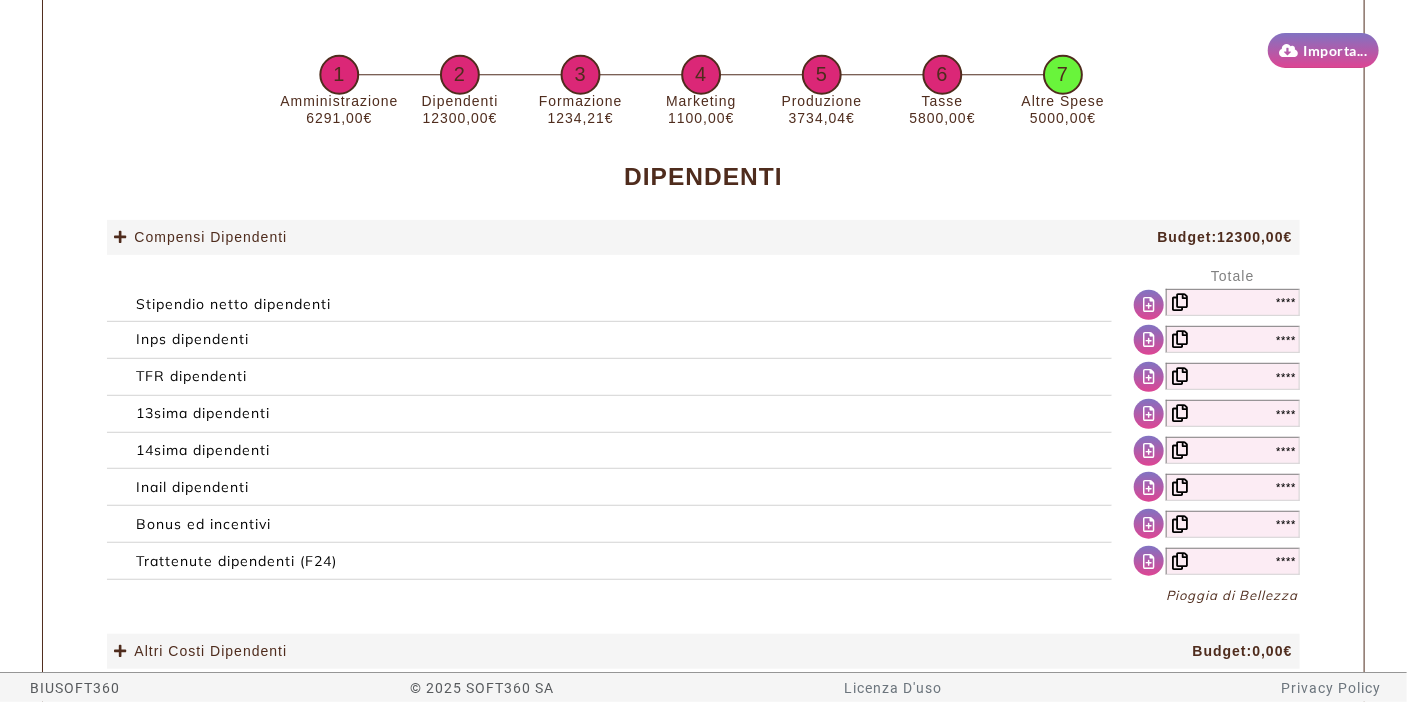 scroll, scrollTop: 333, scrollLeft: 0, axis: vertical 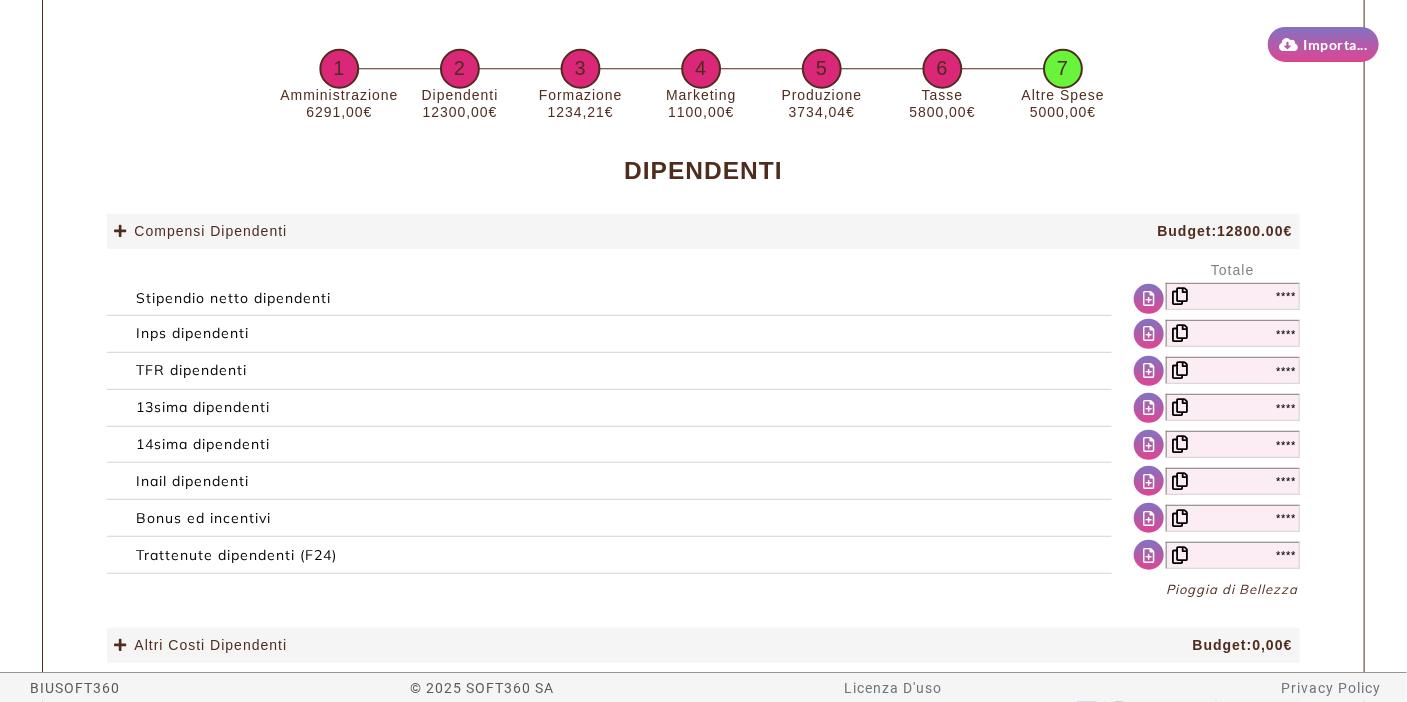 type on "***" 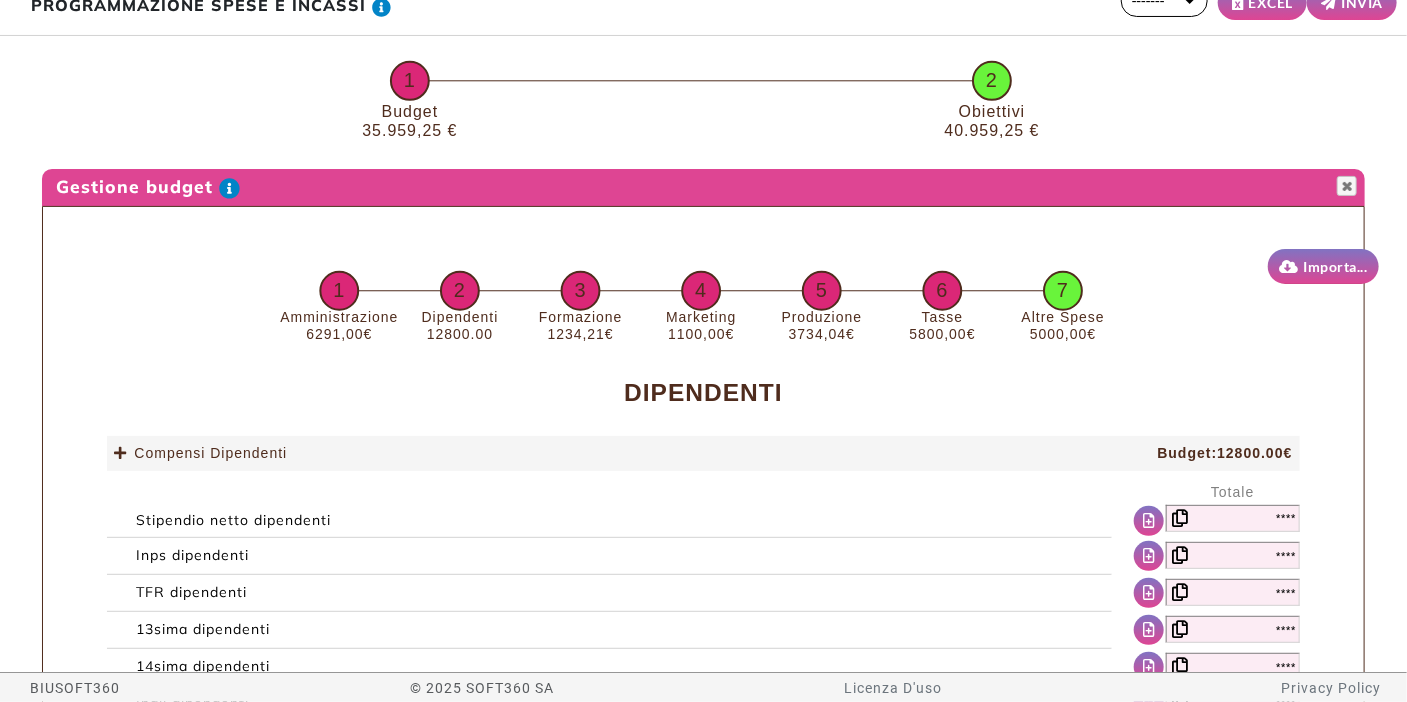 scroll, scrollTop: 0, scrollLeft: 0, axis: both 